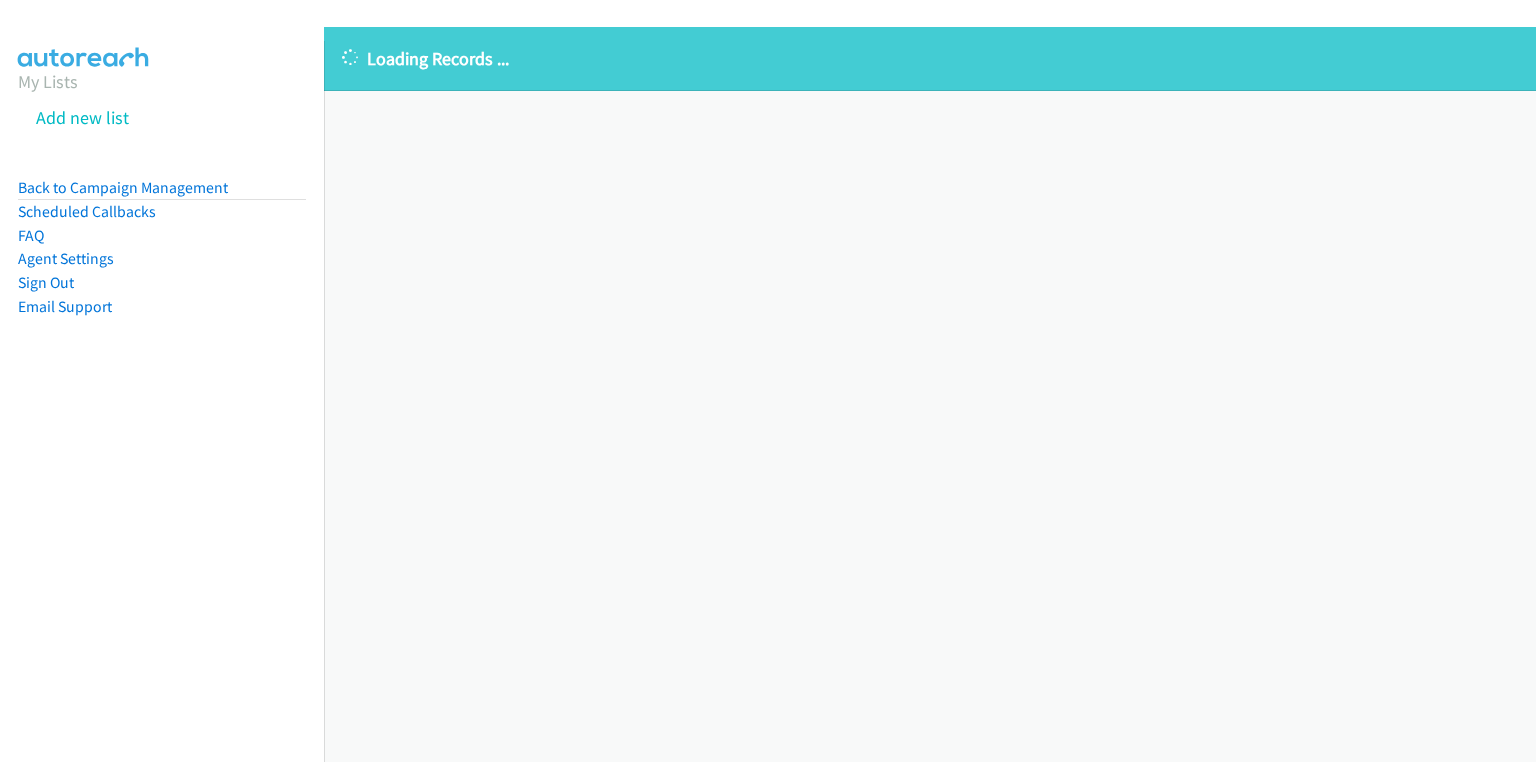 scroll, scrollTop: 0, scrollLeft: 0, axis: both 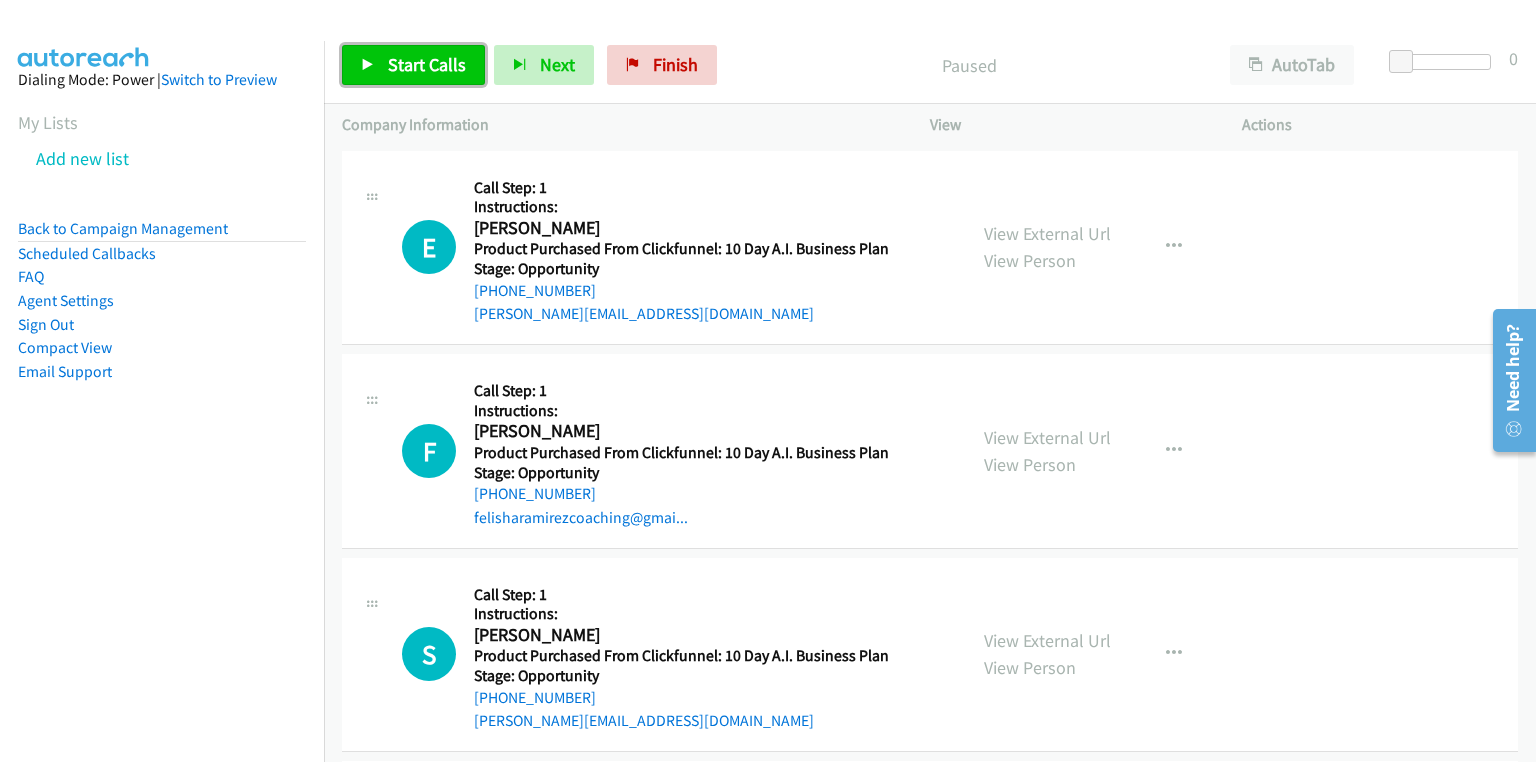 click on "Start Calls" at bounding box center [427, 64] 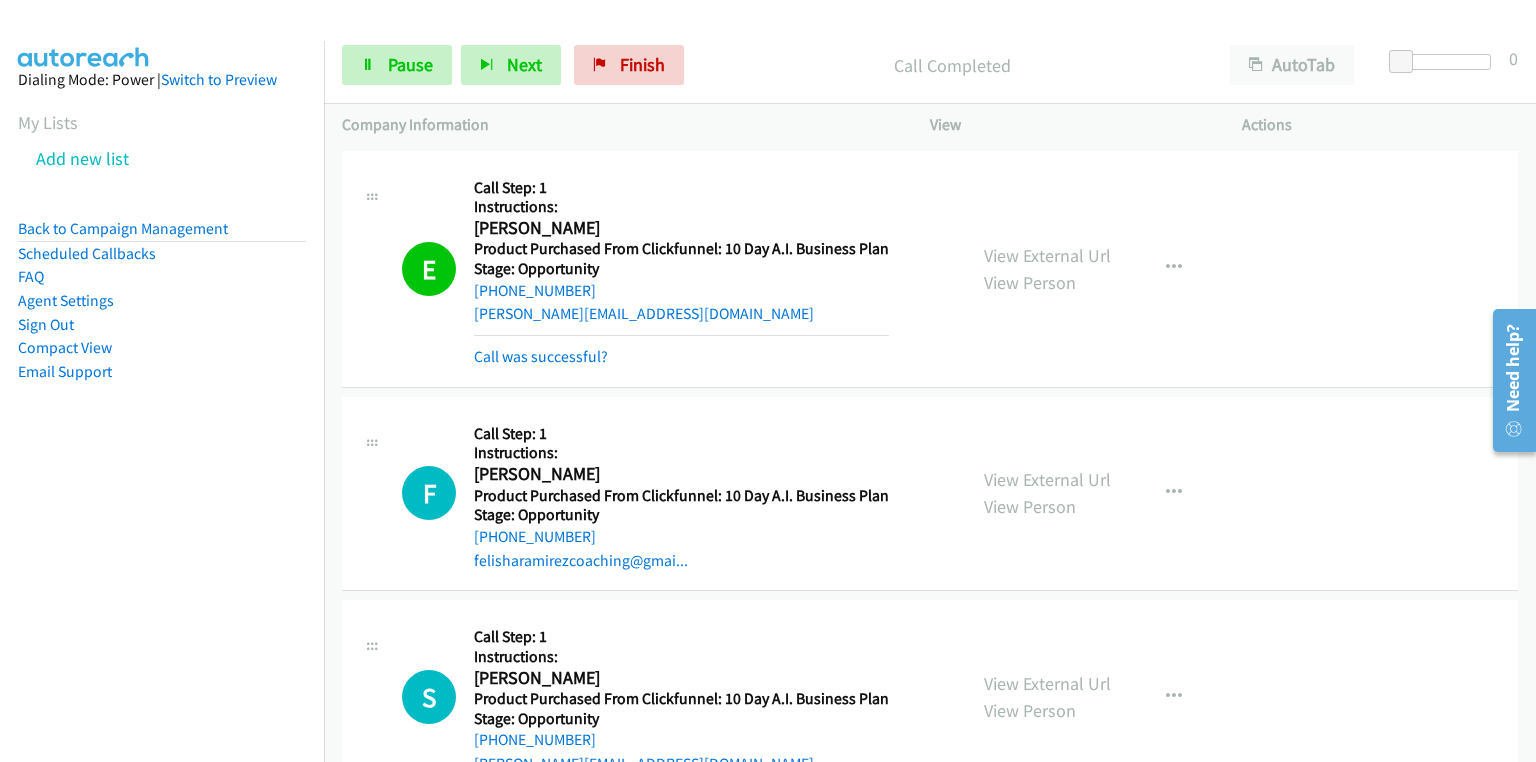 click on "Start Calls
Pause
Next
Finish
Call Completed
AutoTab
AutoTab
0" at bounding box center (930, 65) 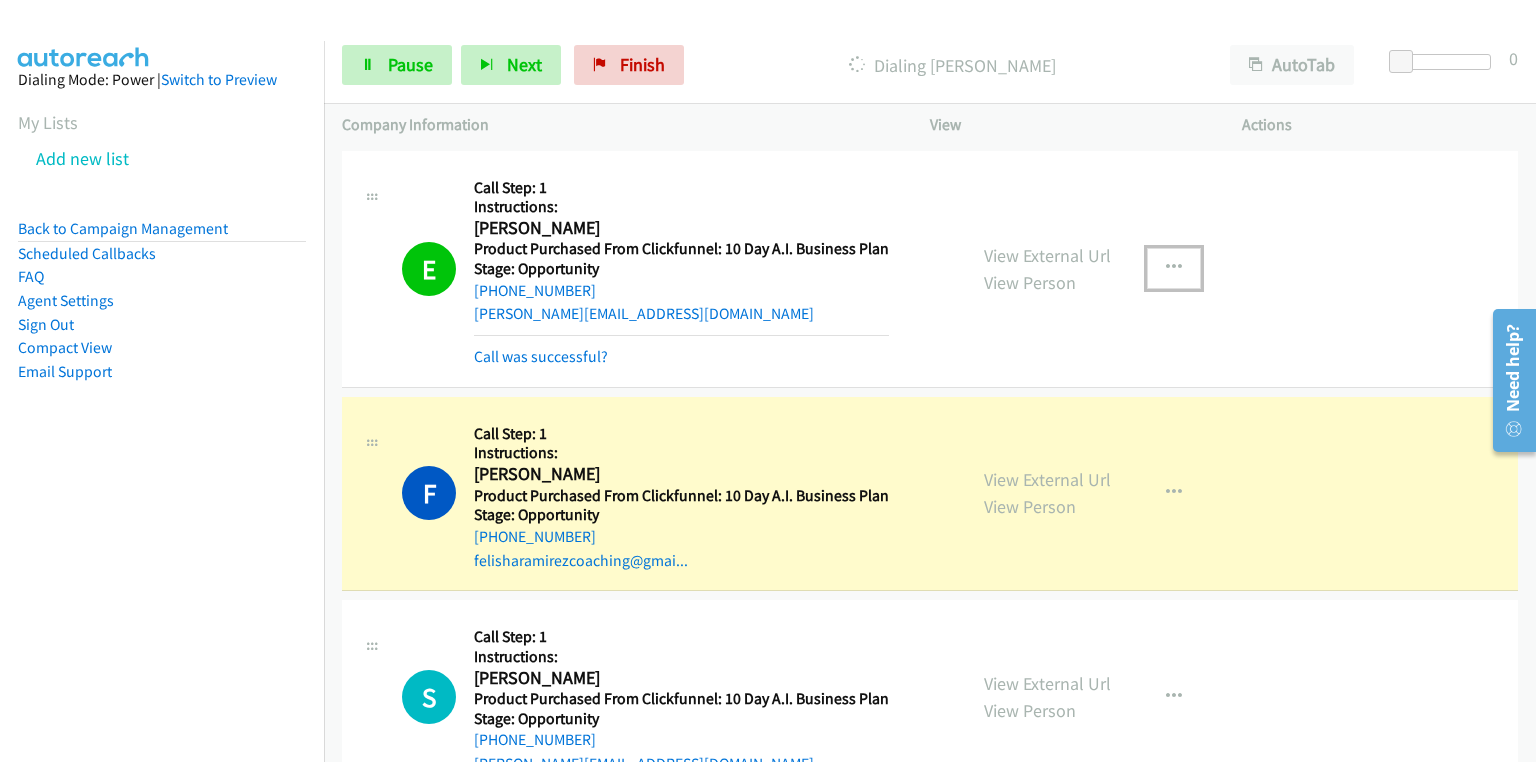click at bounding box center (1174, 268) 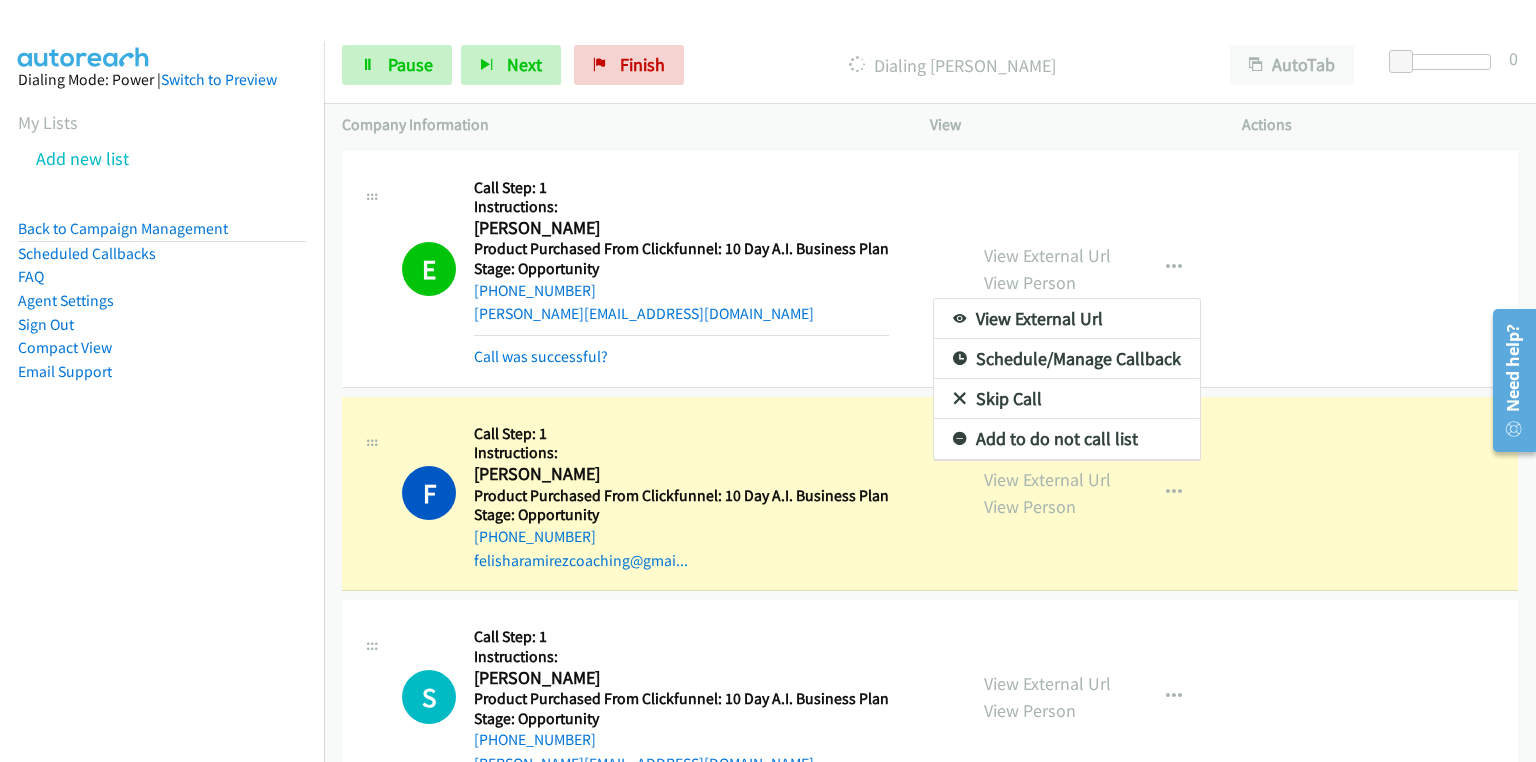 click at bounding box center [768, 381] 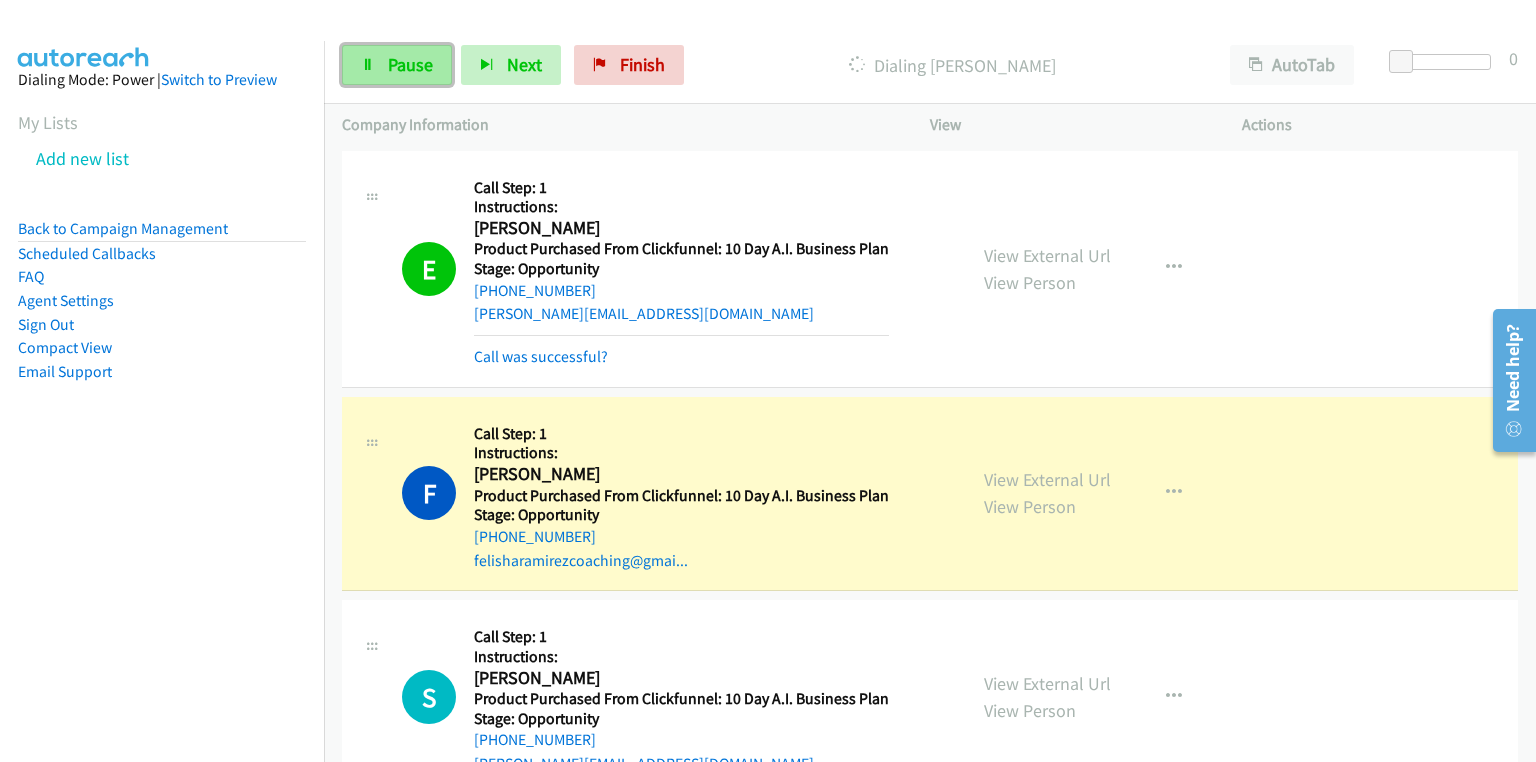 click on "Pause" at bounding box center [397, 65] 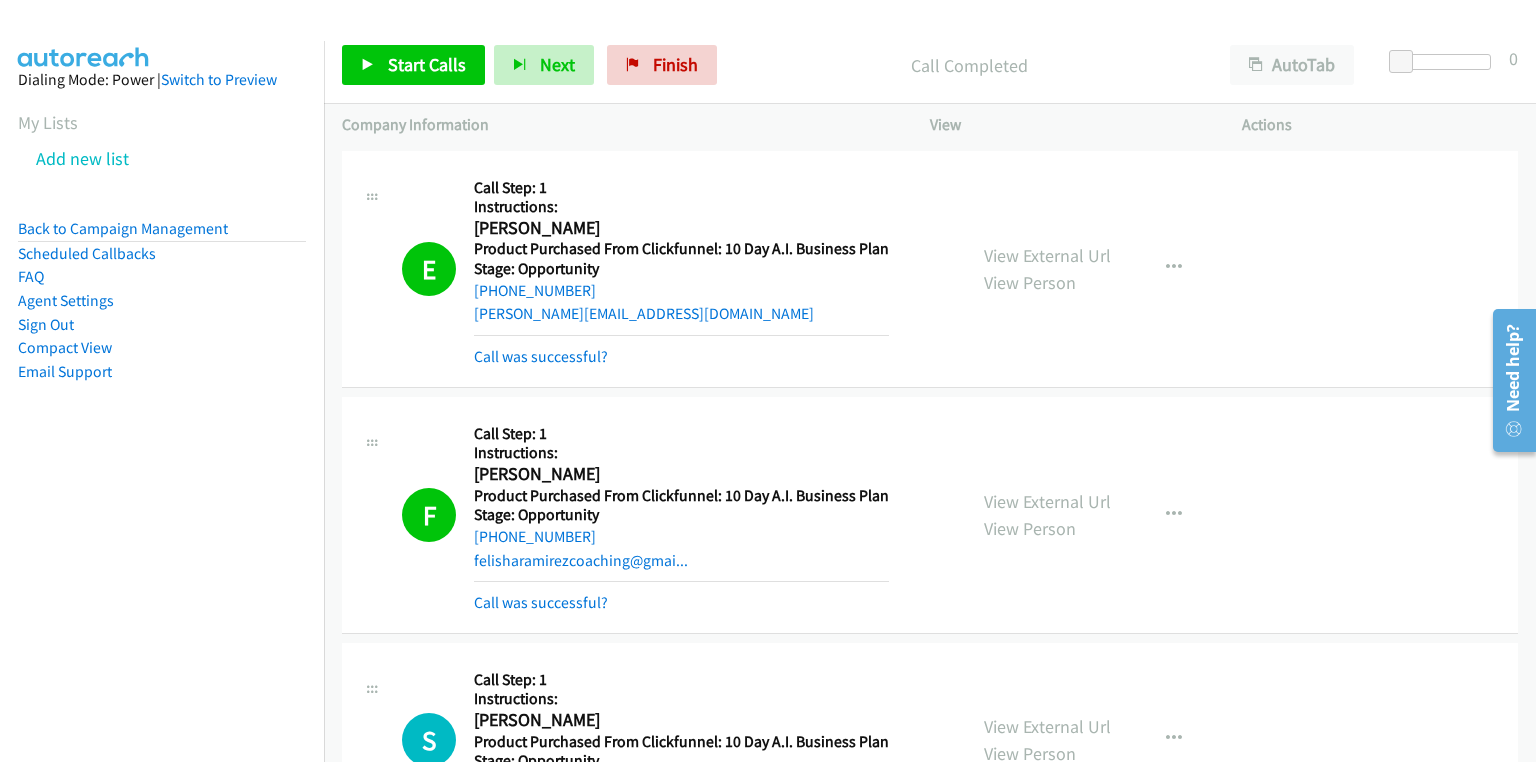 click on "Dialing Mode: Power
|
Switch to Preview
My Lists
Add new list
Back to Campaign Management
Scheduled Callbacks
FAQ
Agent Settings
Sign Out
Compact View
Email Support" at bounding box center (162, 422) 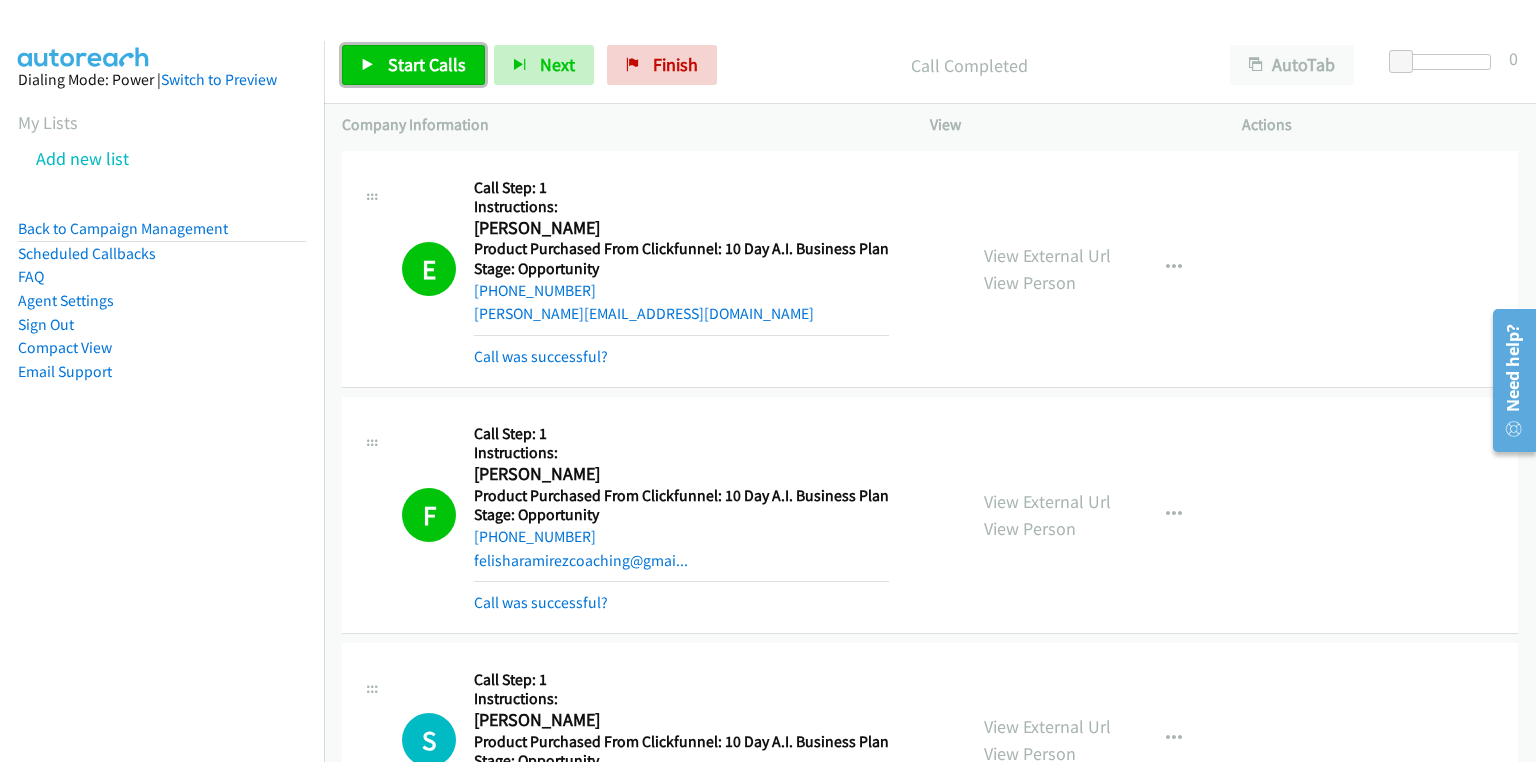 click on "Start Calls" at bounding box center (427, 64) 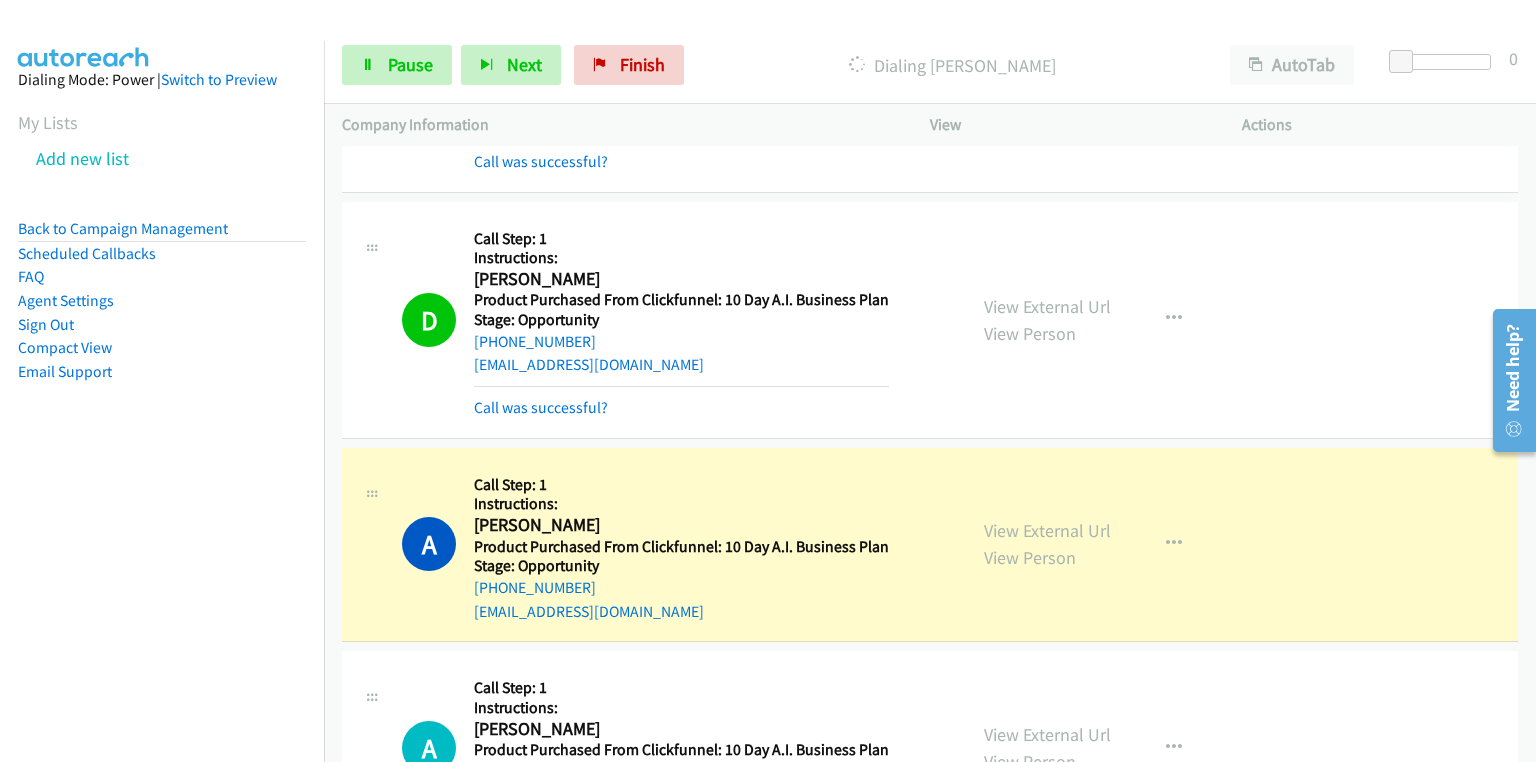 scroll, scrollTop: 1920, scrollLeft: 0, axis: vertical 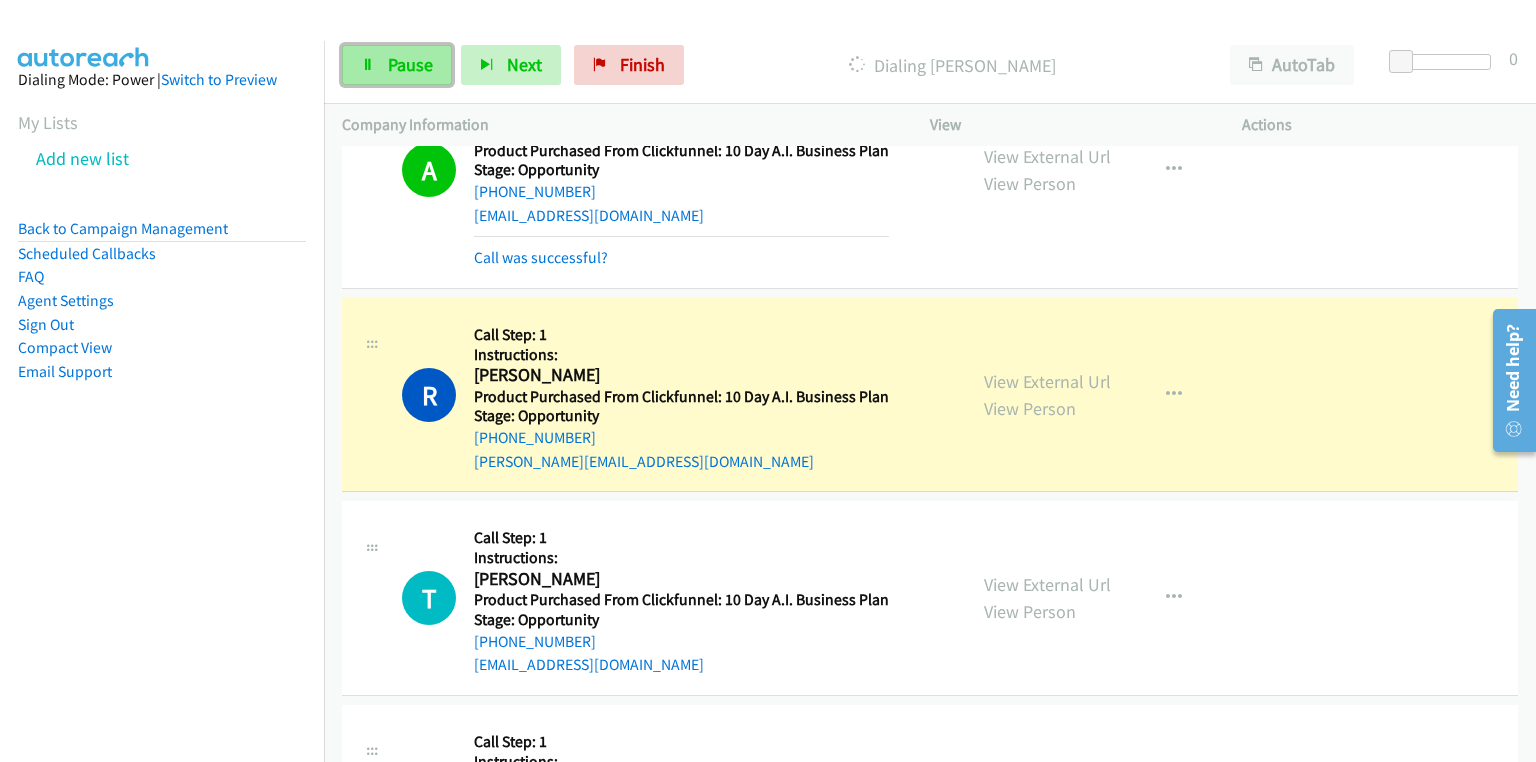 click on "Pause" at bounding box center [397, 65] 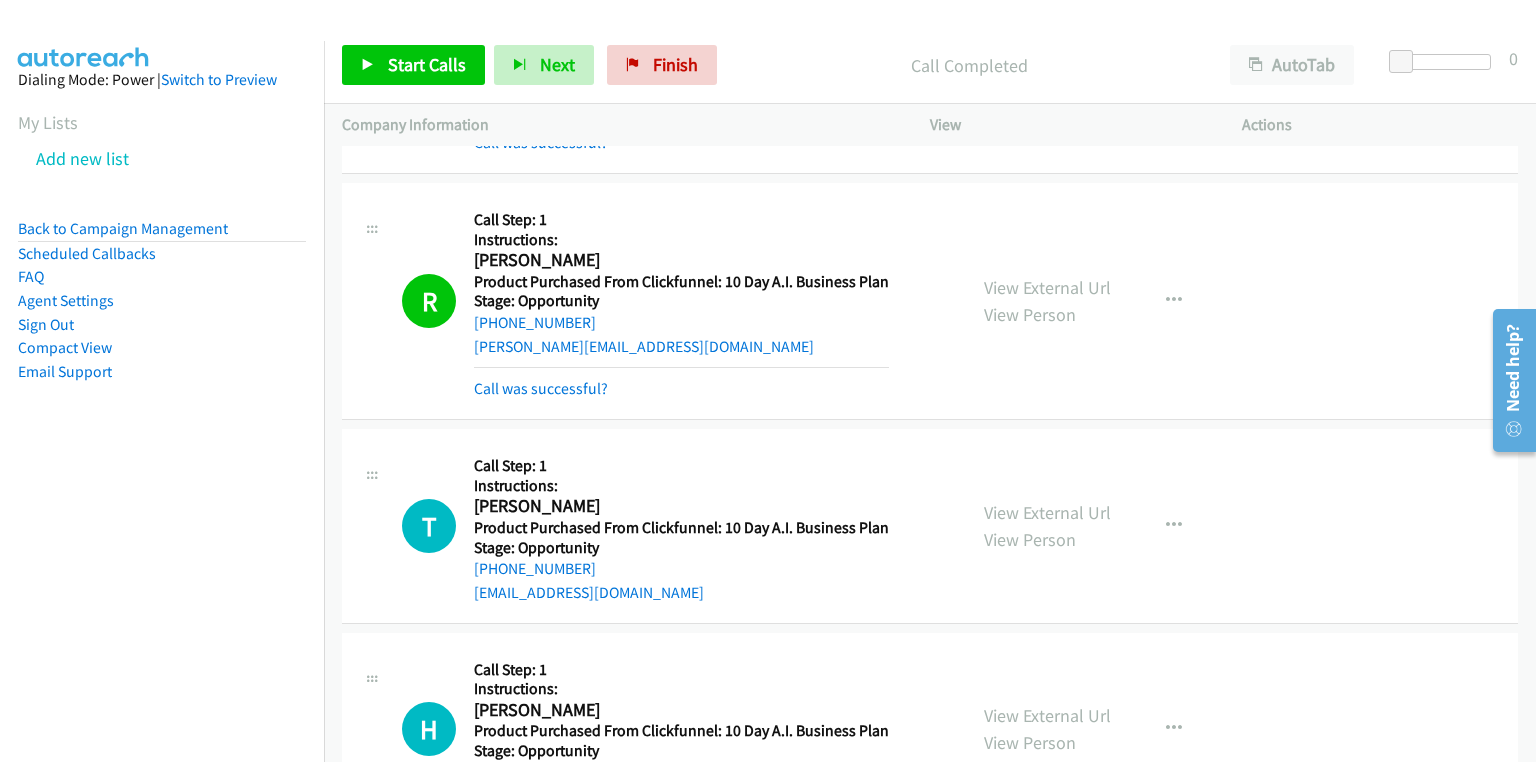 scroll, scrollTop: 2660, scrollLeft: 0, axis: vertical 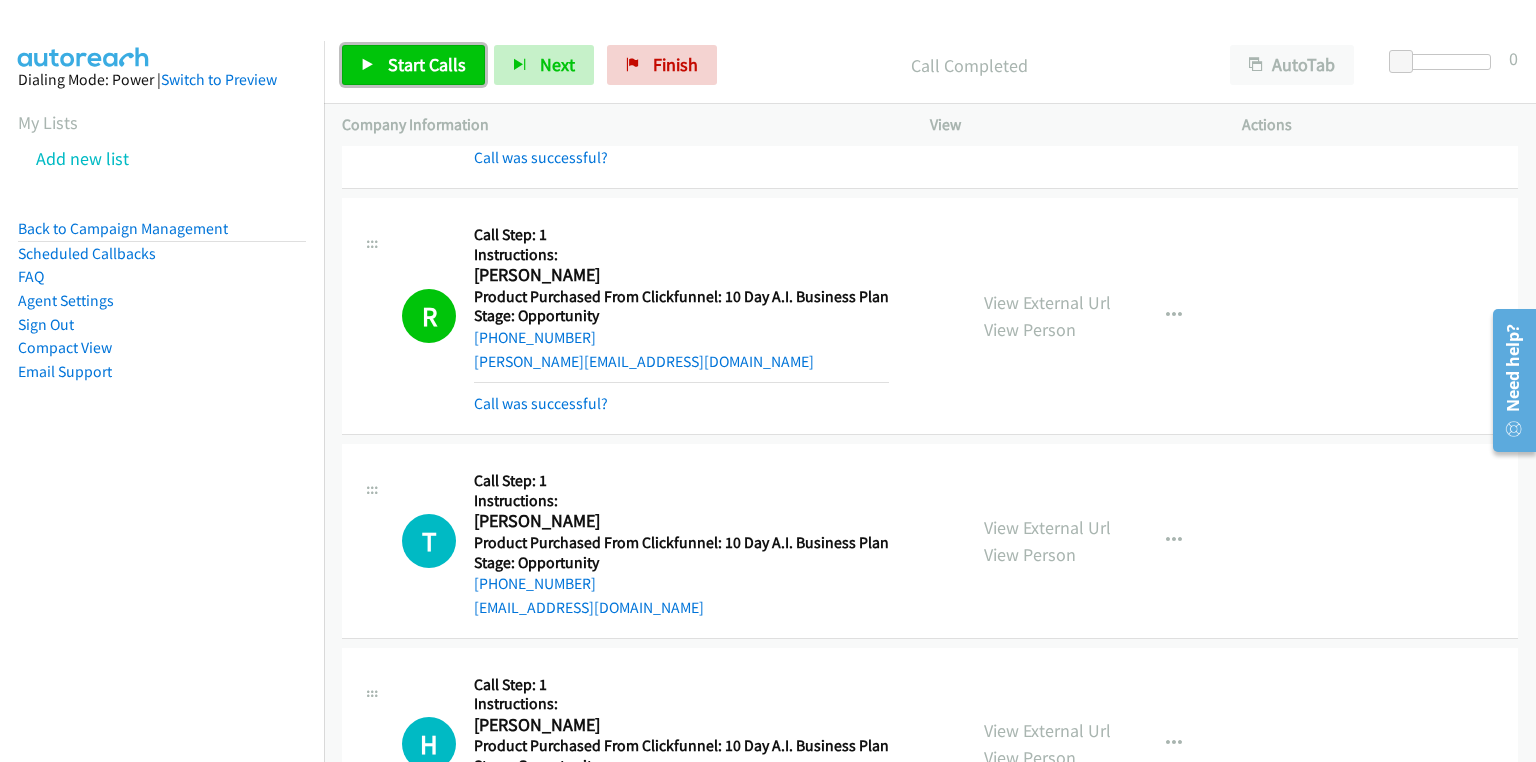 click on "Start Calls" at bounding box center [427, 64] 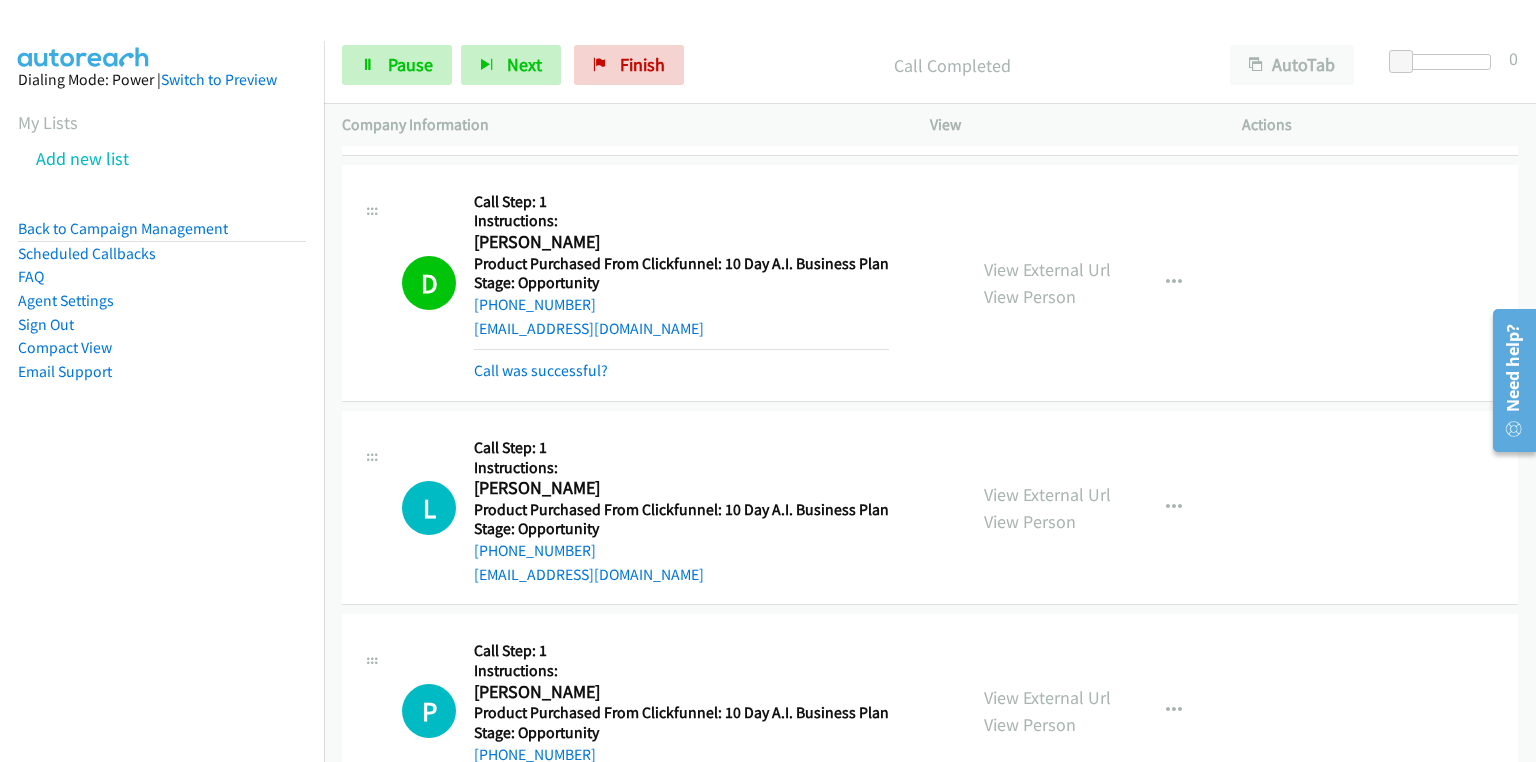 scroll, scrollTop: 4420, scrollLeft: 0, axis: vertical 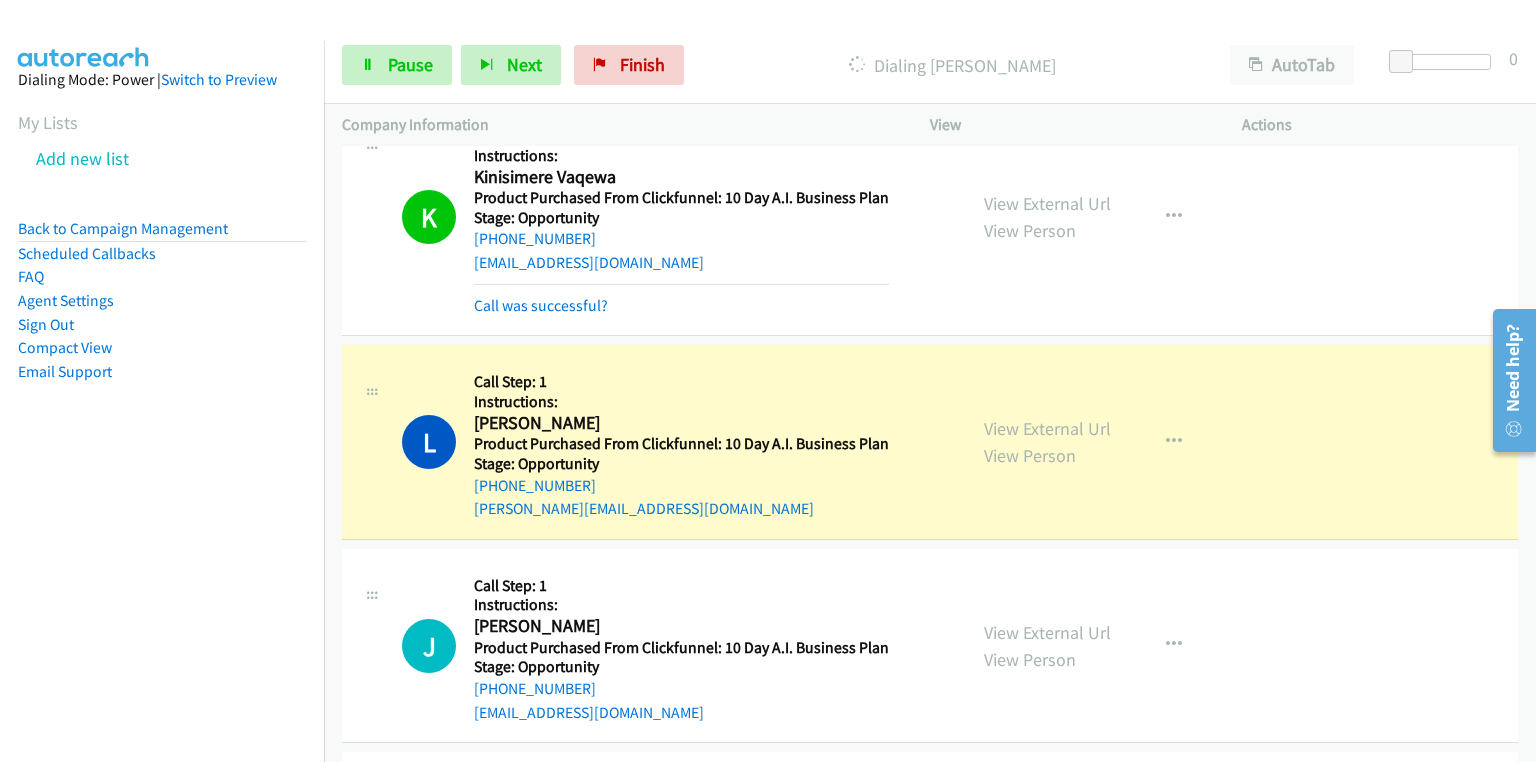 click on "Dialing Mode: Power
|
Switch to Preview
My Lists
Add new list
Back to Campaign Management
Scheduled Callbacks
FAQ
Agent Settings
Sign Out
Compact View
Email Support" at bounding box center [162, 422] 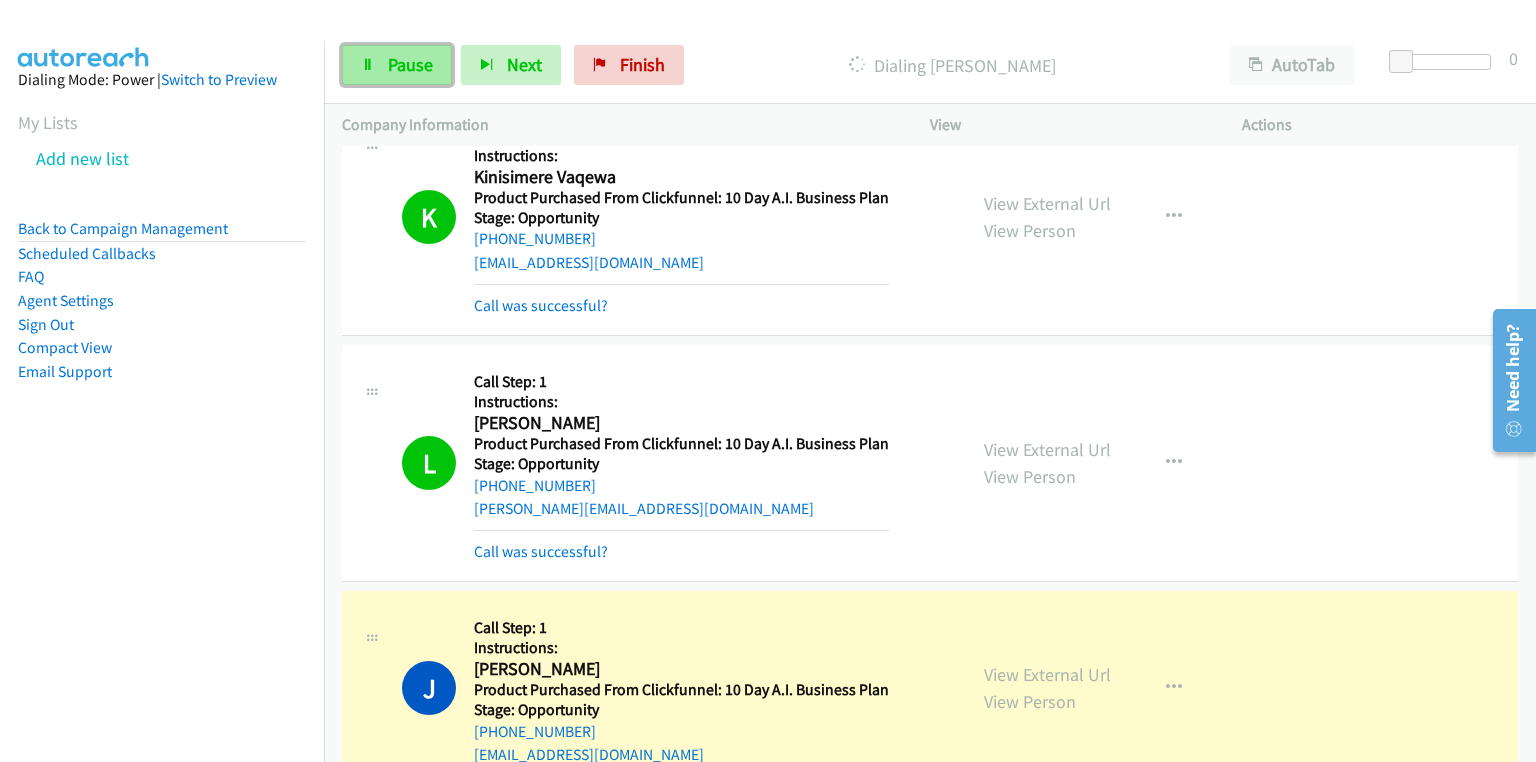 click on "Pause" at bounding box center (410, 64) 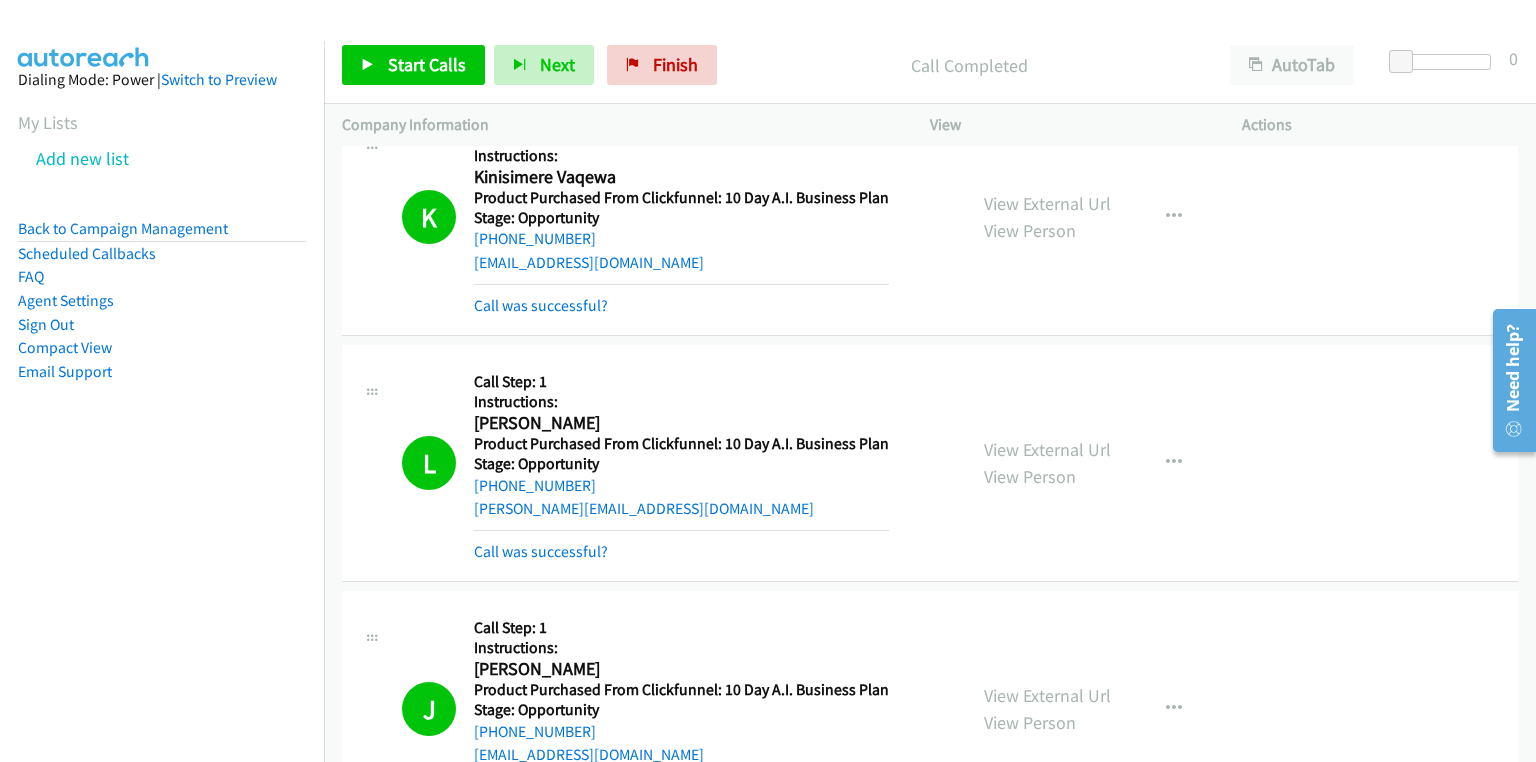 click on "L
Callback Scheduled
Call Step: 1
Instructions:
Lisa Drake
America/Los_Angeles
Product Purchased From Clickfunnel: 10 Day A.I. Business Plan
Stage: Opportunity
+1 916-247-5472
lisa@lisadrakeproperties.com
Call was successful?" at bounding box center (675, 463) 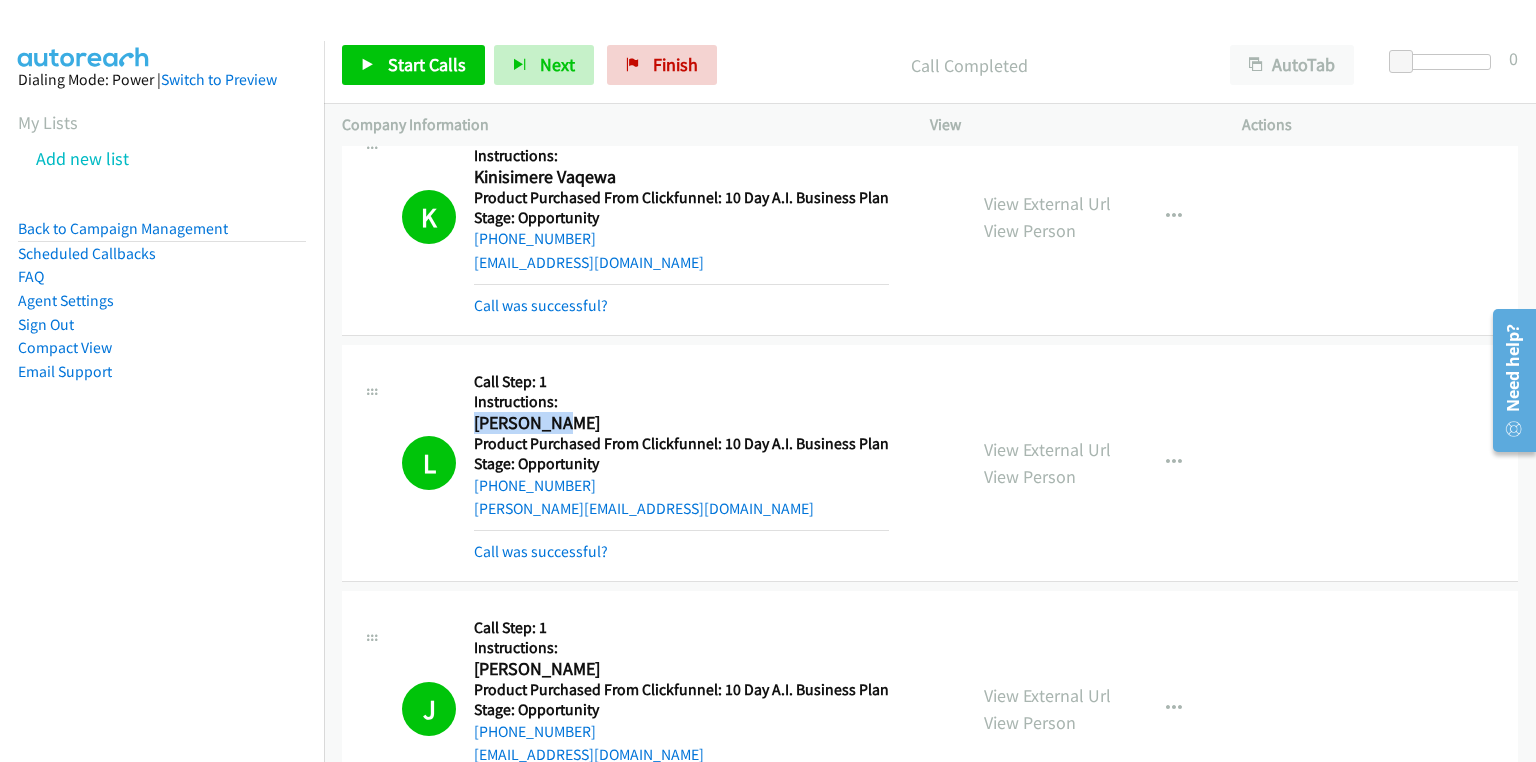 drag, startPoint x: 474, startPoint y: 411, endPoint x: 560, endPoint y: 414, distance: 86.05231 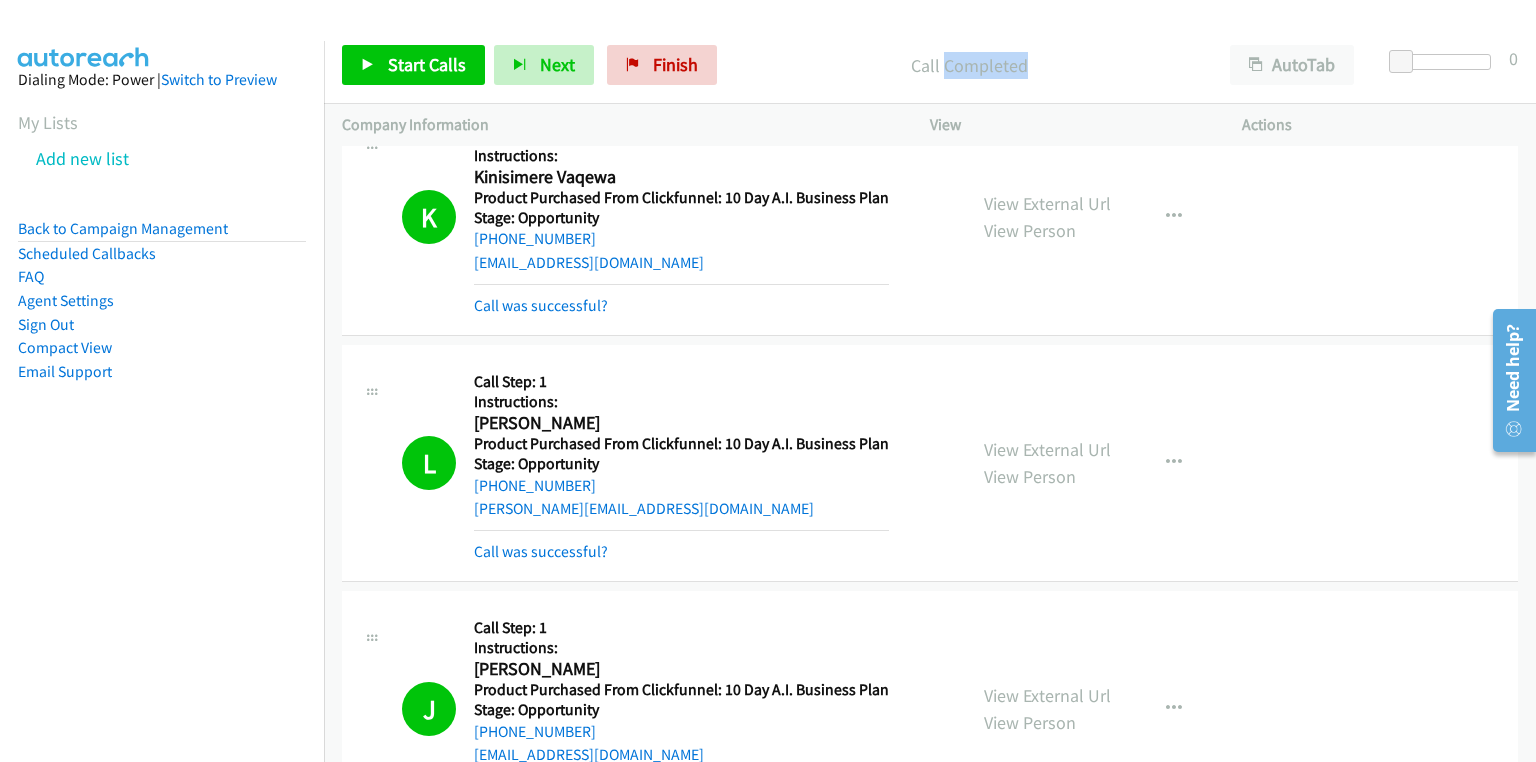 drag, startPoint x: 1121, startPoint y: 60, endPoint x: 939, endPoint y: 44, distance: 182.70195 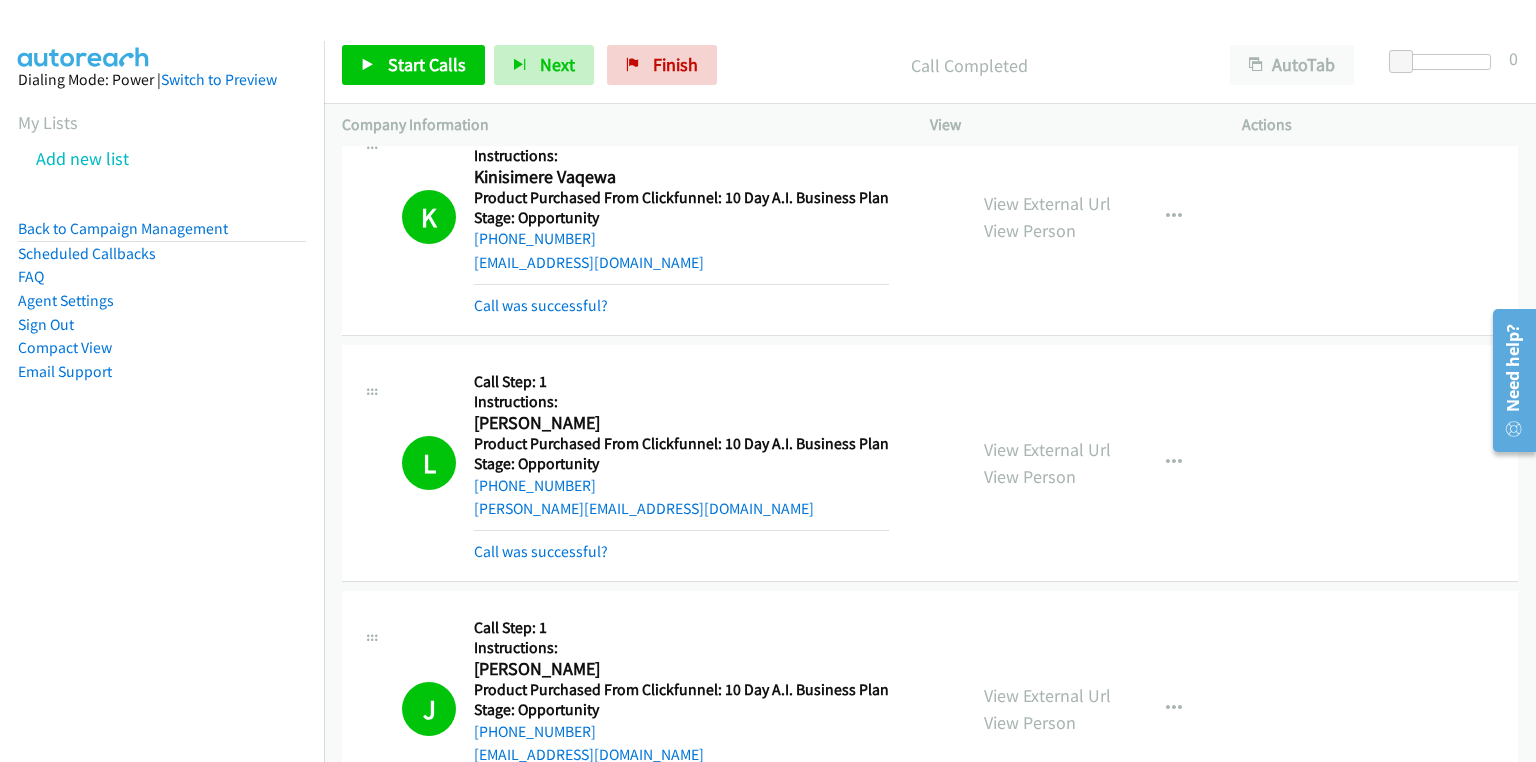 click on "View External Url
View Person
View External Url
Email
Schedule/Manage Callback
Skip Call
Add to do not call list" at bounding box center [1131, 217] 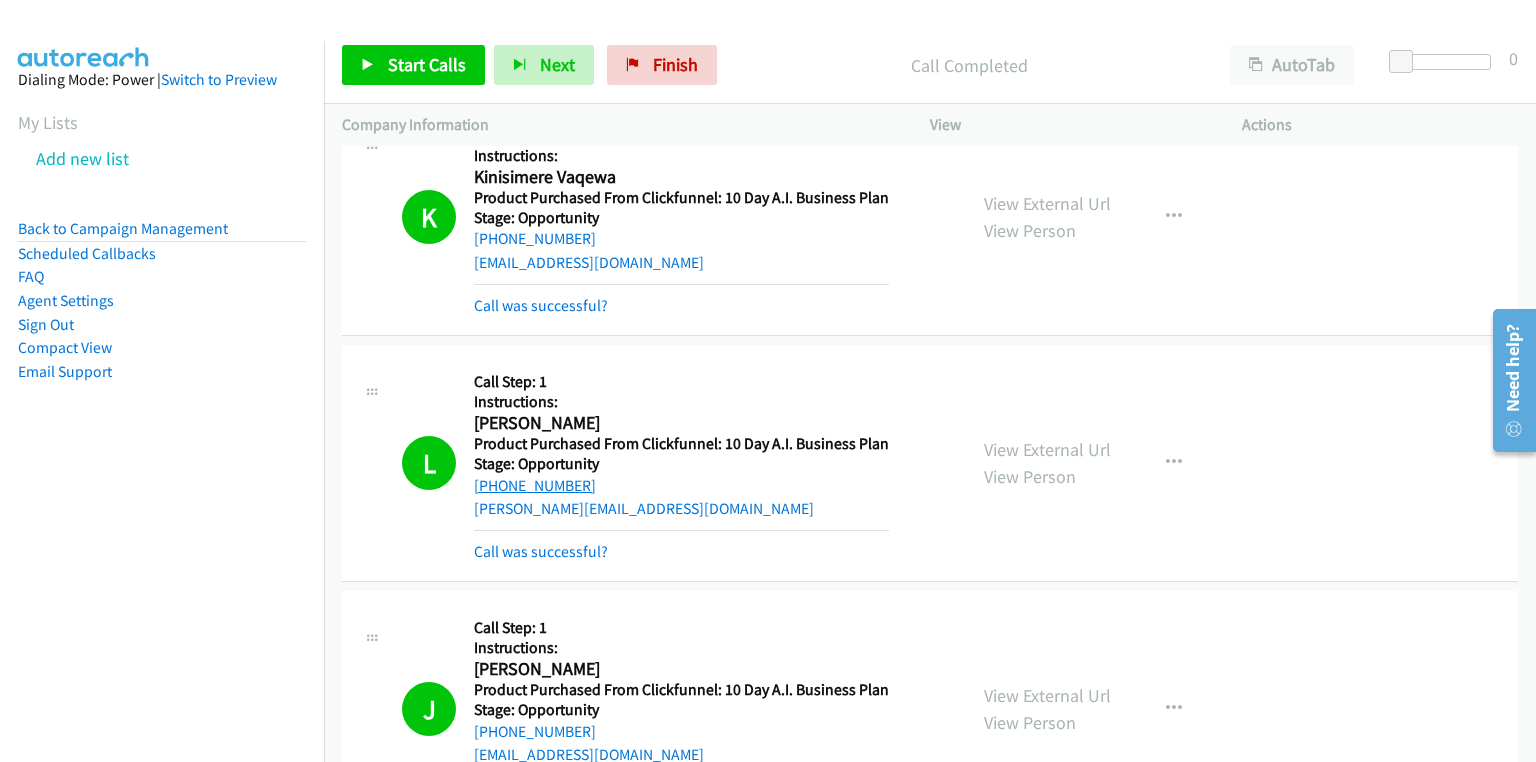 drag, startPoint x: 585, startPoint y: 477, endPoint x: 478, endPoint y: 476, distance: 107.00467 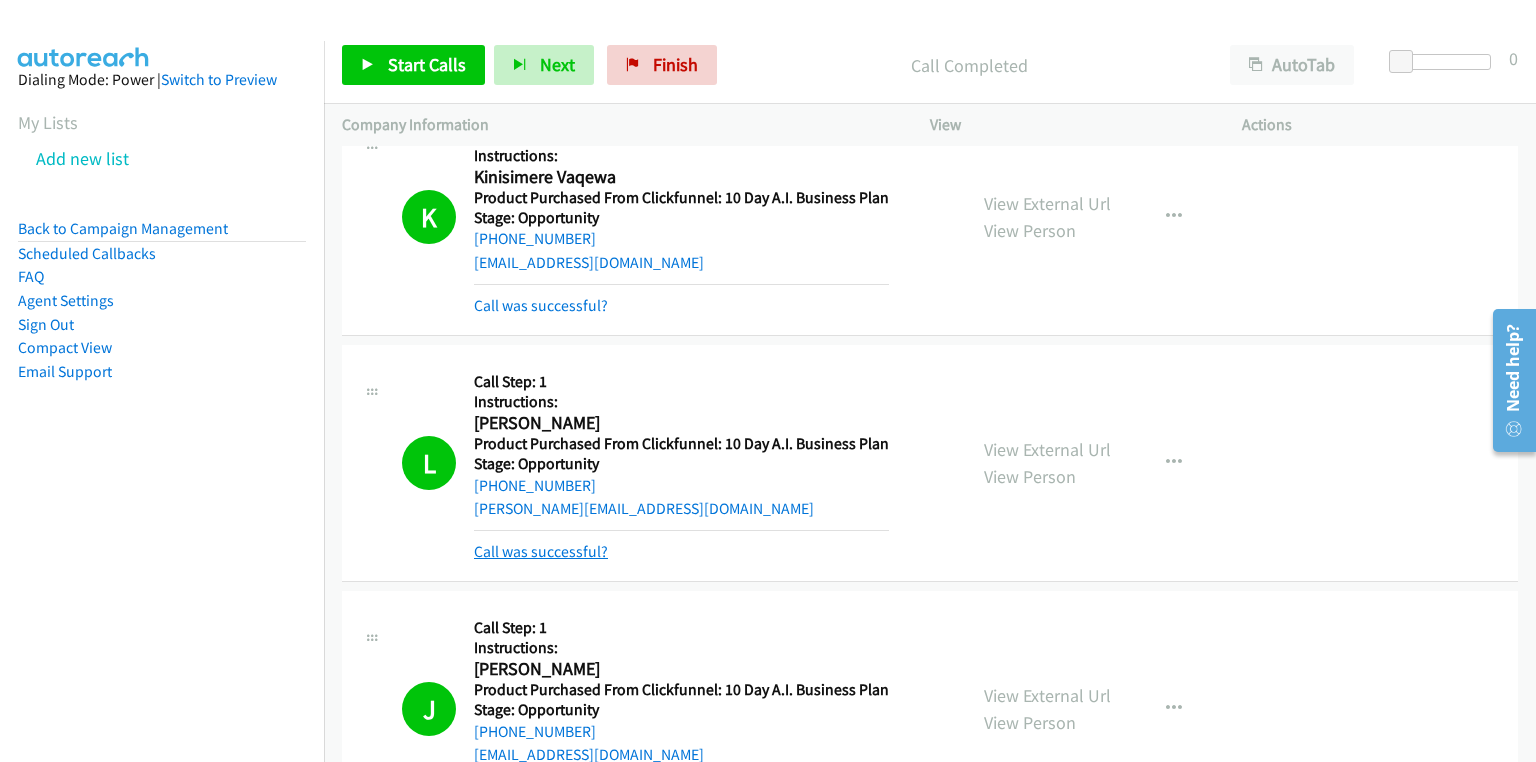 click on "Call was successful?" at bounding box center (541, 551) 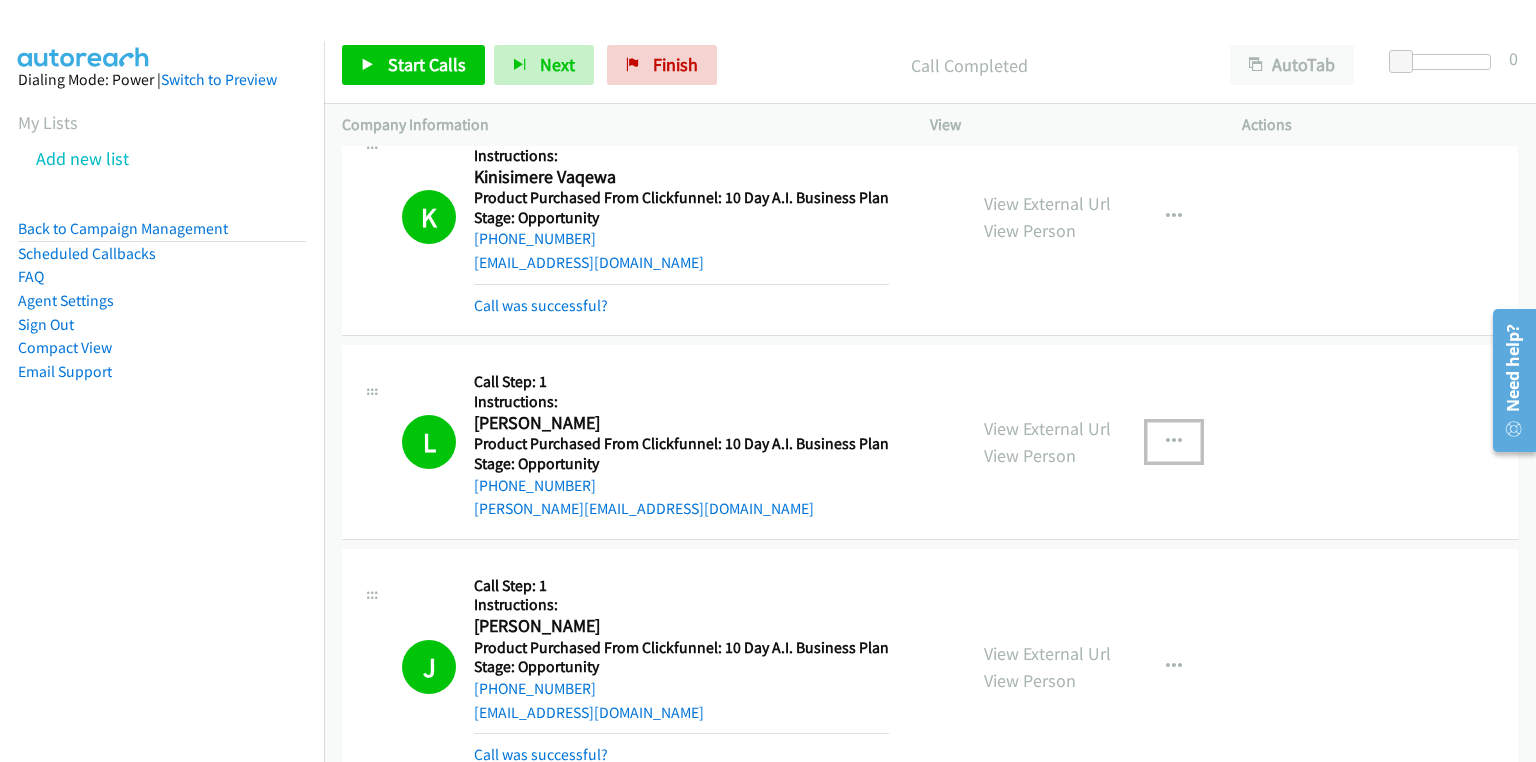 click at bounding box center (1174, 442) 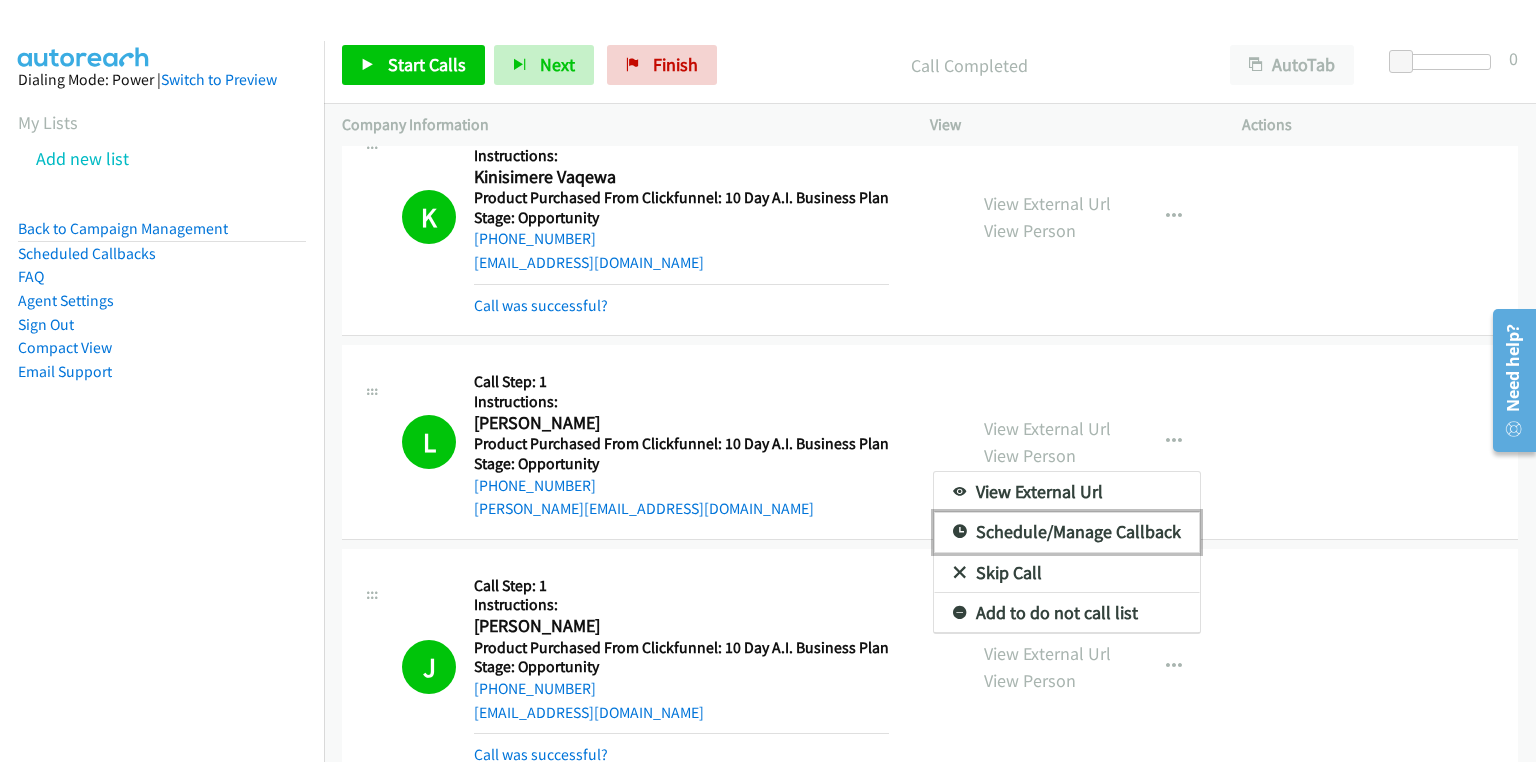 click on "Schedule/Manage Callback" at bounding box center [1067, 532] 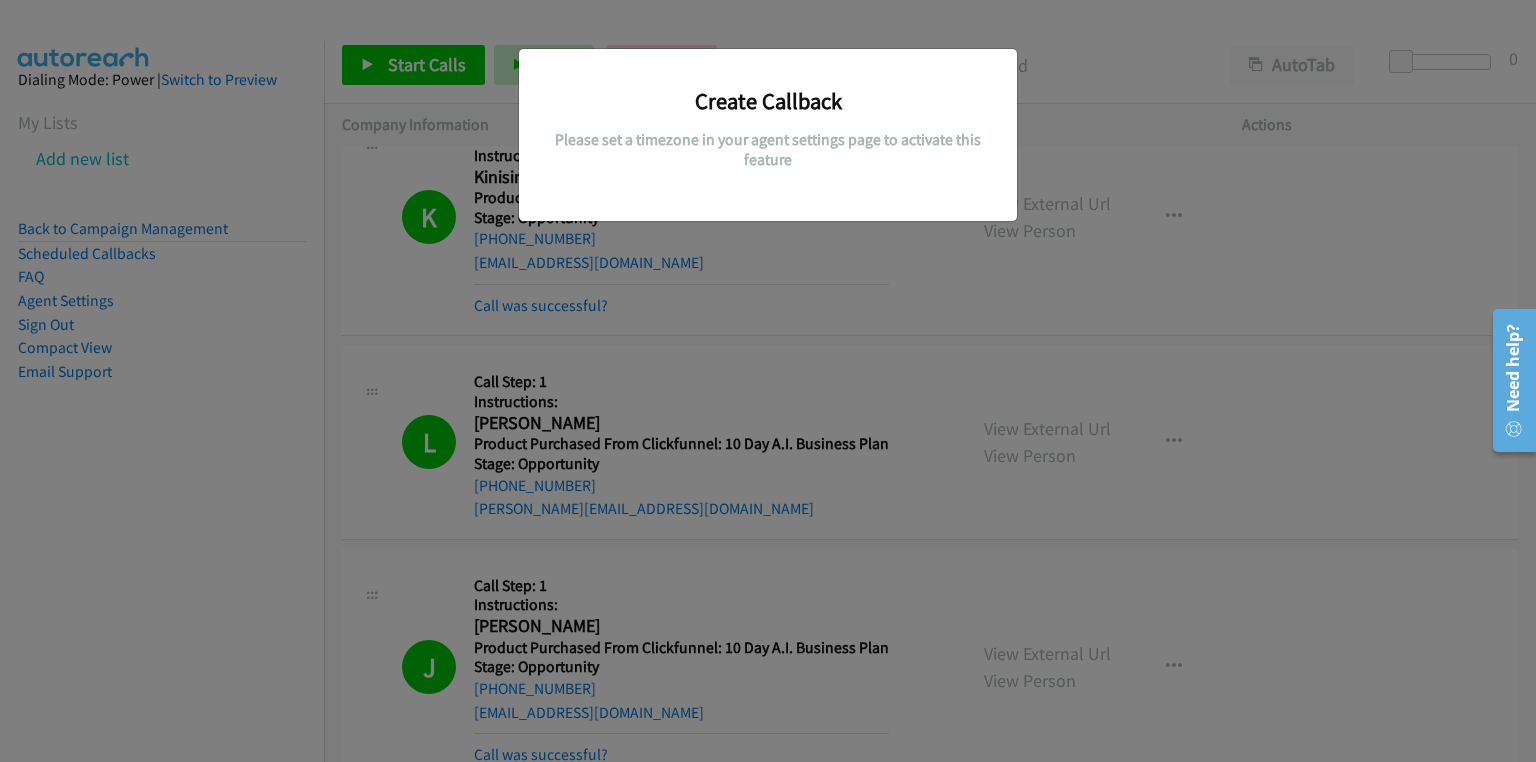 click on "Create Callback
Please set a timezone in your agent settings page to activate this feature" at bounding box center (768, 390) 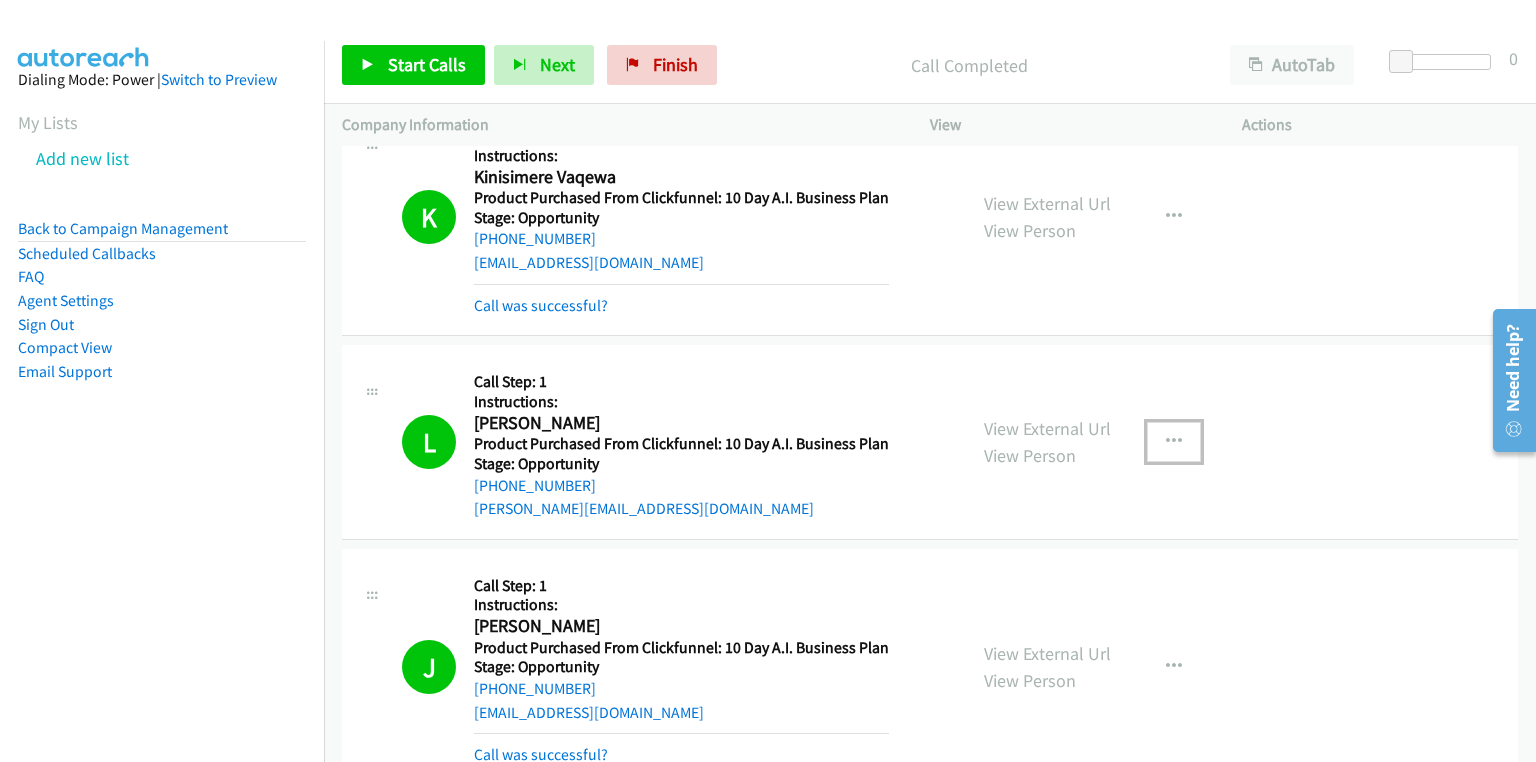 click at bounding box center (1174, 442) 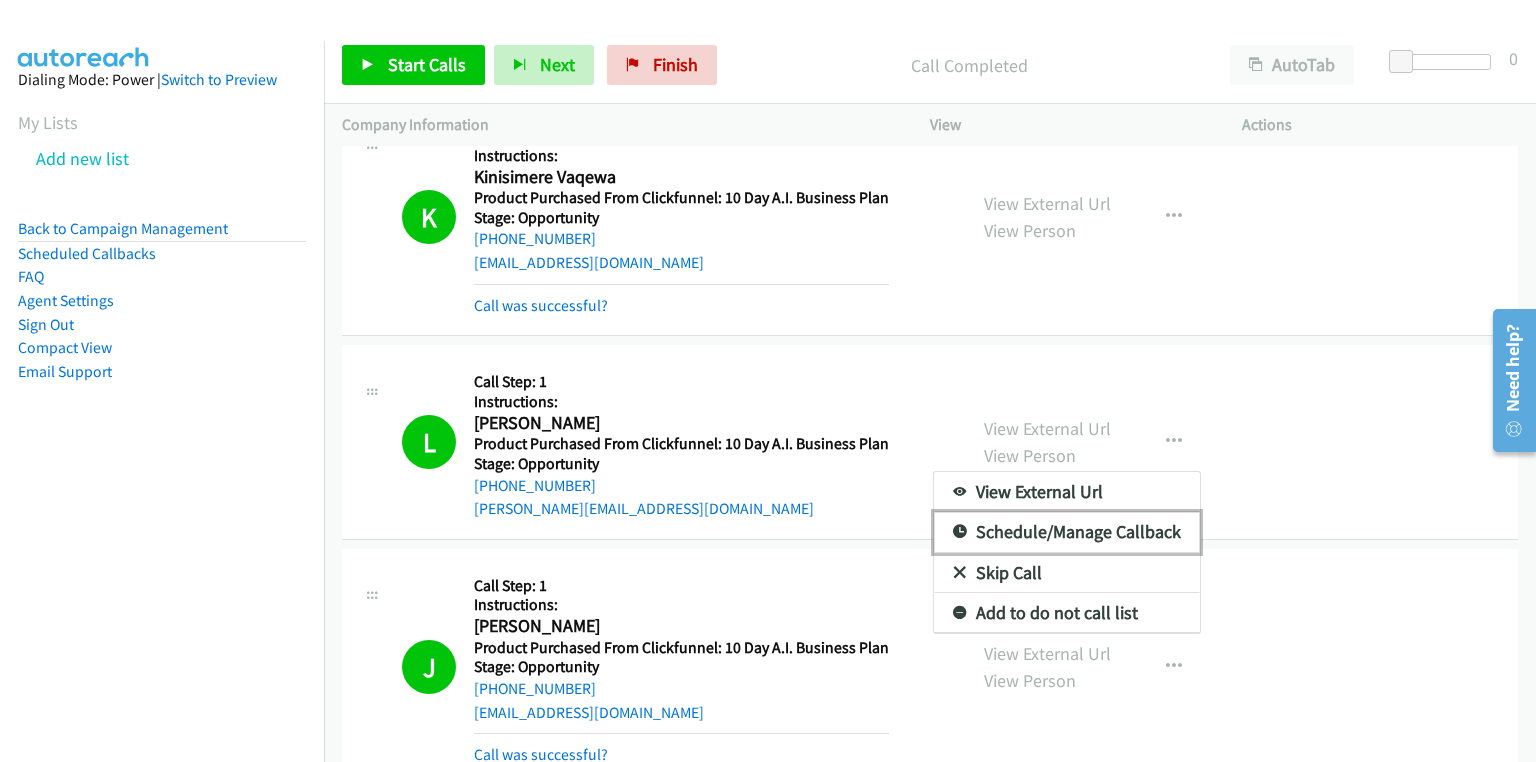 click on "Schedule/Manage Callback" at bounding box center (1067, 532) 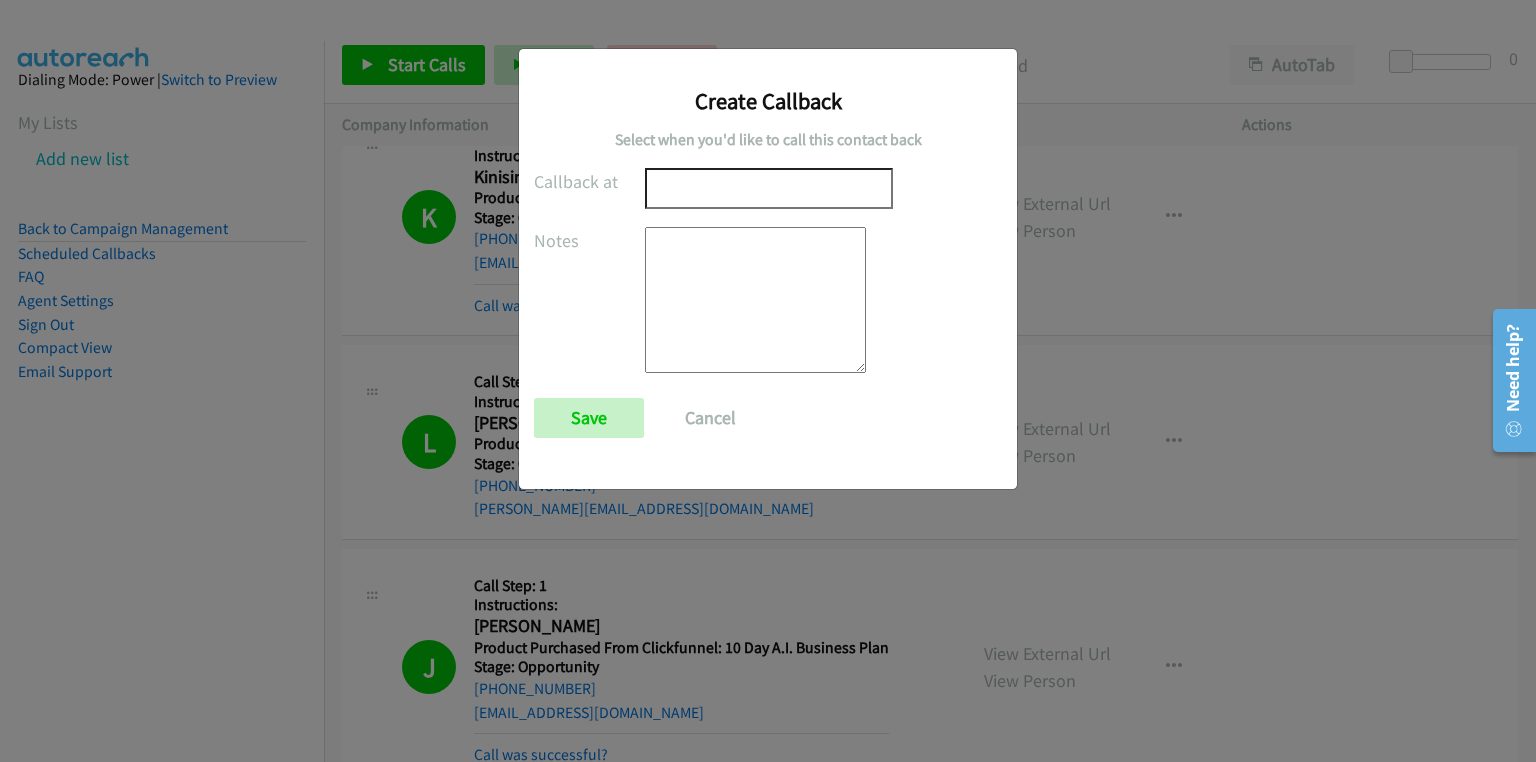 click at bounding box center [769, 188] 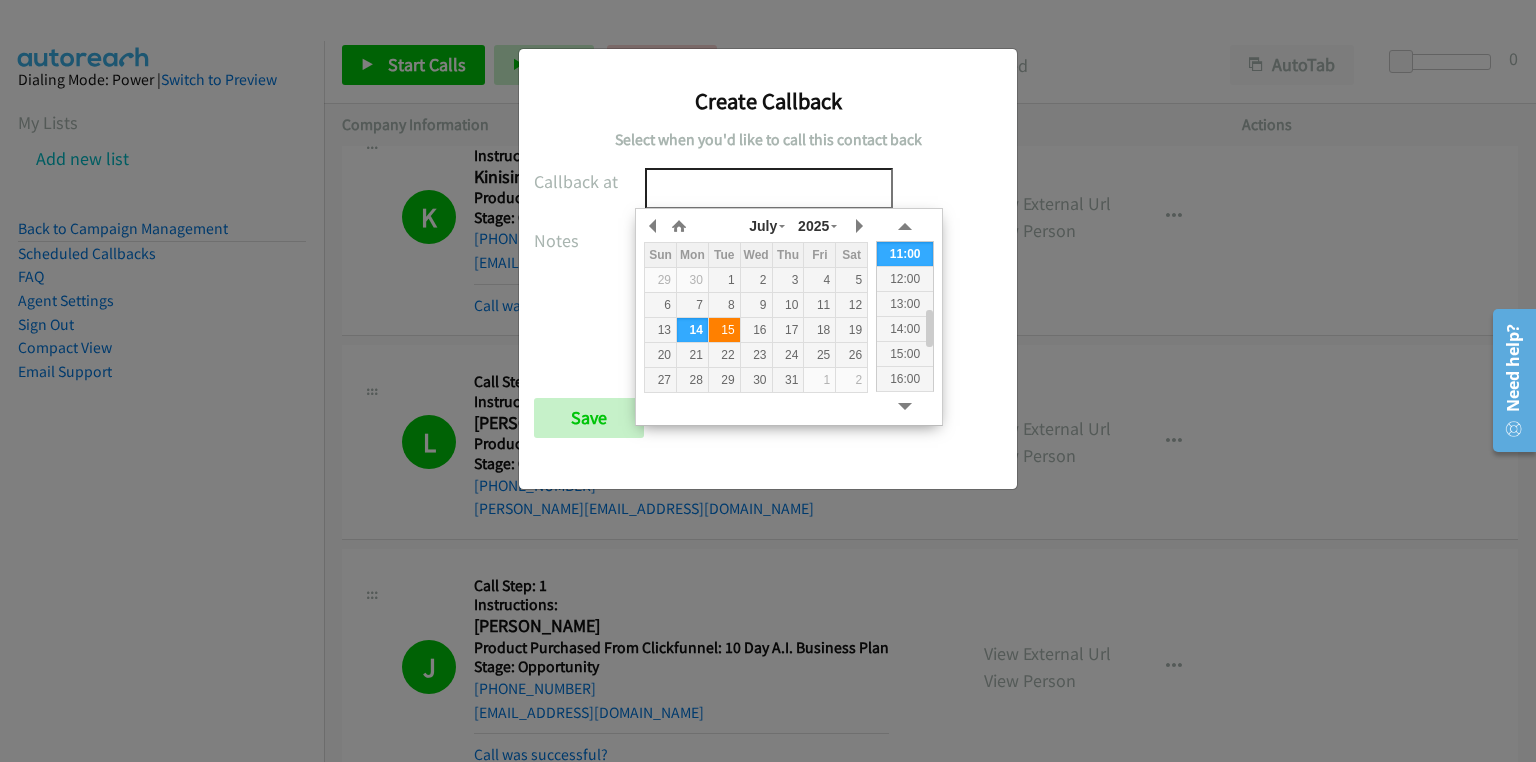 click on "15" at bounding box center [724, 330] 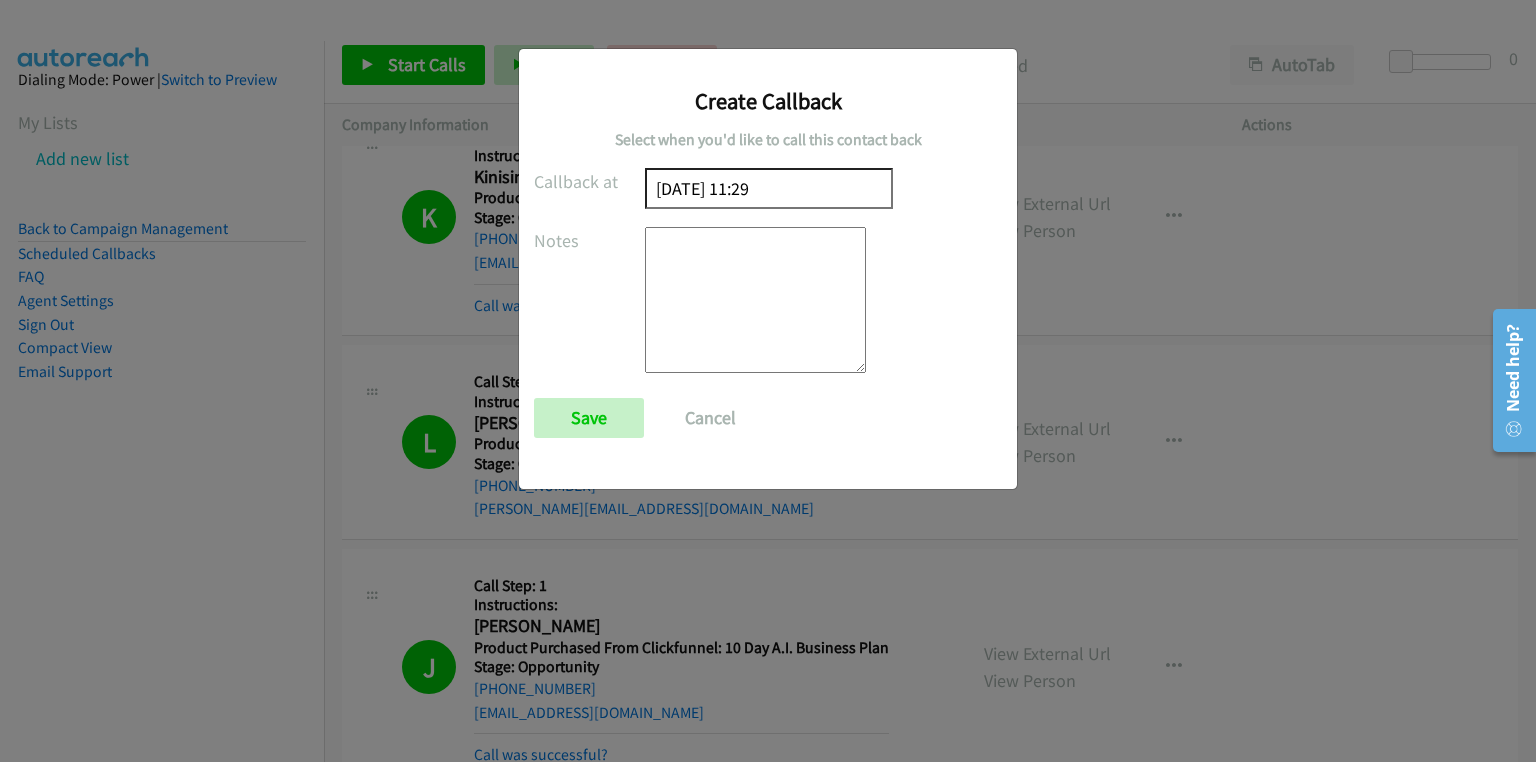 click on "Callback at
2025/07/15 11:29
Notes
Save
Cancel" at bounding box center (700, 312) 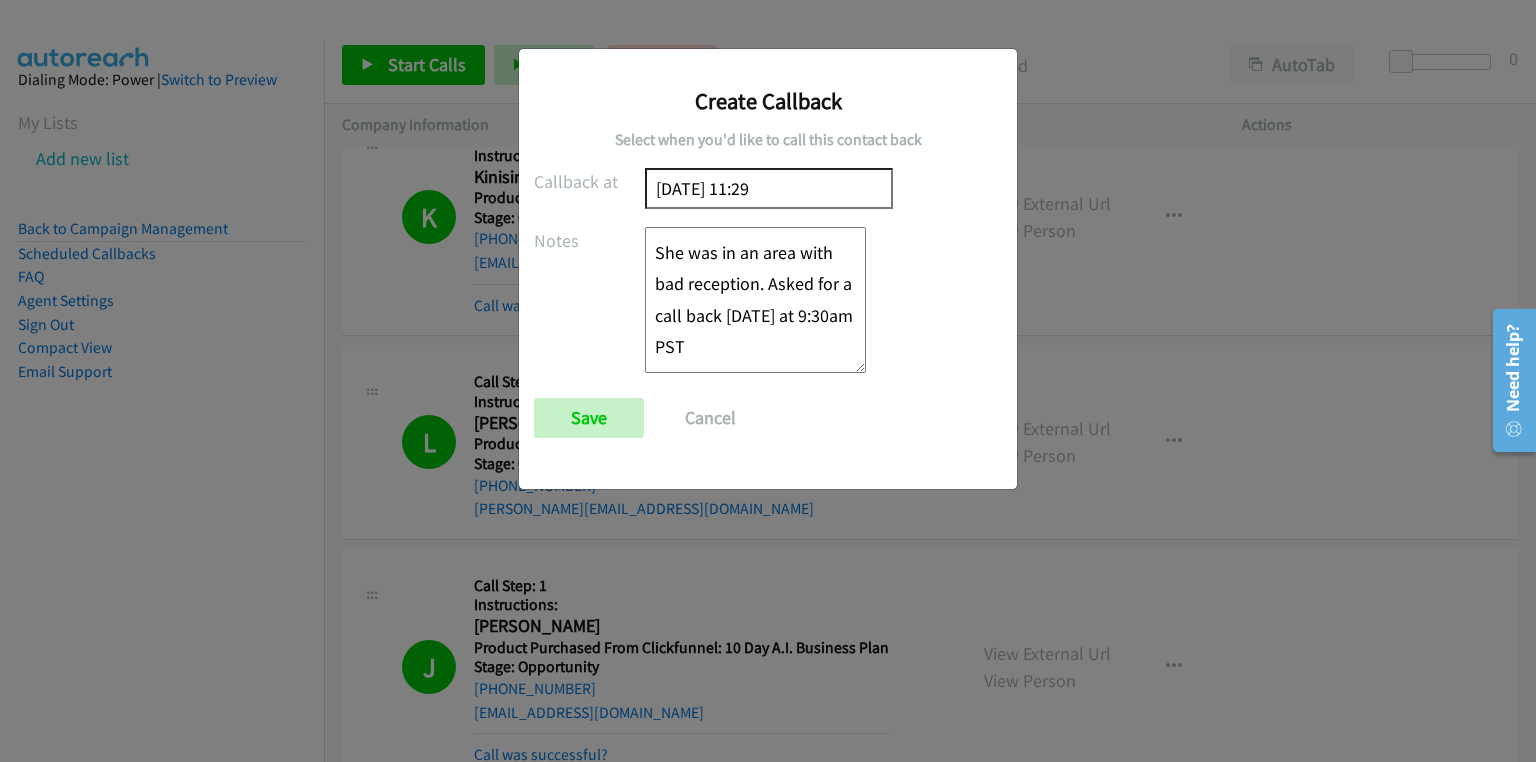 click on "She was in an area with bad reception. Asked for a call back tomorrow at 9:30am PST" at bounding box center (755, 300) 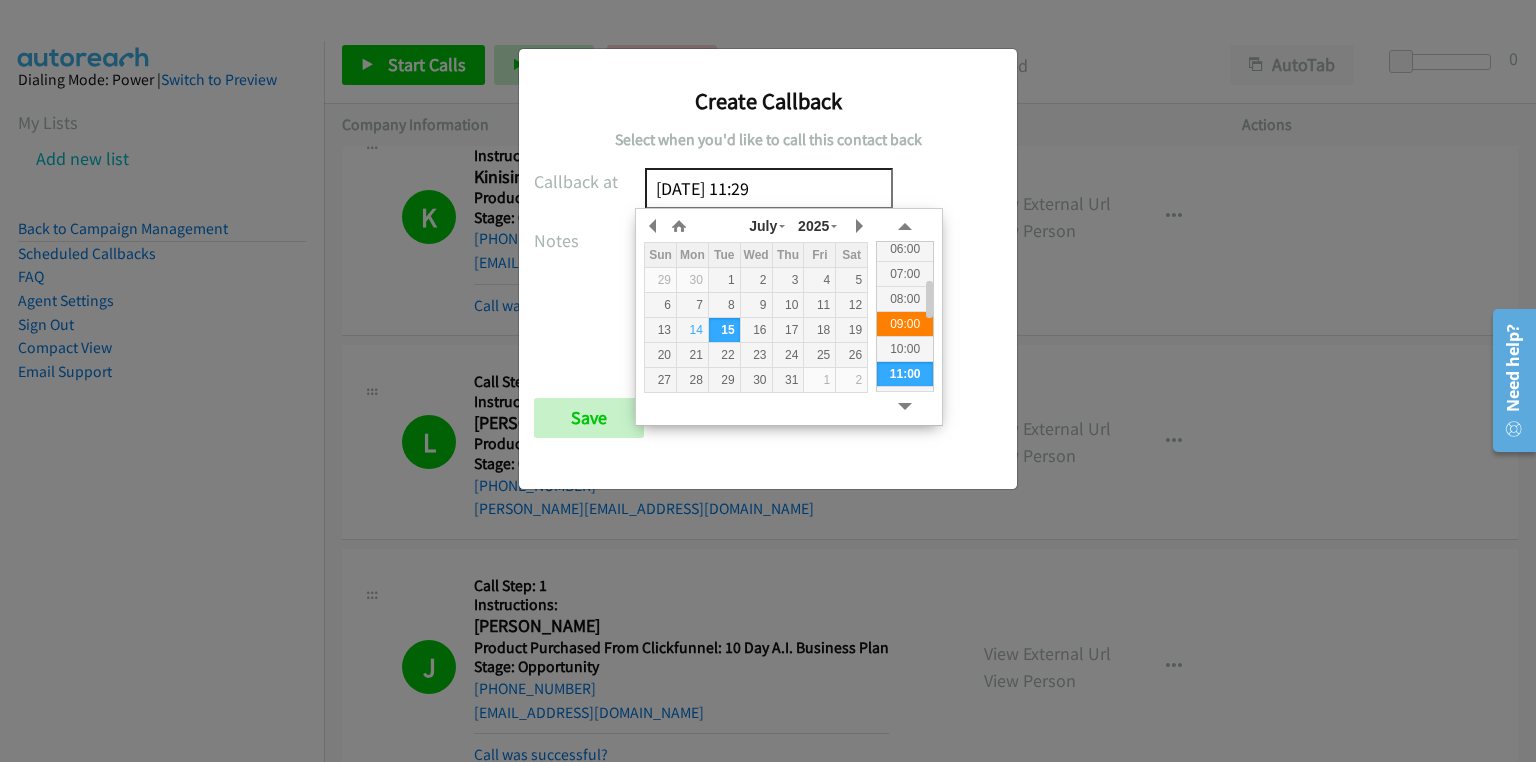 click on "09:00" at bounding box center (905, 323) 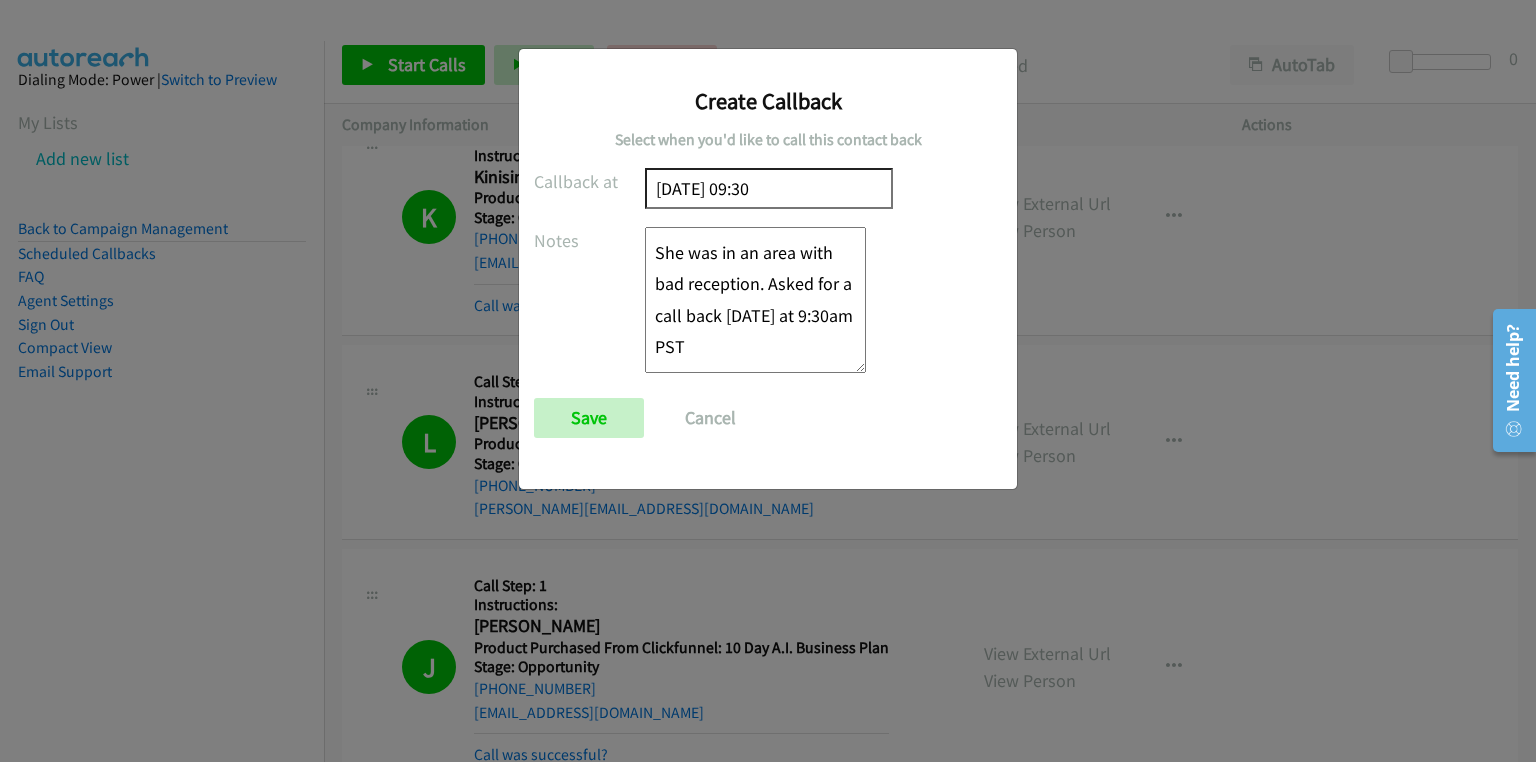 type on "2025/07/15 09:30" 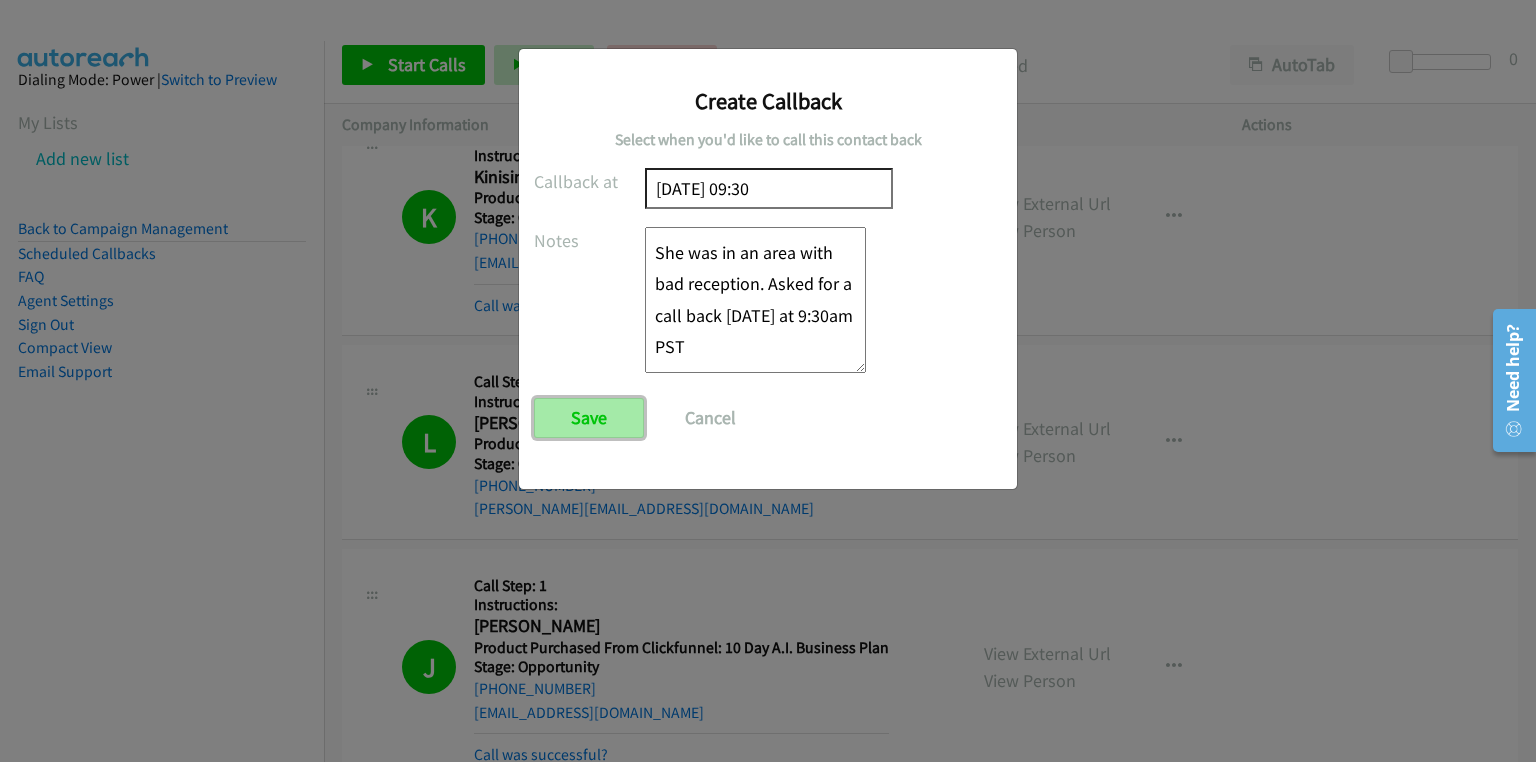 click on "Save" at bounding box center (589, 418) 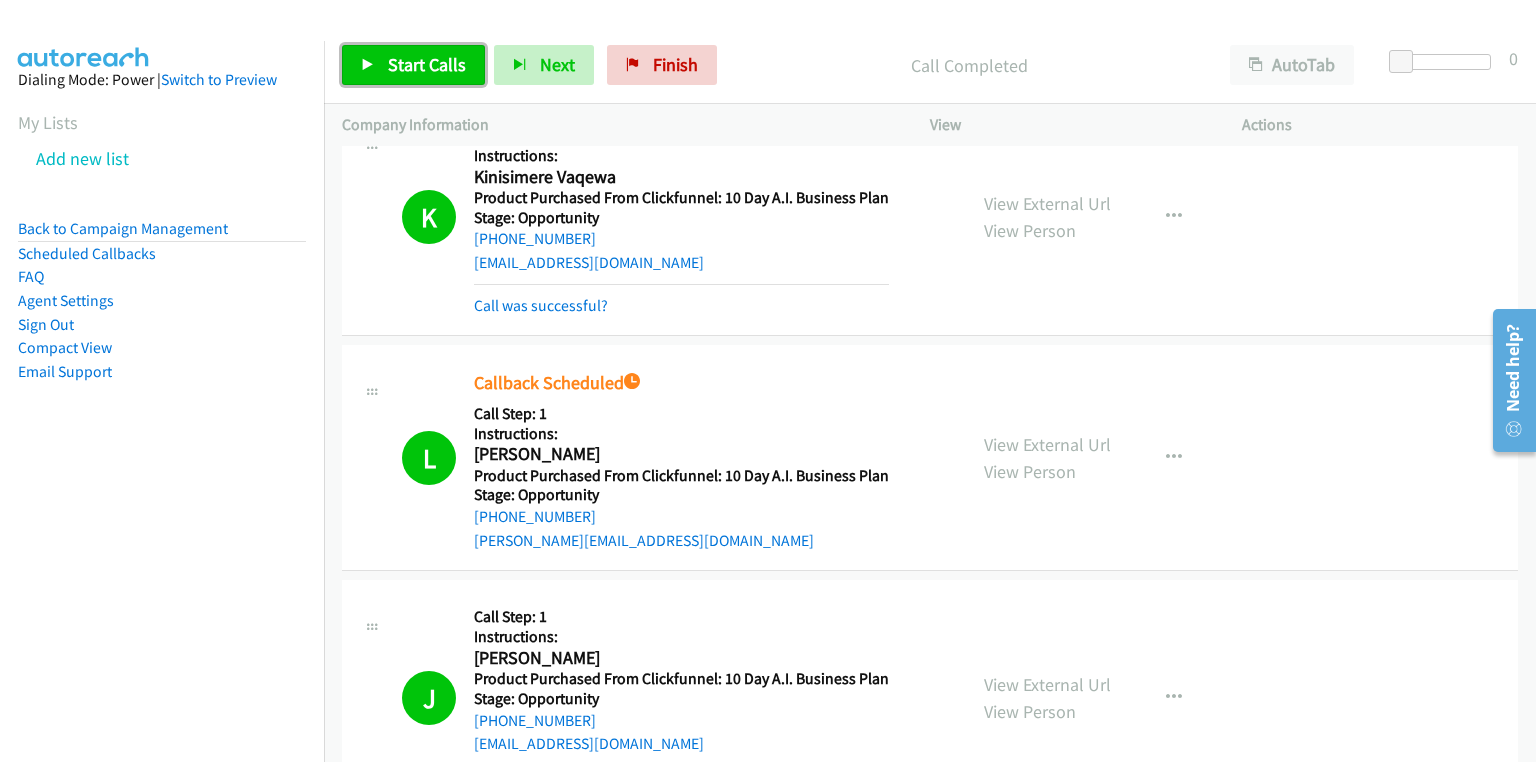 click on "Start Calls" at bounding box center [427, 64] 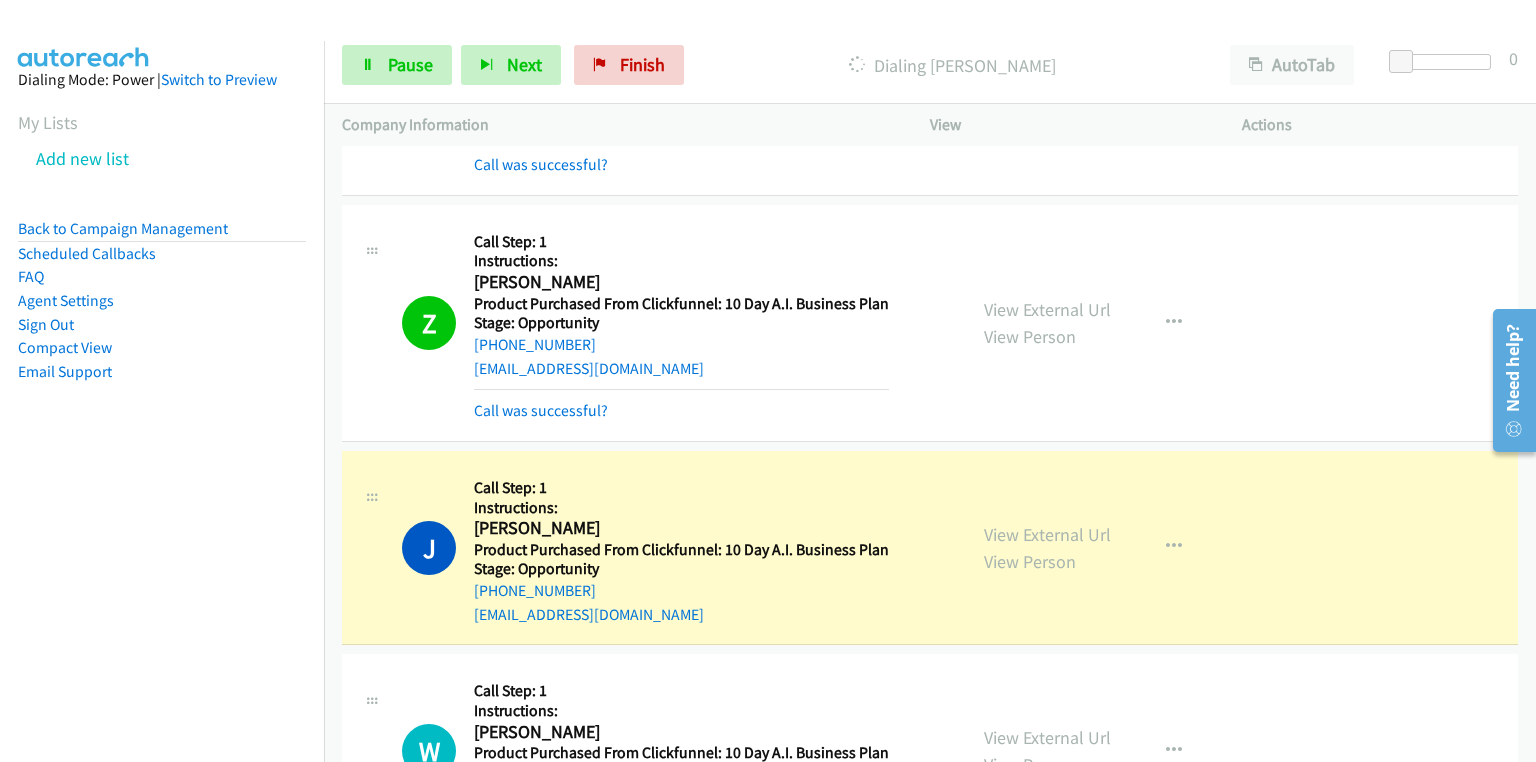 scroll, scrollTop: 6340, scrollLeft: 0, axis: vertical 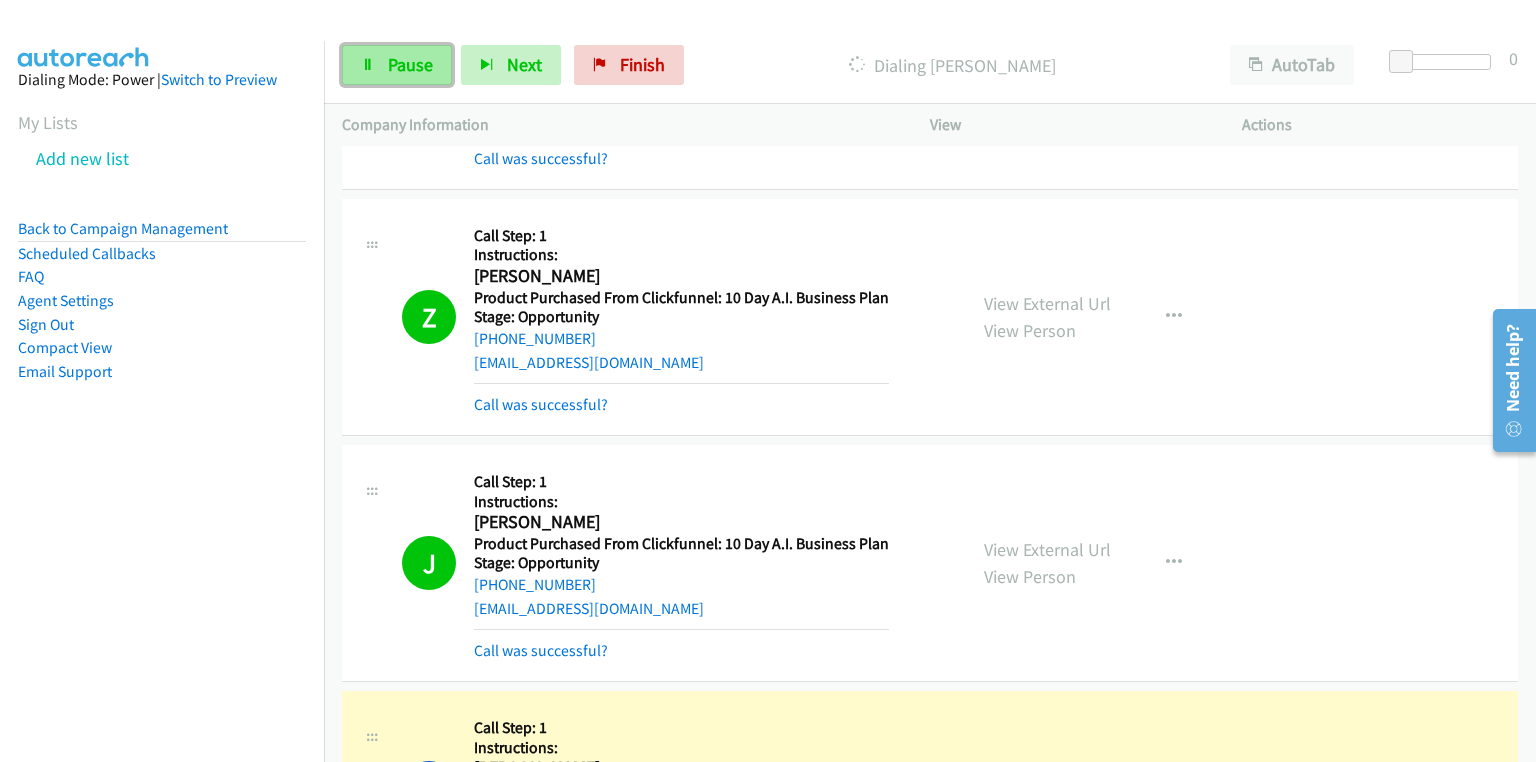 click on "Pause" at bounding box center (410, 64) 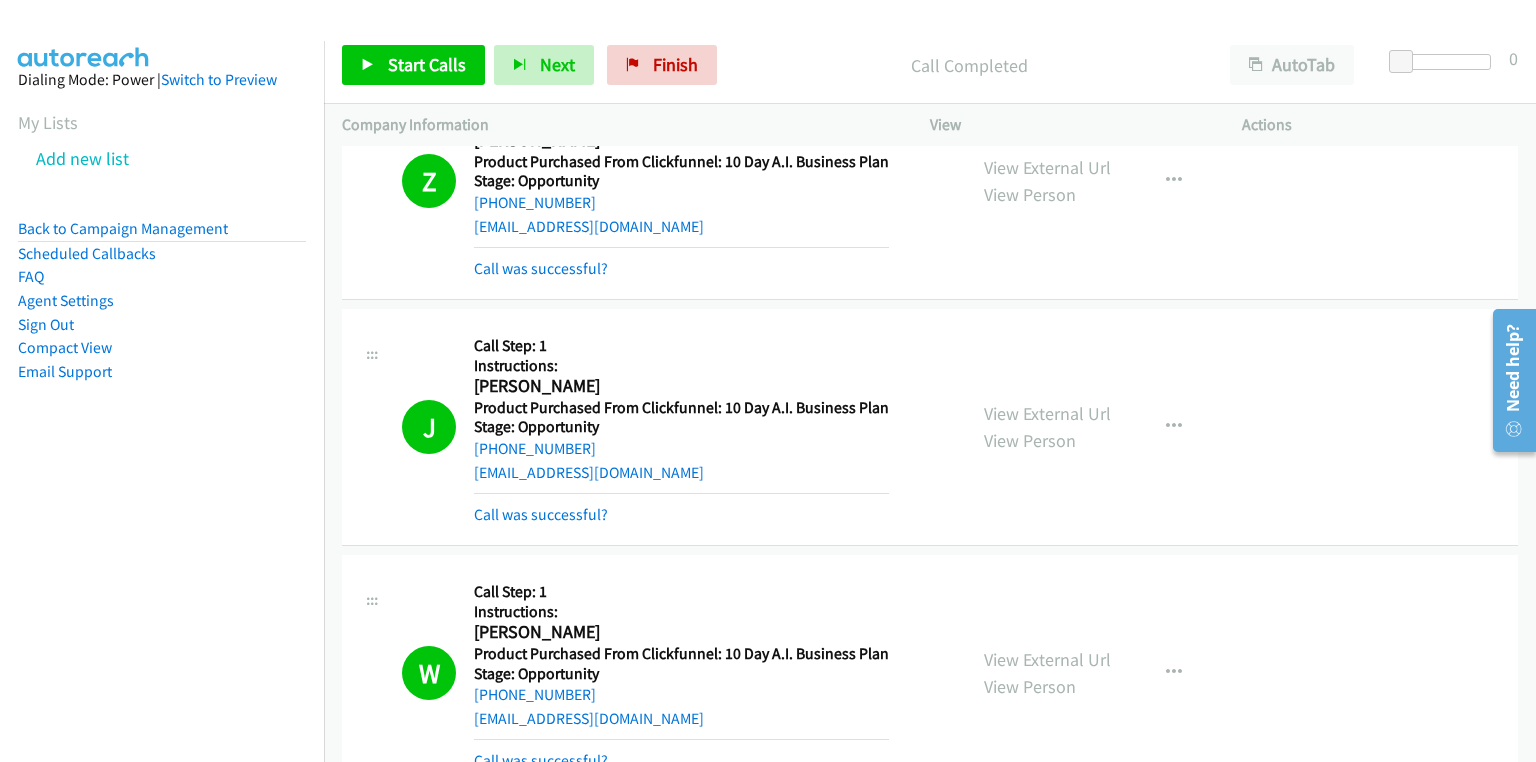 scroll, scrollTop: 6660, scrollLeft: 0, axis: vertical 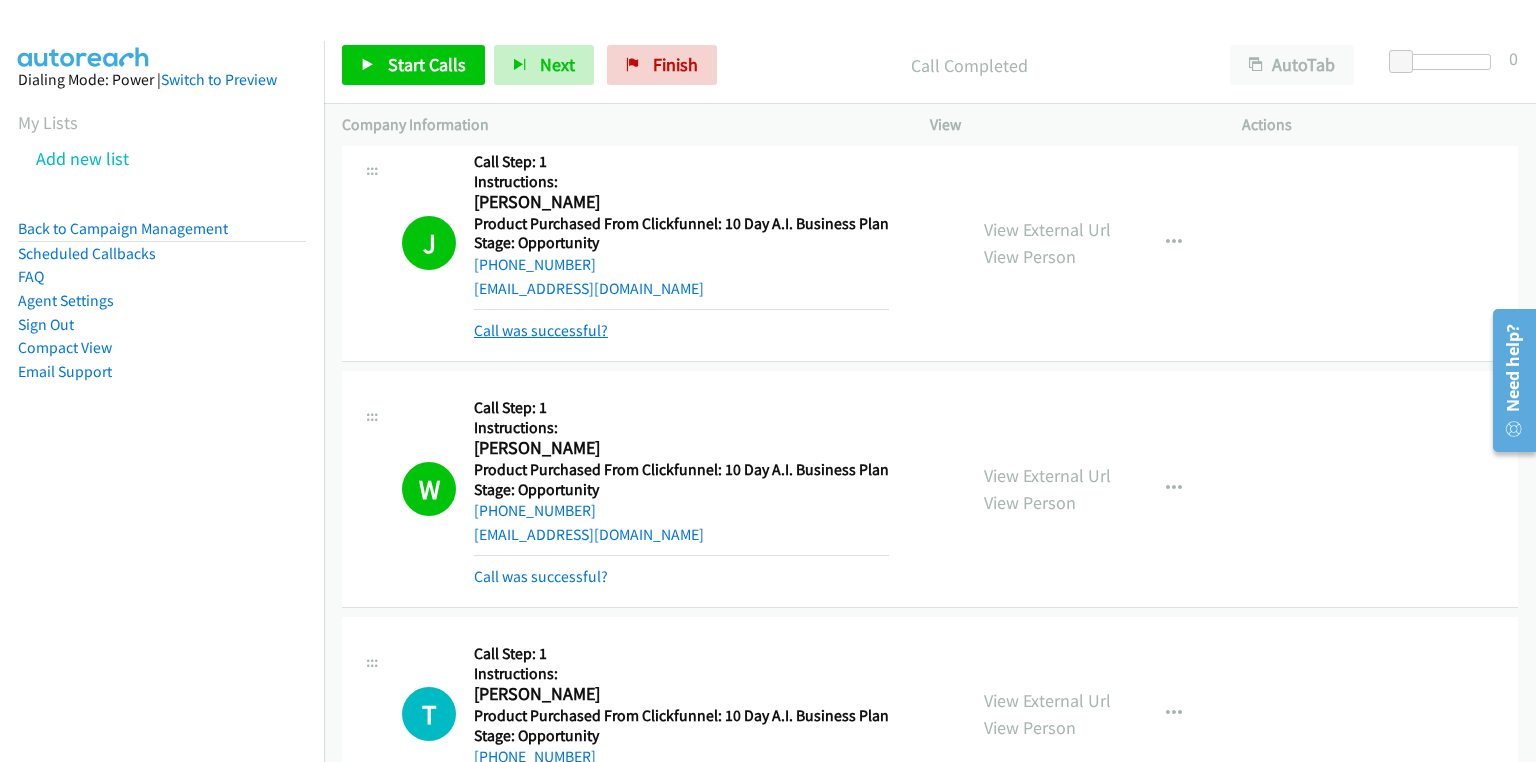 click on "Call was successful?" at bounding box center [541, 330] 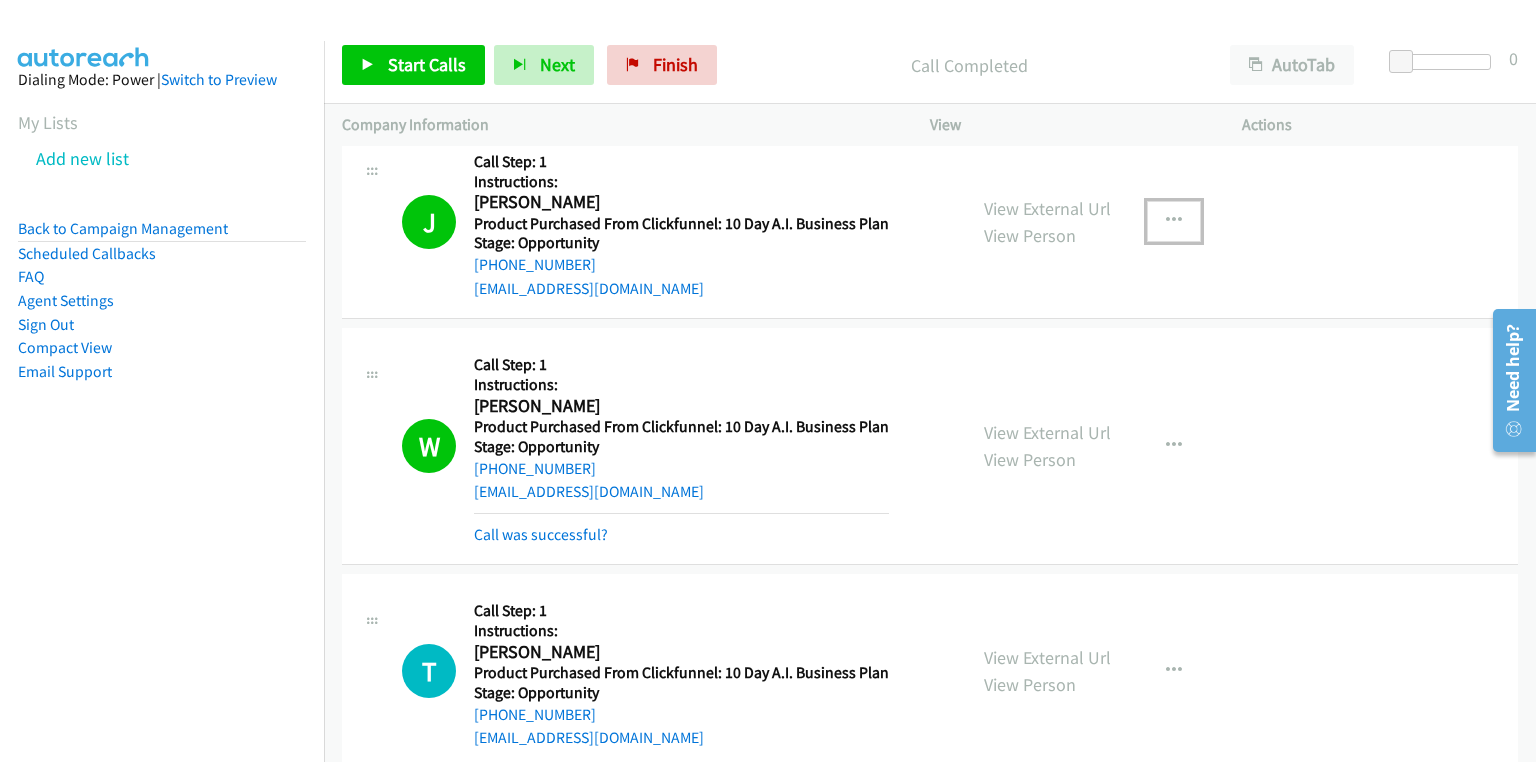 click at bounding box center (1174, 221) 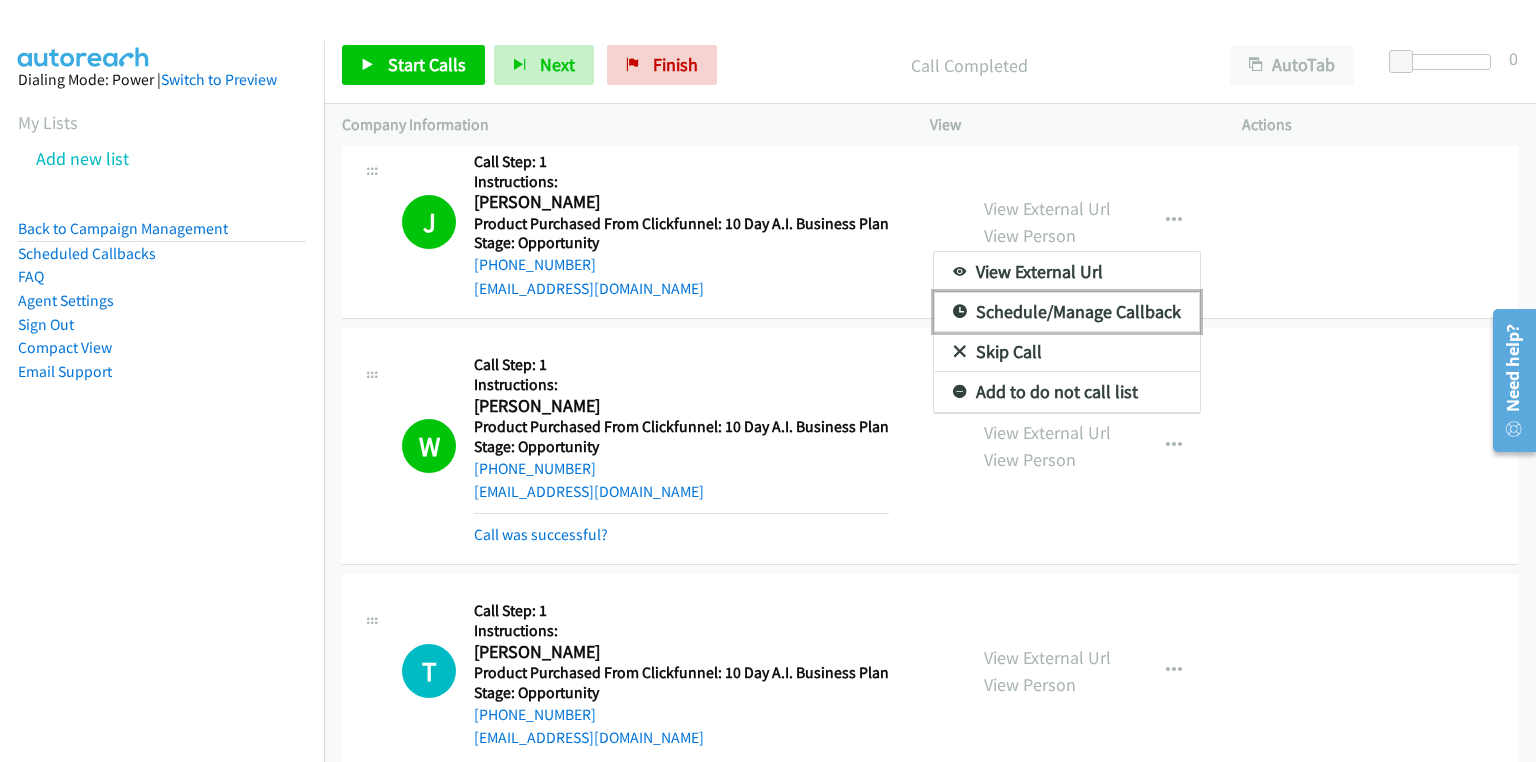 click on "Schedule/Manage Callback" at bounding box center [1067, 312] 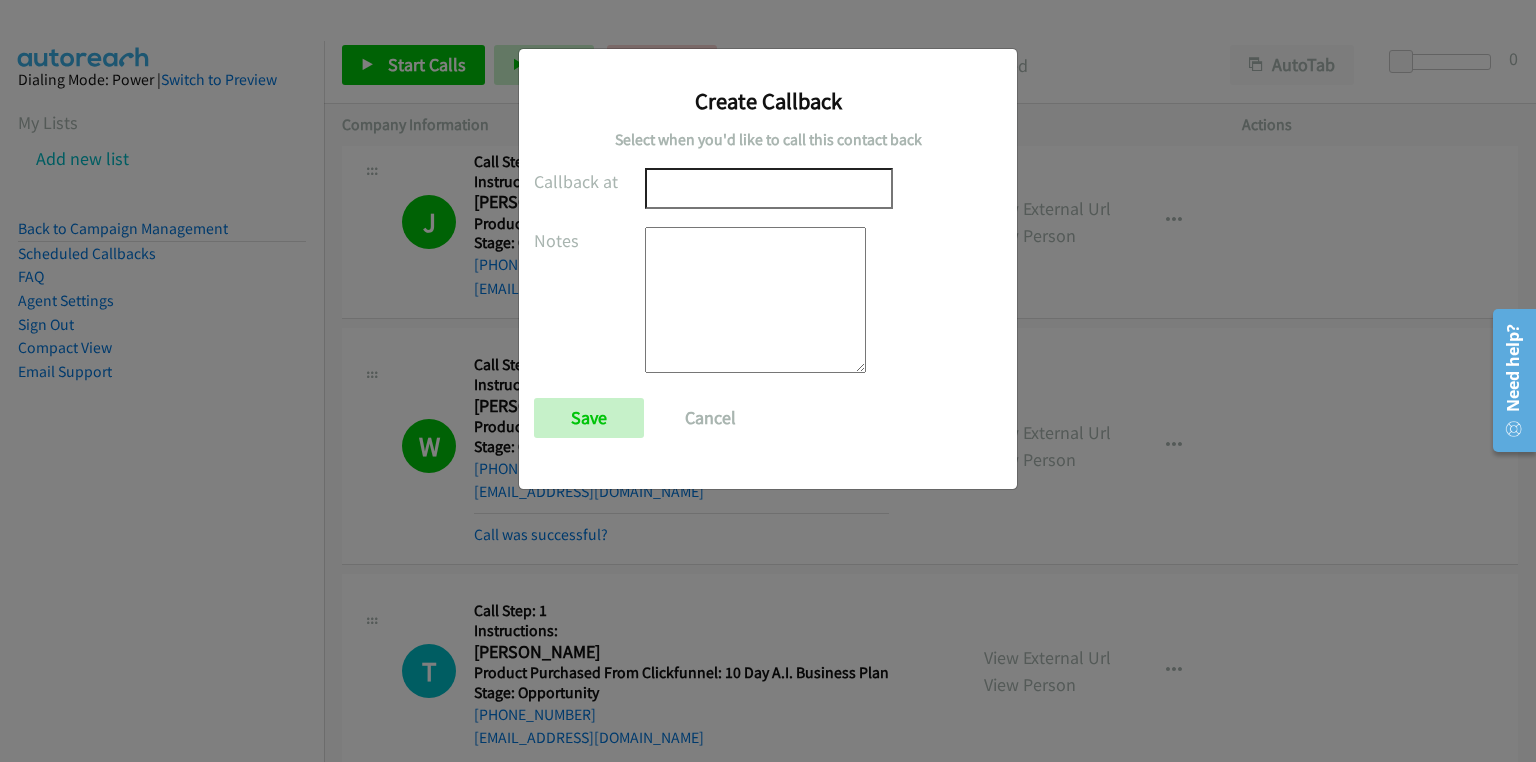 click at bounding box center [769, 188] 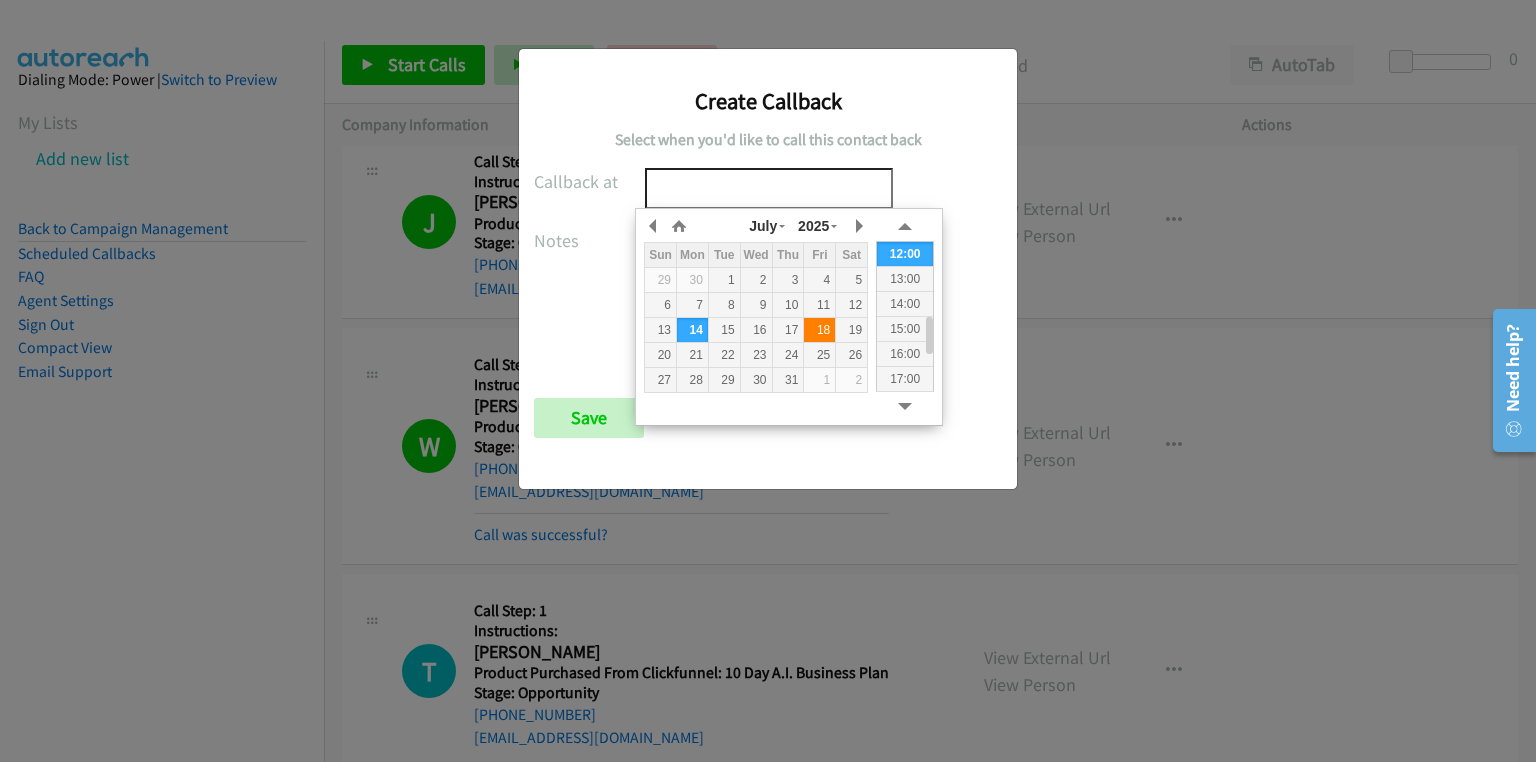 click on "18" at bounding box center (819, 330) 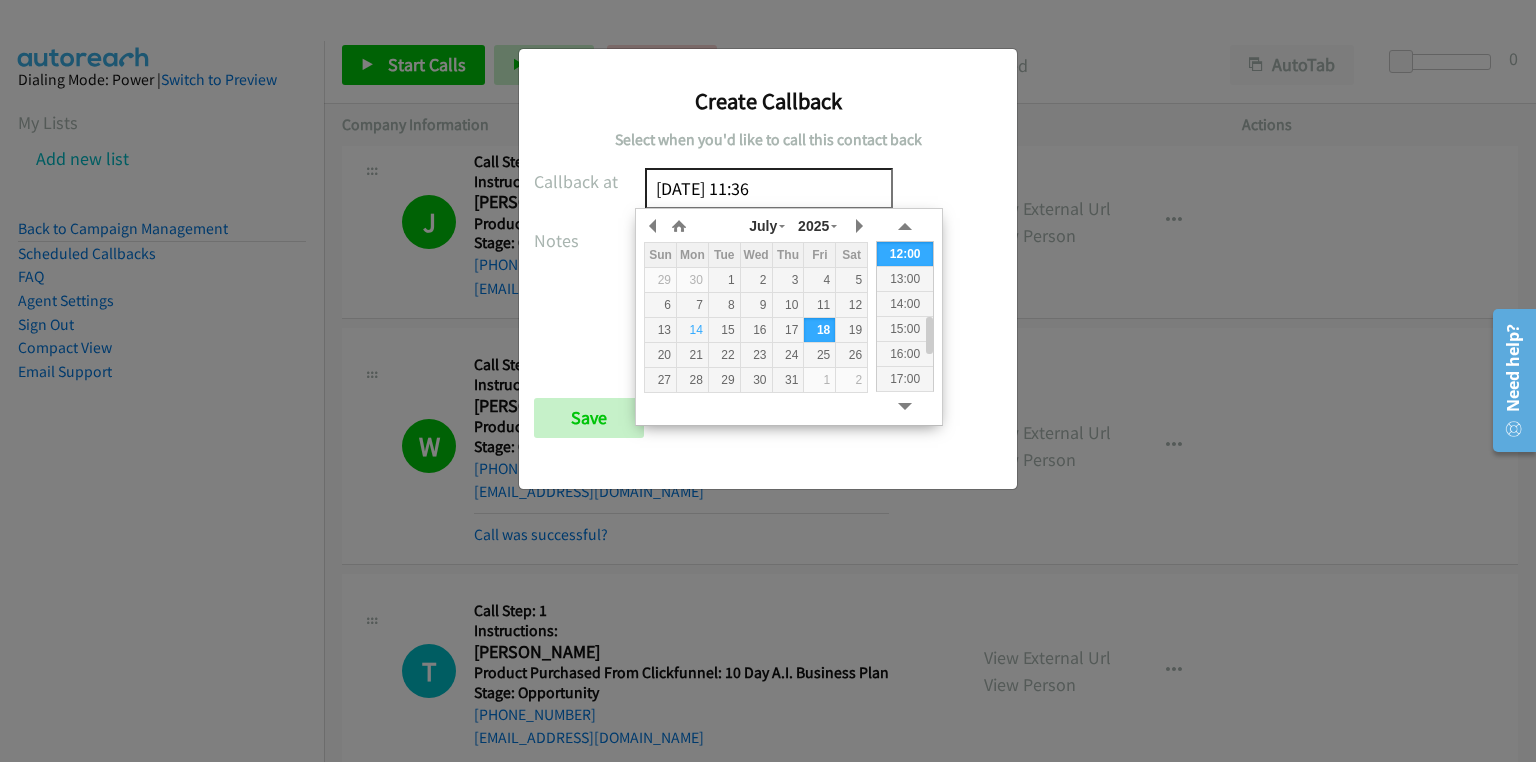 click on "Create Callback
Select when you'd like to call this contact back
Callback at
2025/07/18 11:36
Notes
Save
Cancel" at bounding box center (768, 260) 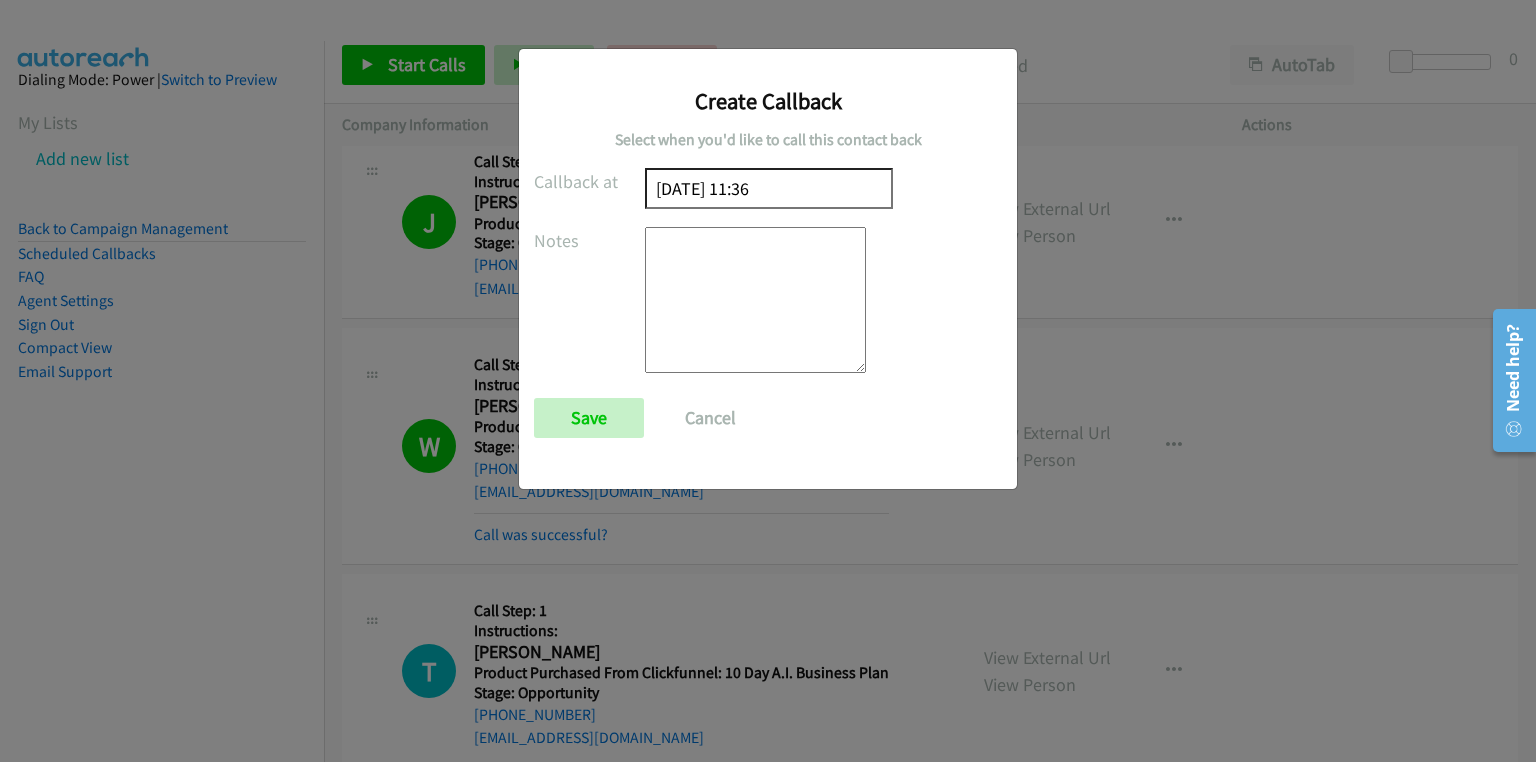 click at bounding box center [755, 300] 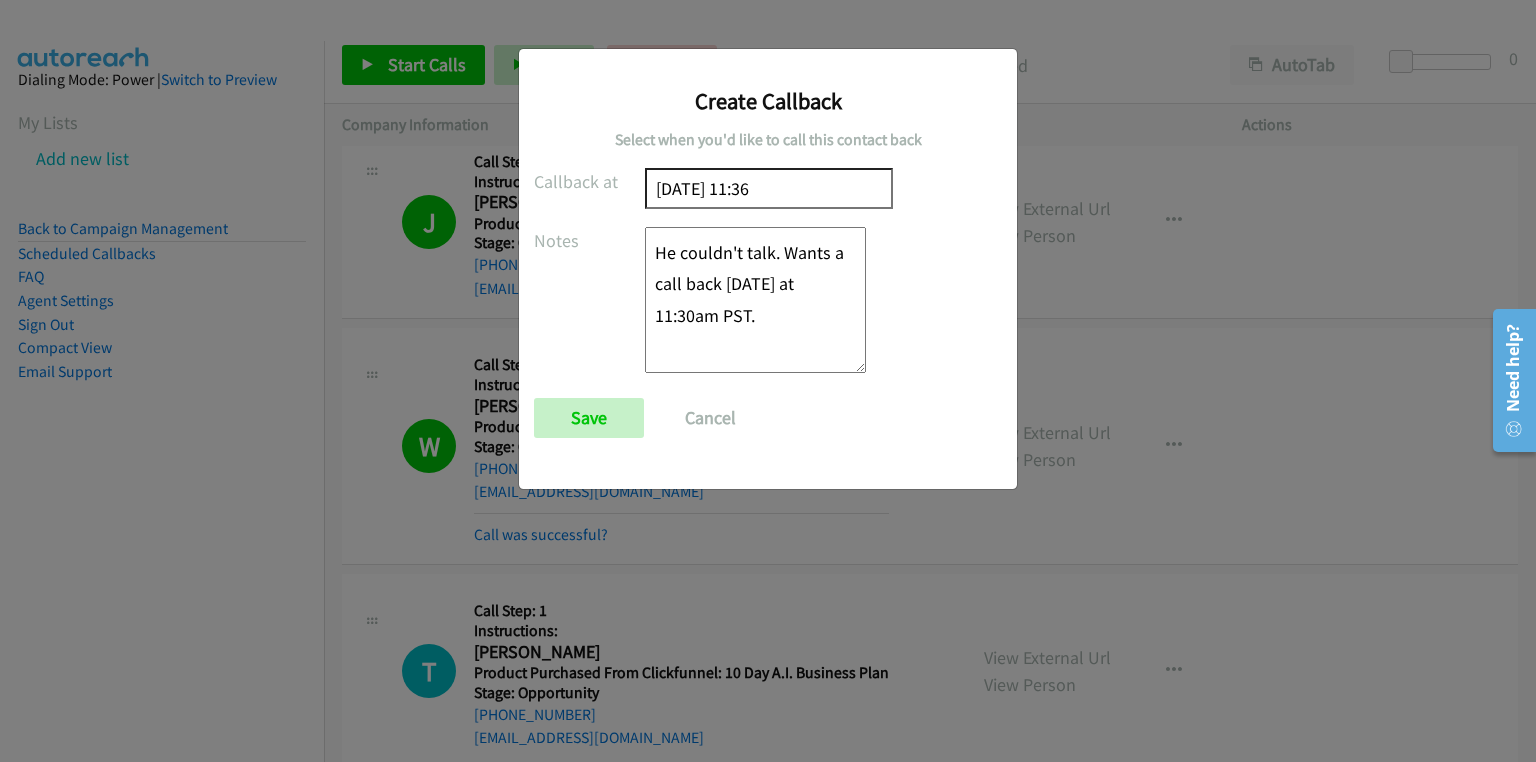 type on "He couldn't talk. Wants a call back this Friday at 11:30am PST." 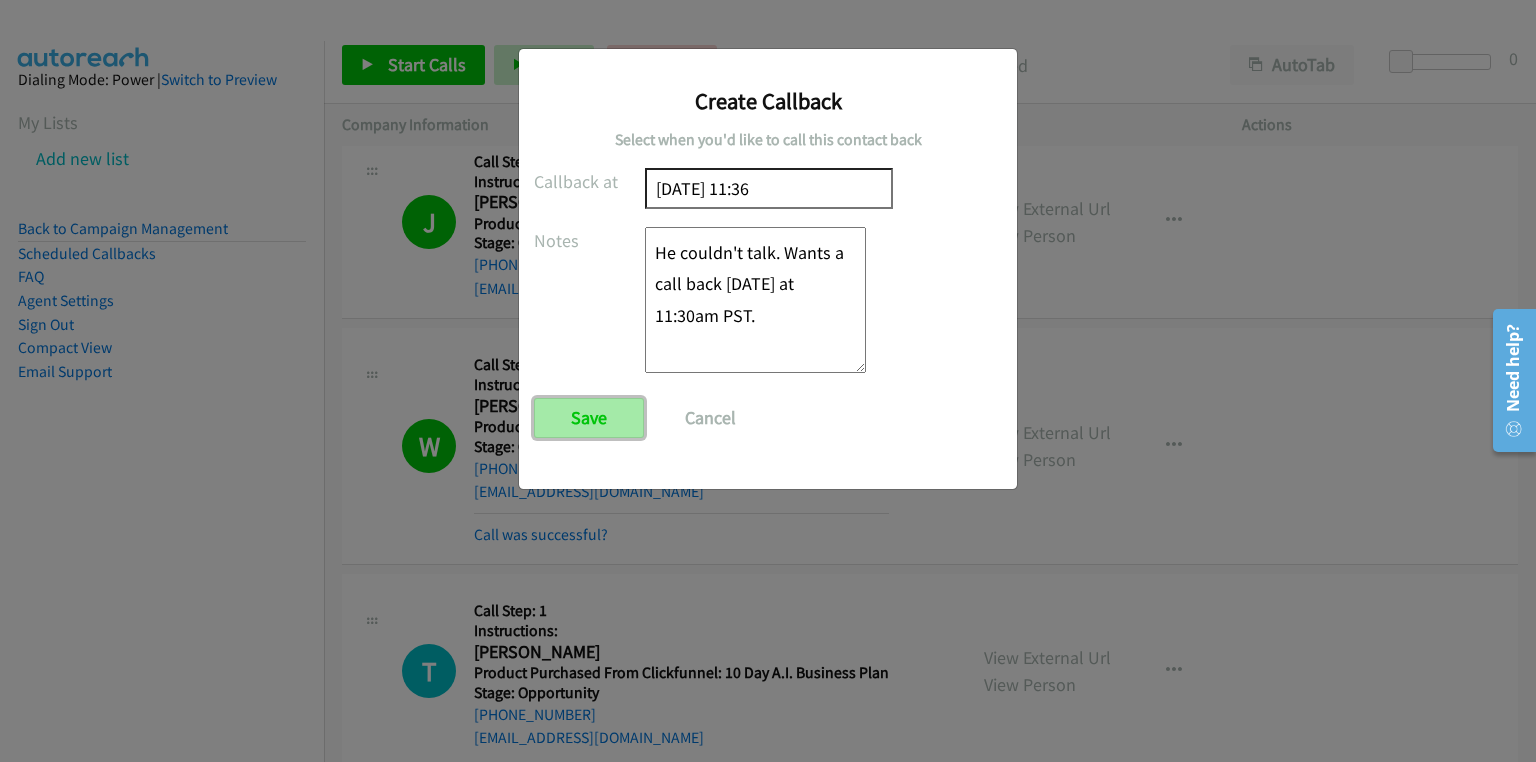 click on "Save" at bounding box center (589, 418) 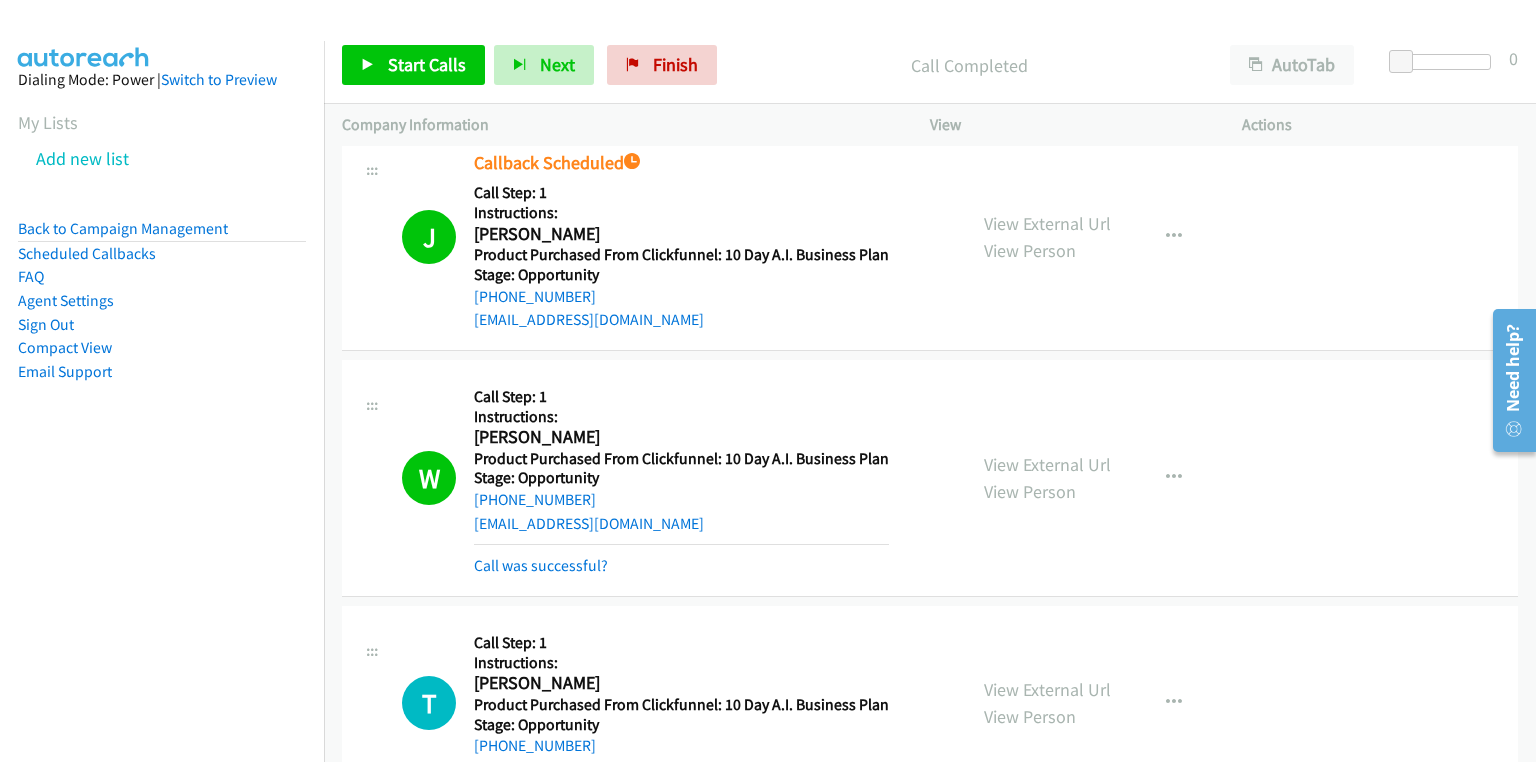 click on "Jason Larson" at bounding box center (678, 234) 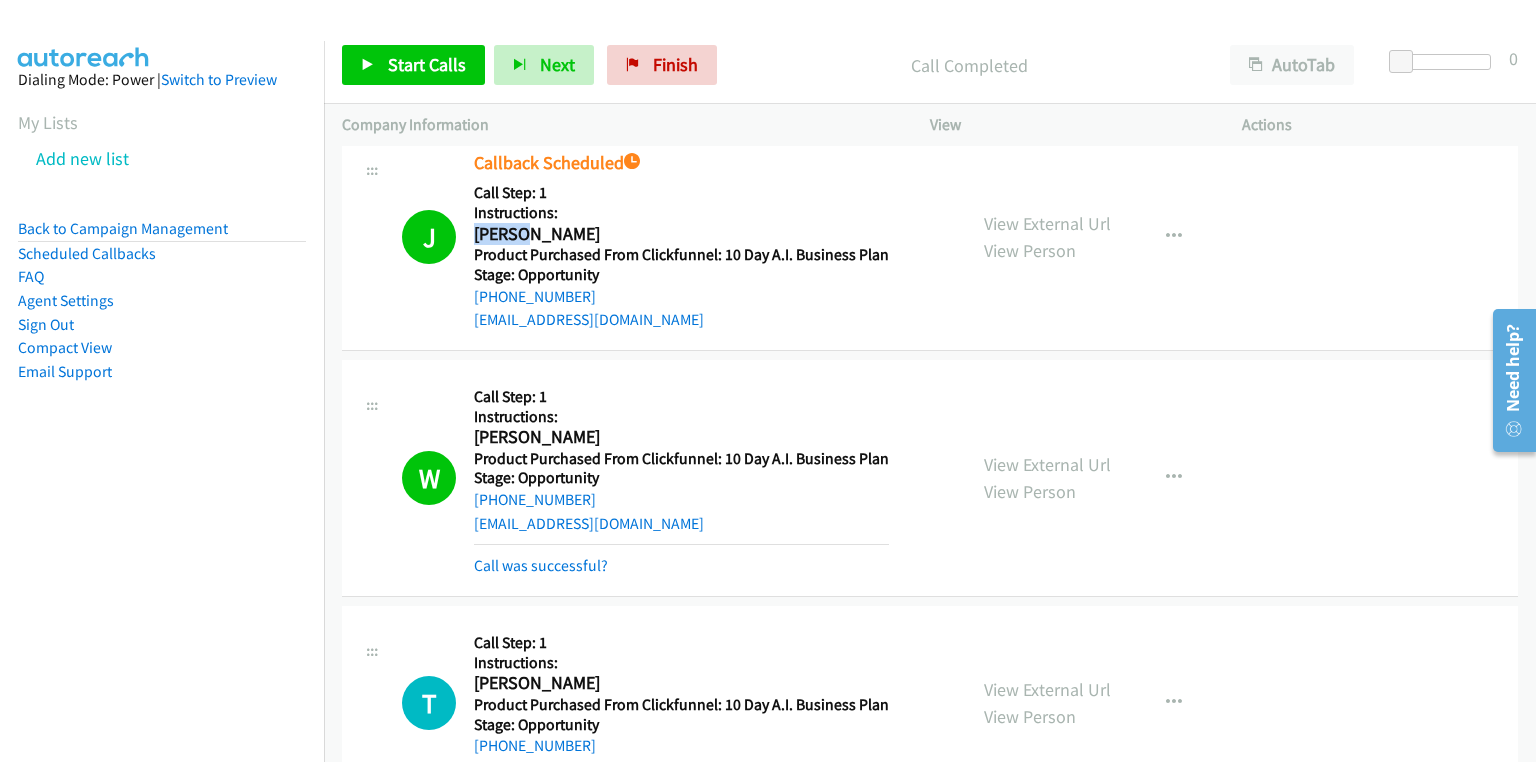 click on "Jason Larson" at bounding box center [678, 234] 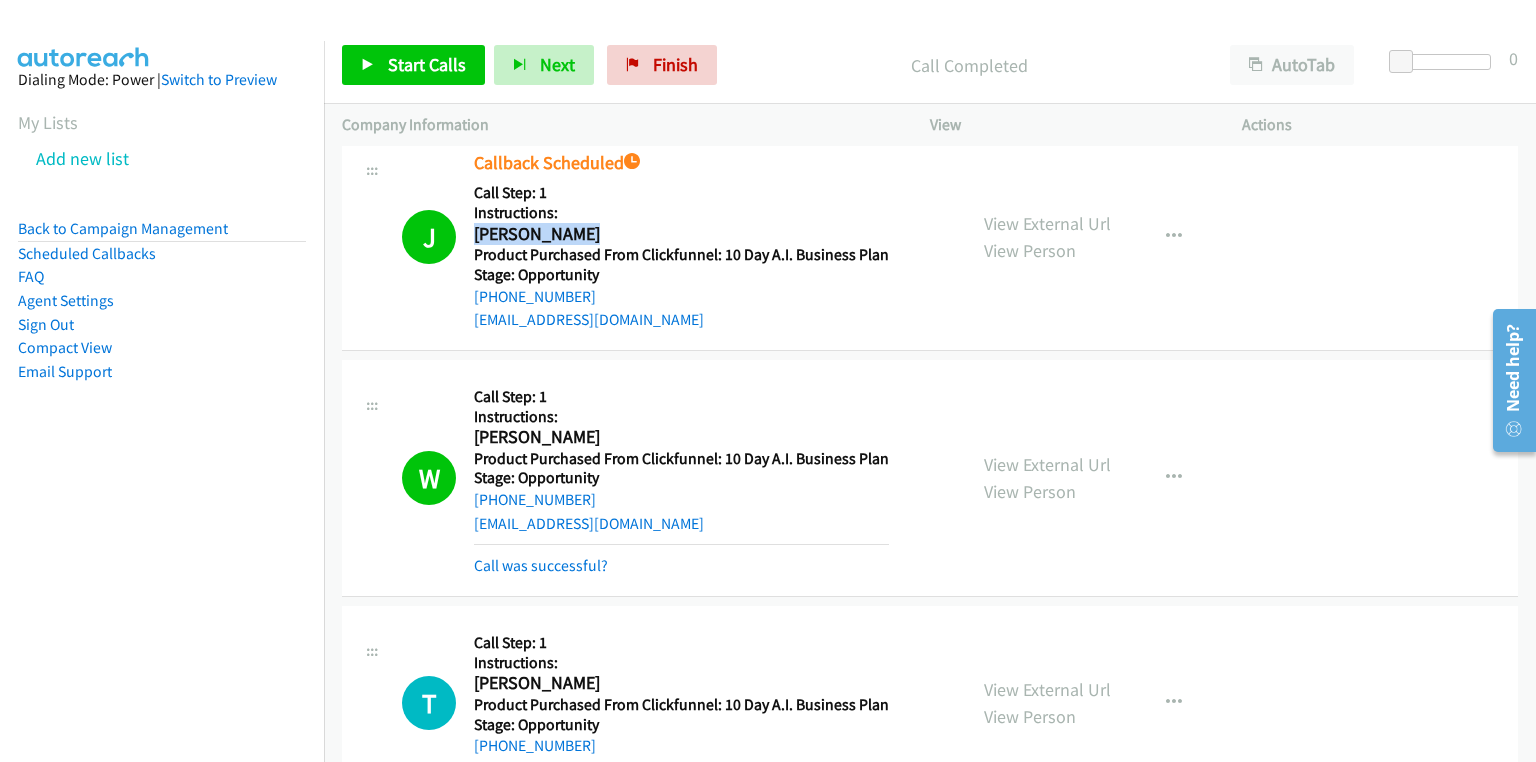 click on "Jason Larson" at bounding box center (678, 234) 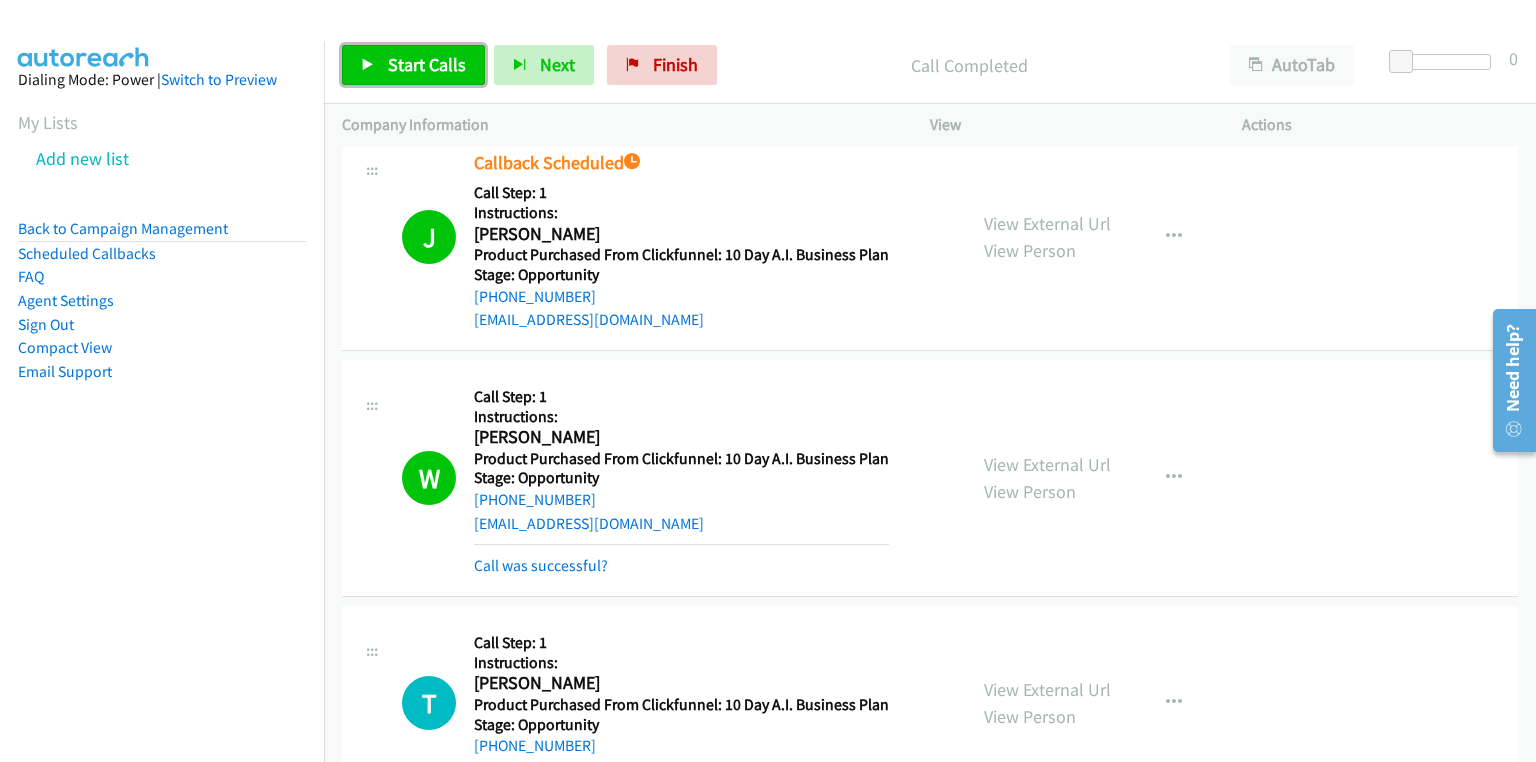 click on "Start Calls" at bounding box center [427, 64] 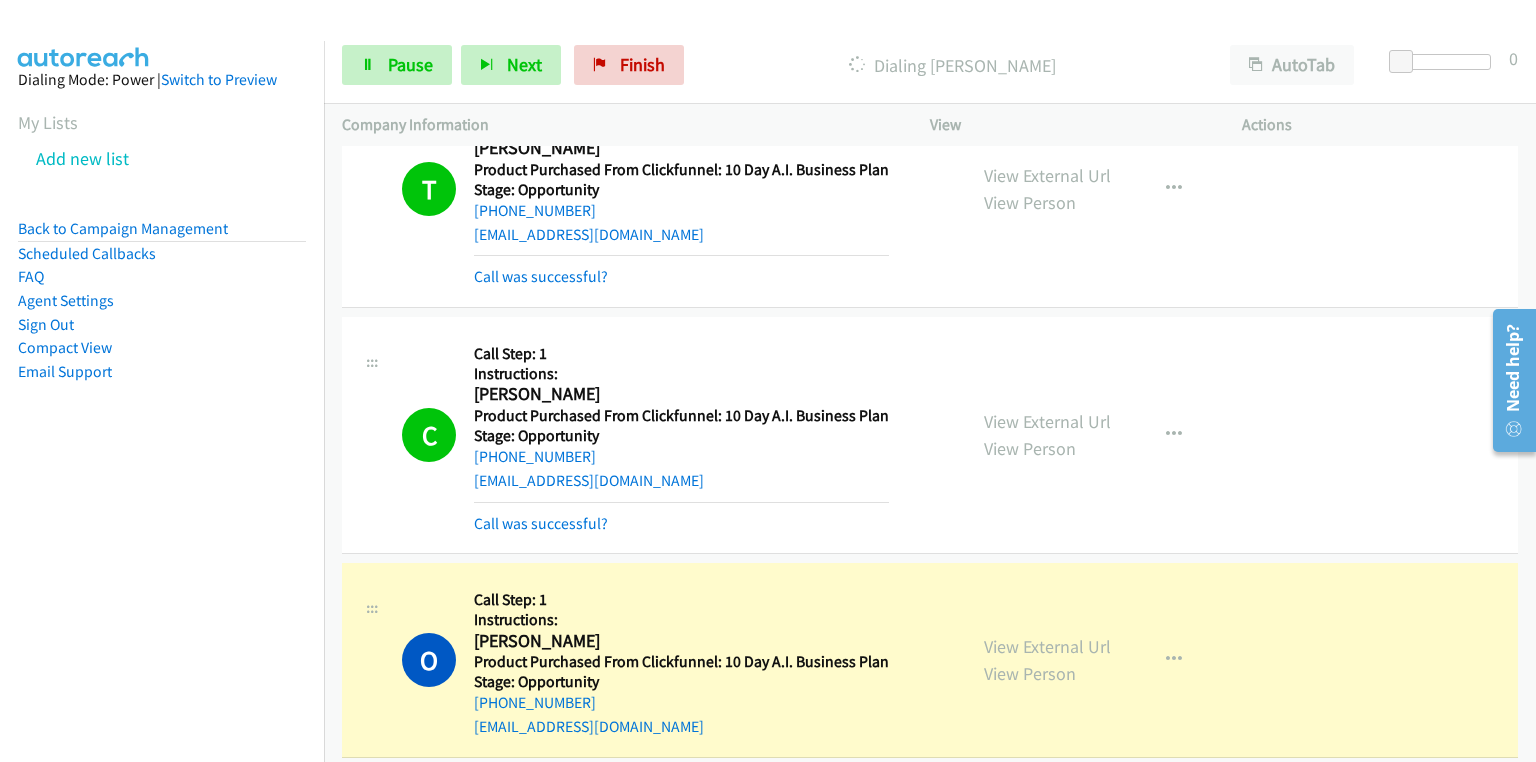 scroll, scrollTop: 7220, scrollLeft: 0, axis: vertical 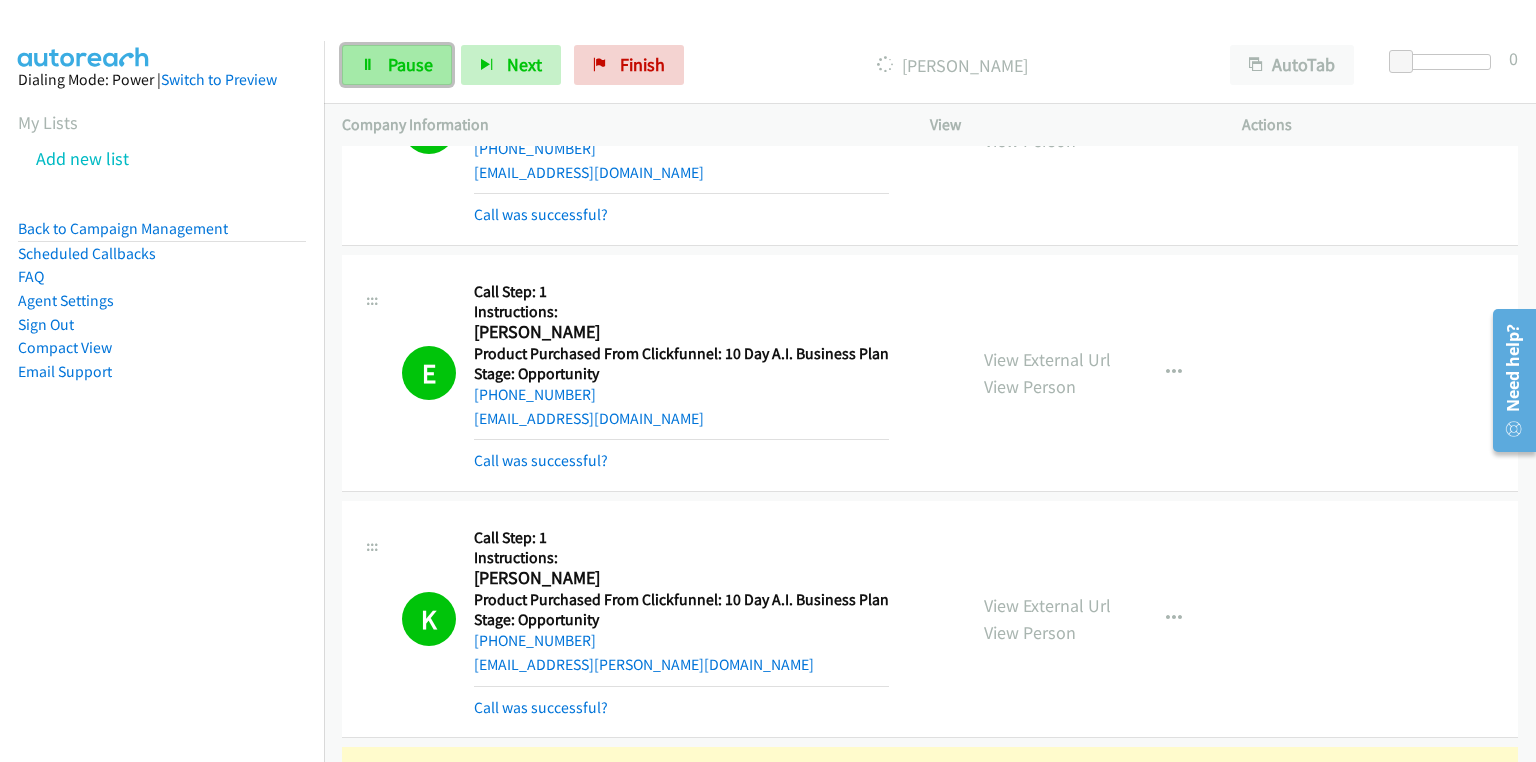 click on "Pause" at bounding box center [410, 64] 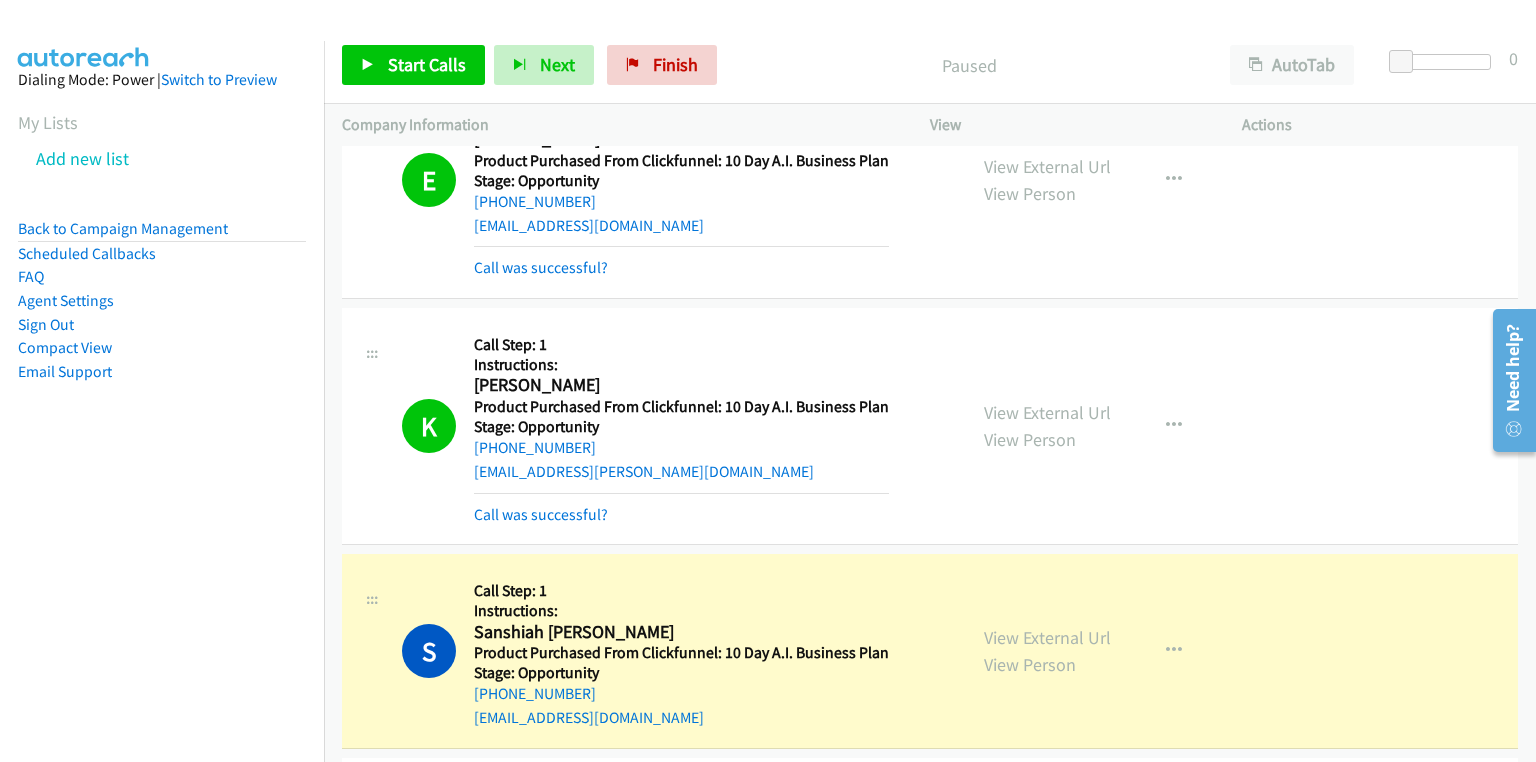 scroll, scrollTop: 9220, scrollLeft: 0, axis: vertical 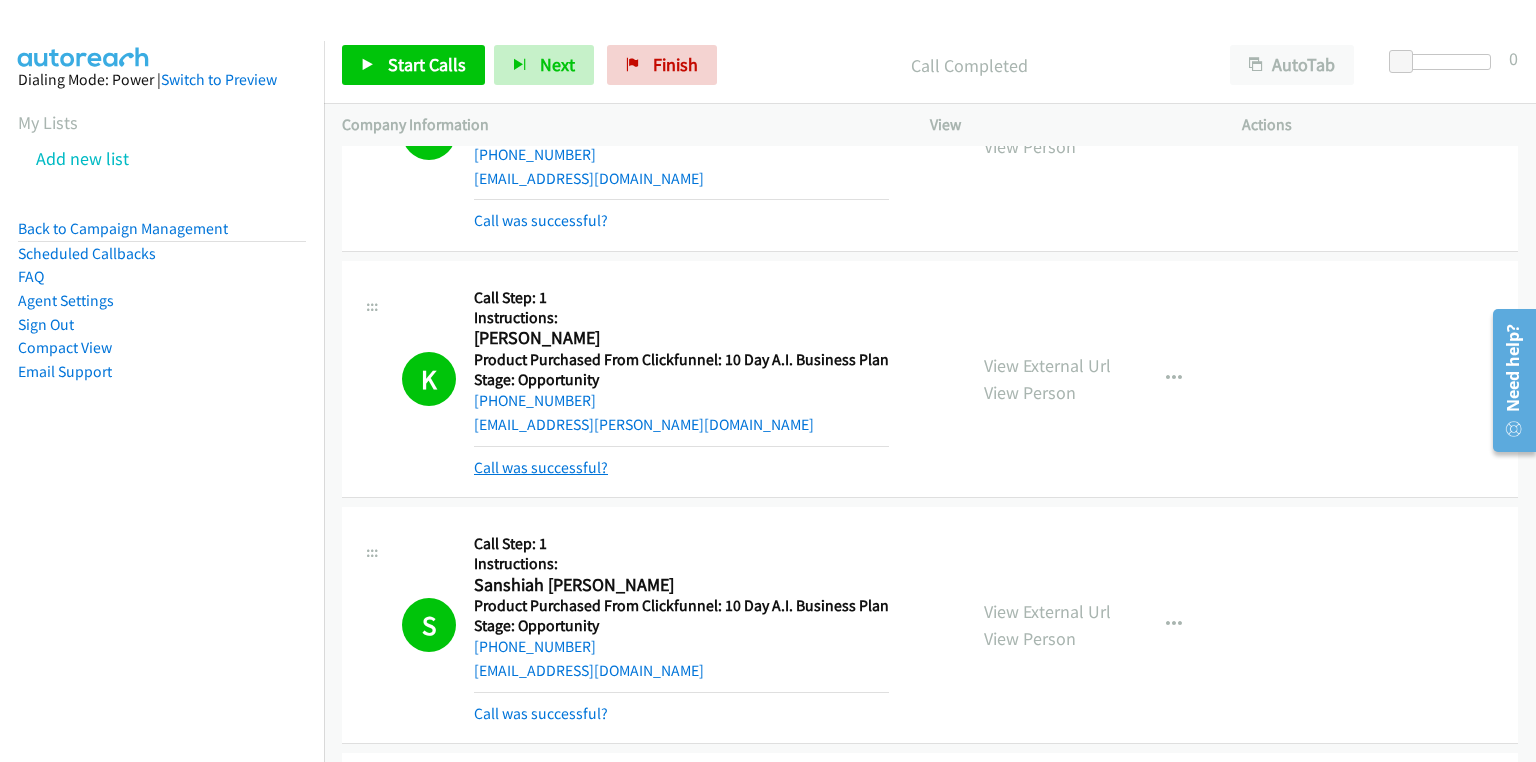 click on "Call was successful?" at bounding box center [541, 467] 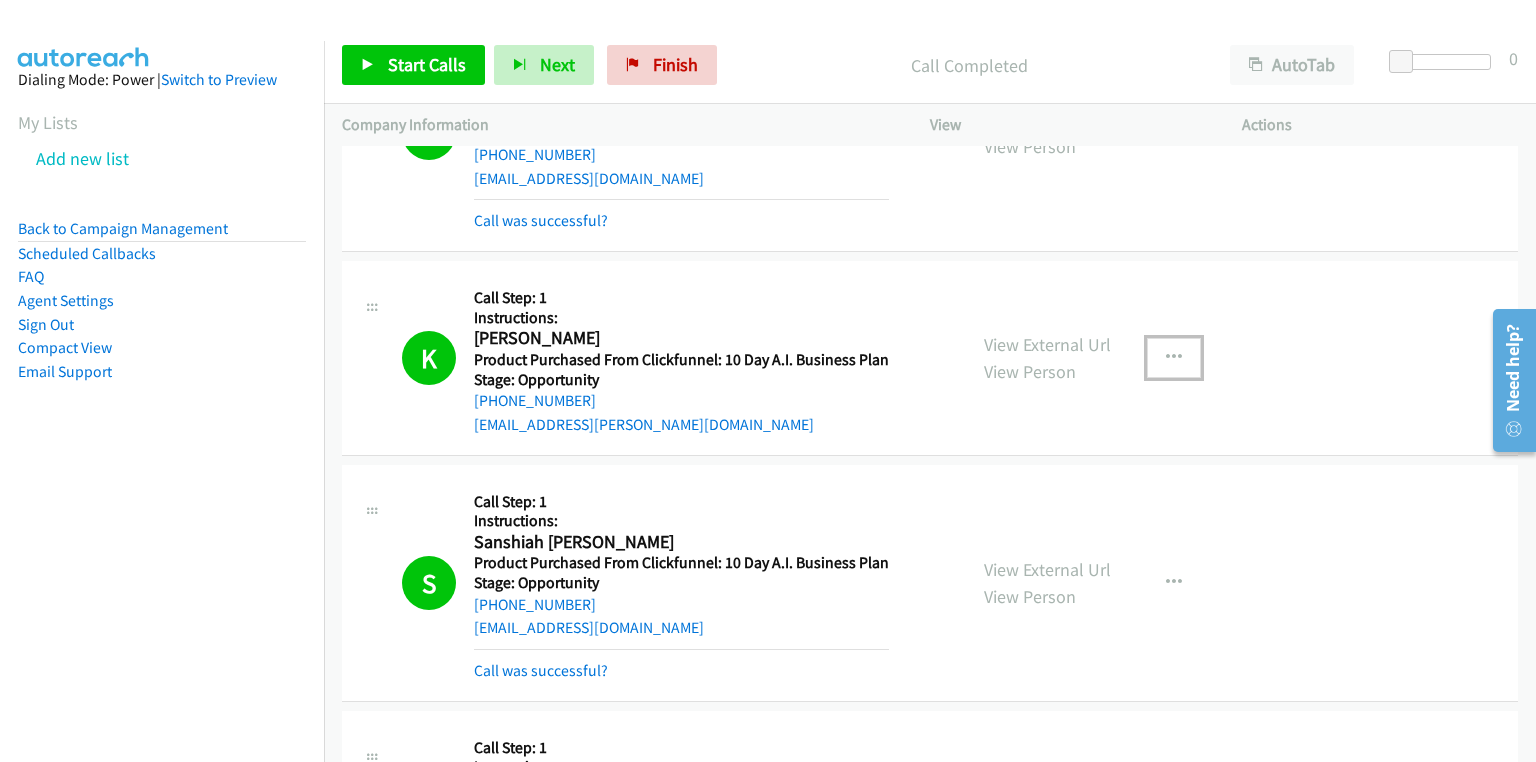 click at bounding box center [1174, 358] 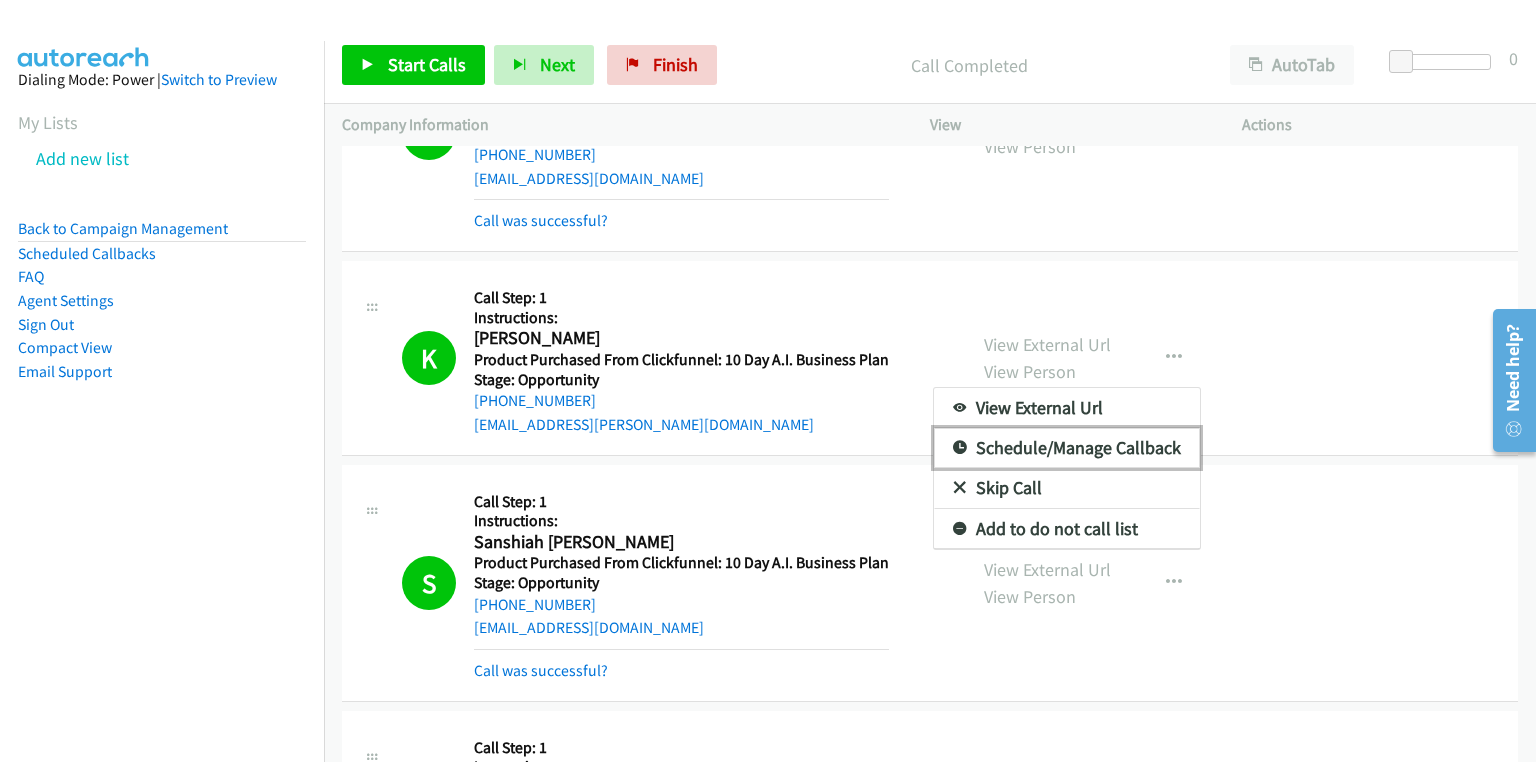 click on "Schedule/Manage Callback" at bounding box center (1067, 448) 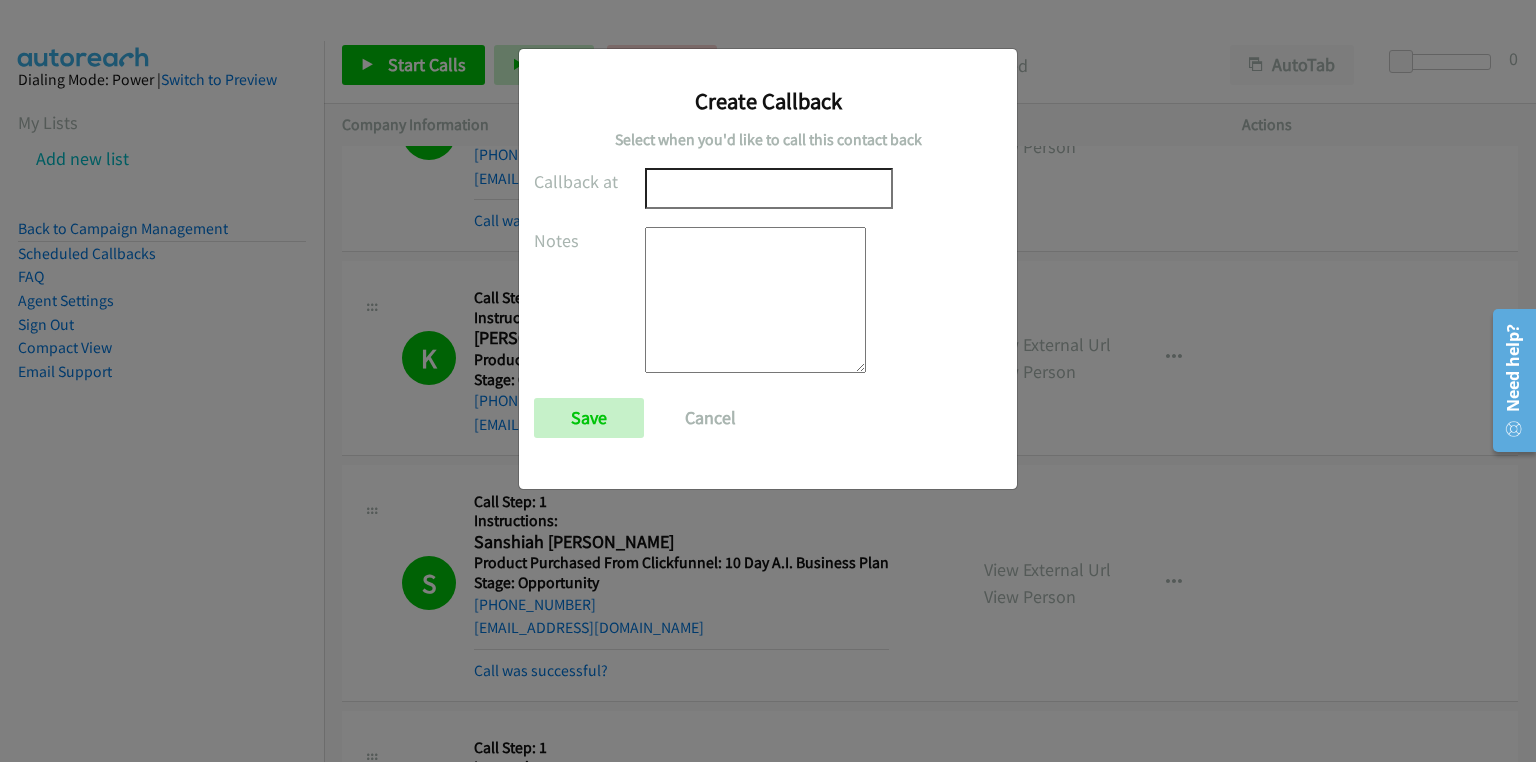 click at bounding box center [755, 300] 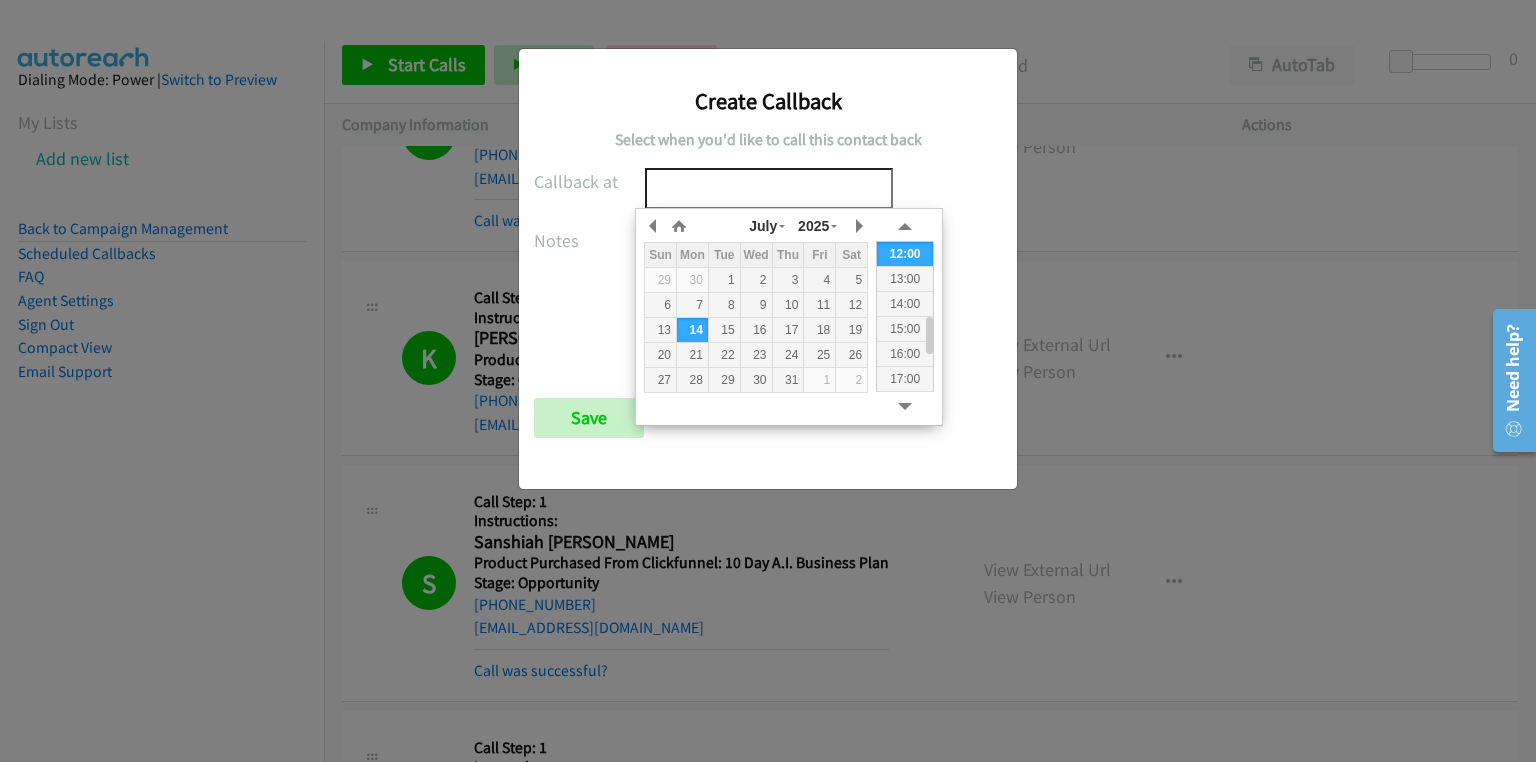 click on "Callback at
Notes
Save
Cancel" at bounding box center [768, 312] 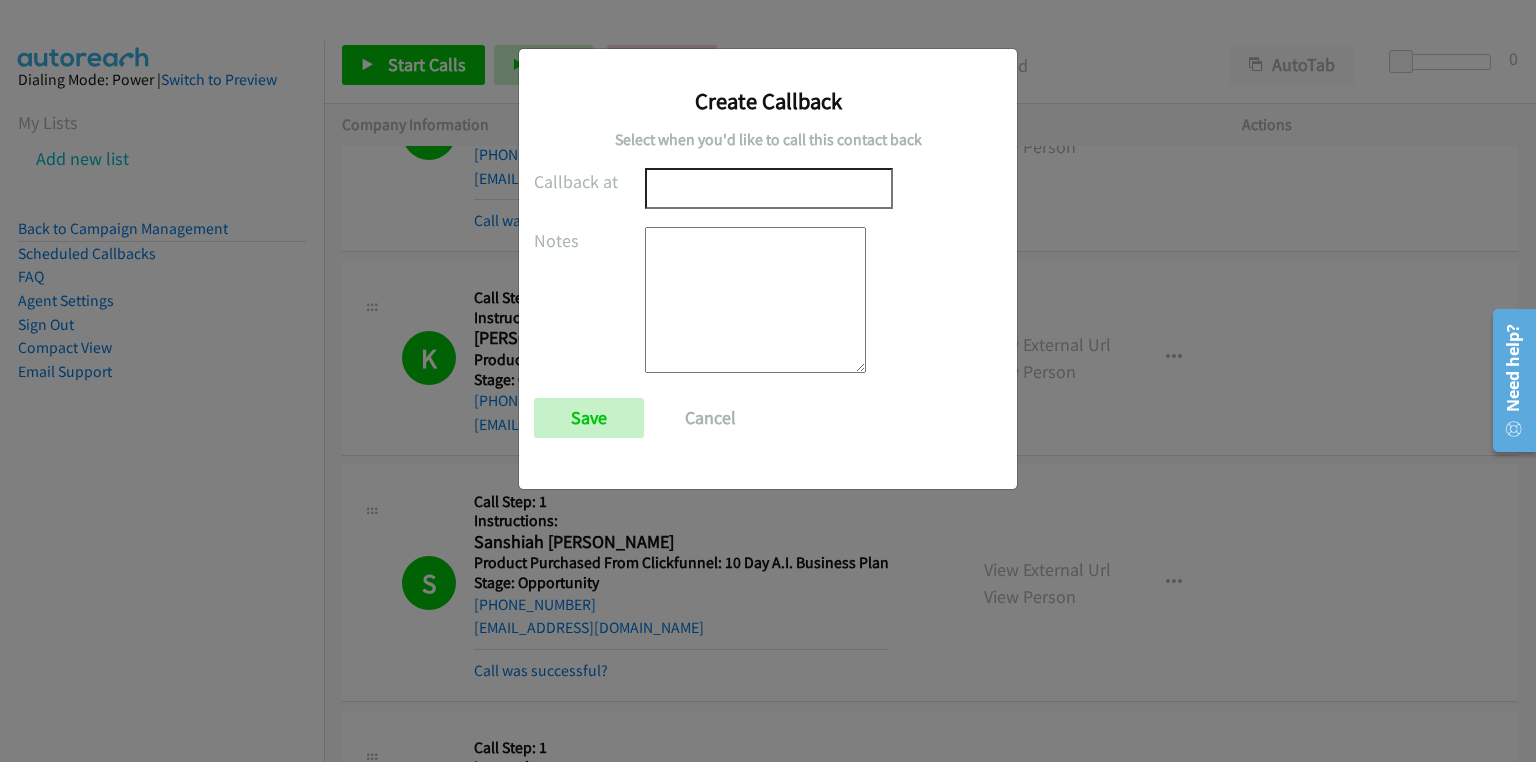 click at bounding box center (755, 300) 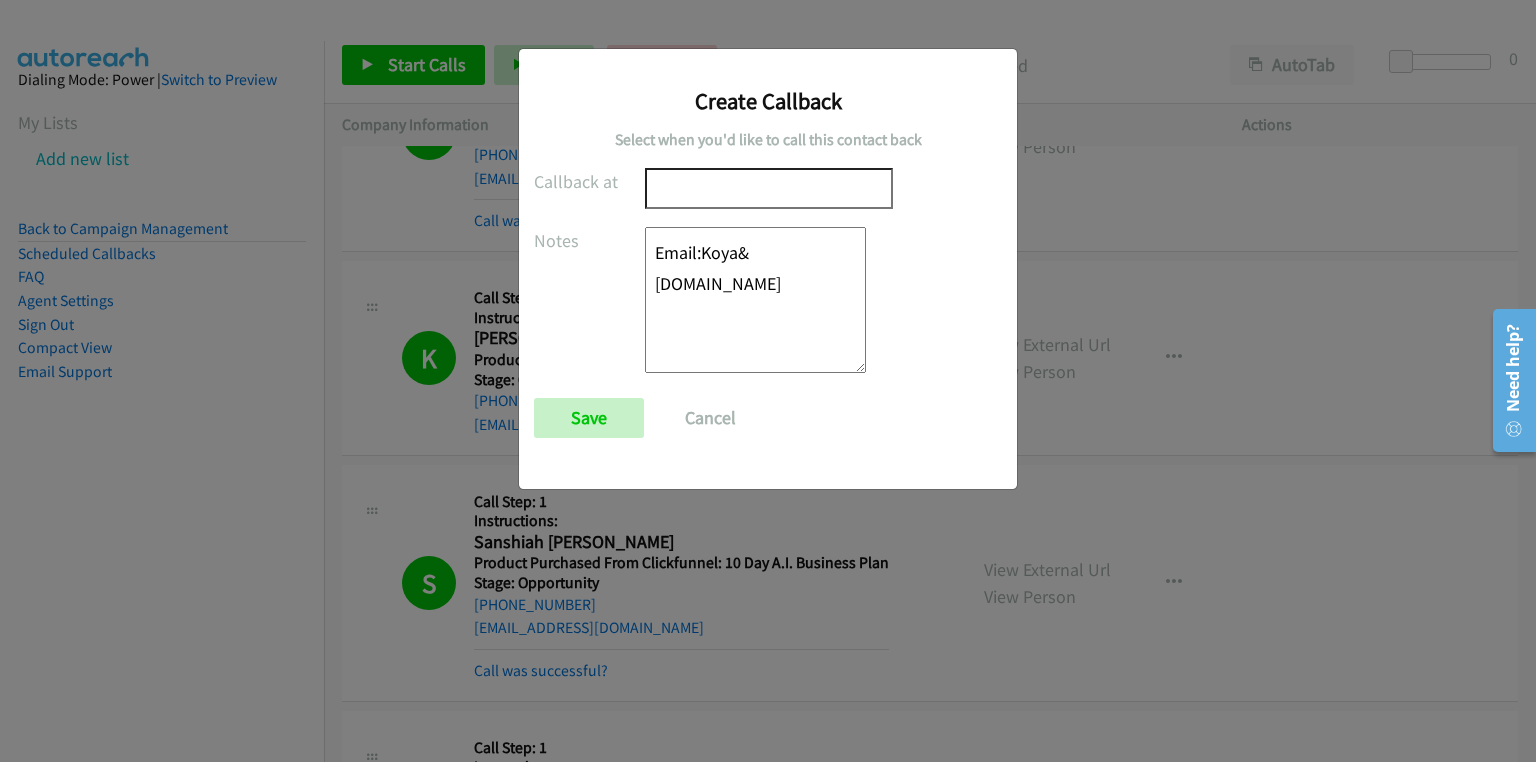click on "Email:Koya&aktaxesandfinances.com" at bounding box center (755, 300) 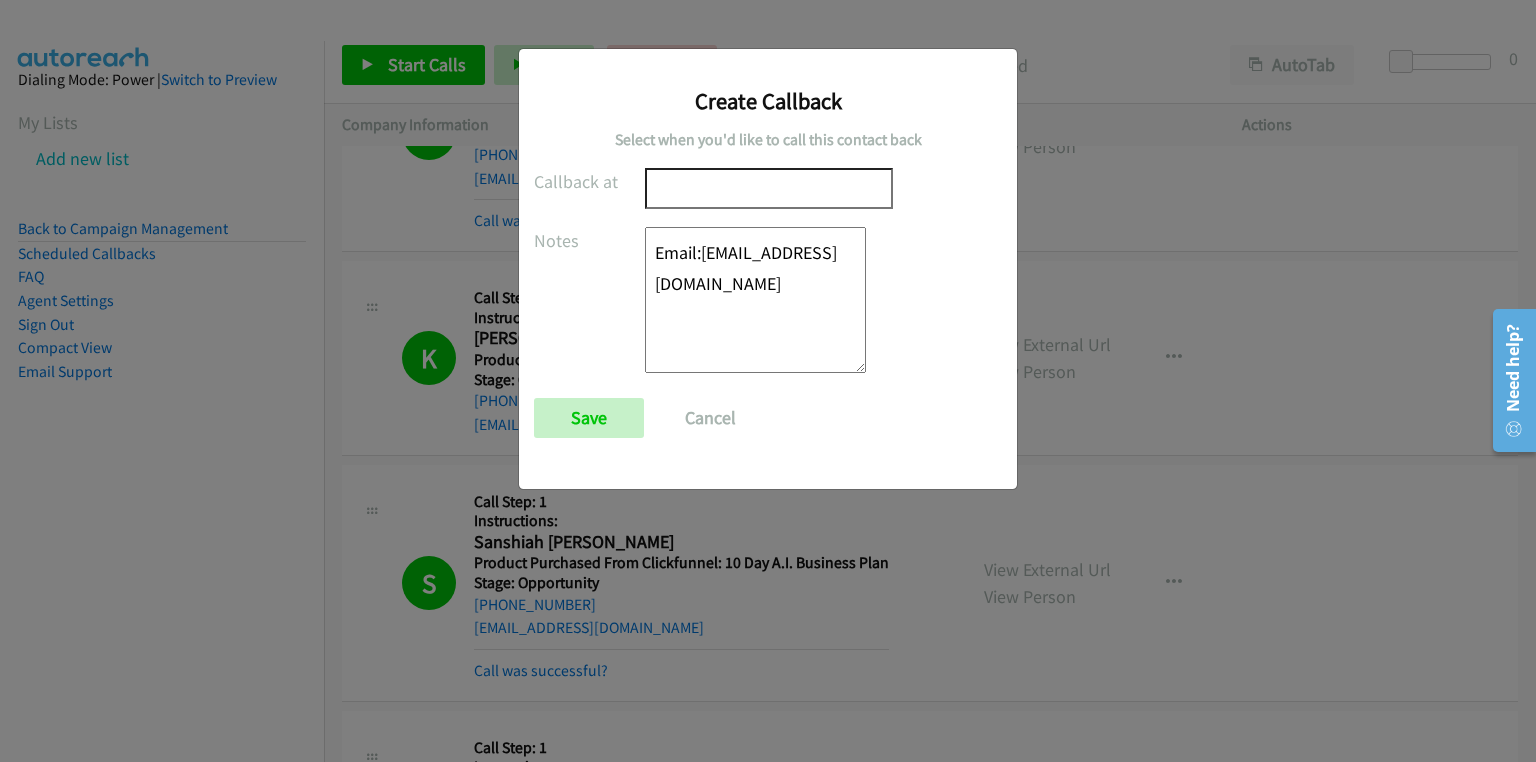 click on "Email:Koya@aktaxesandfinances.com" at bounding box center (755, 300) 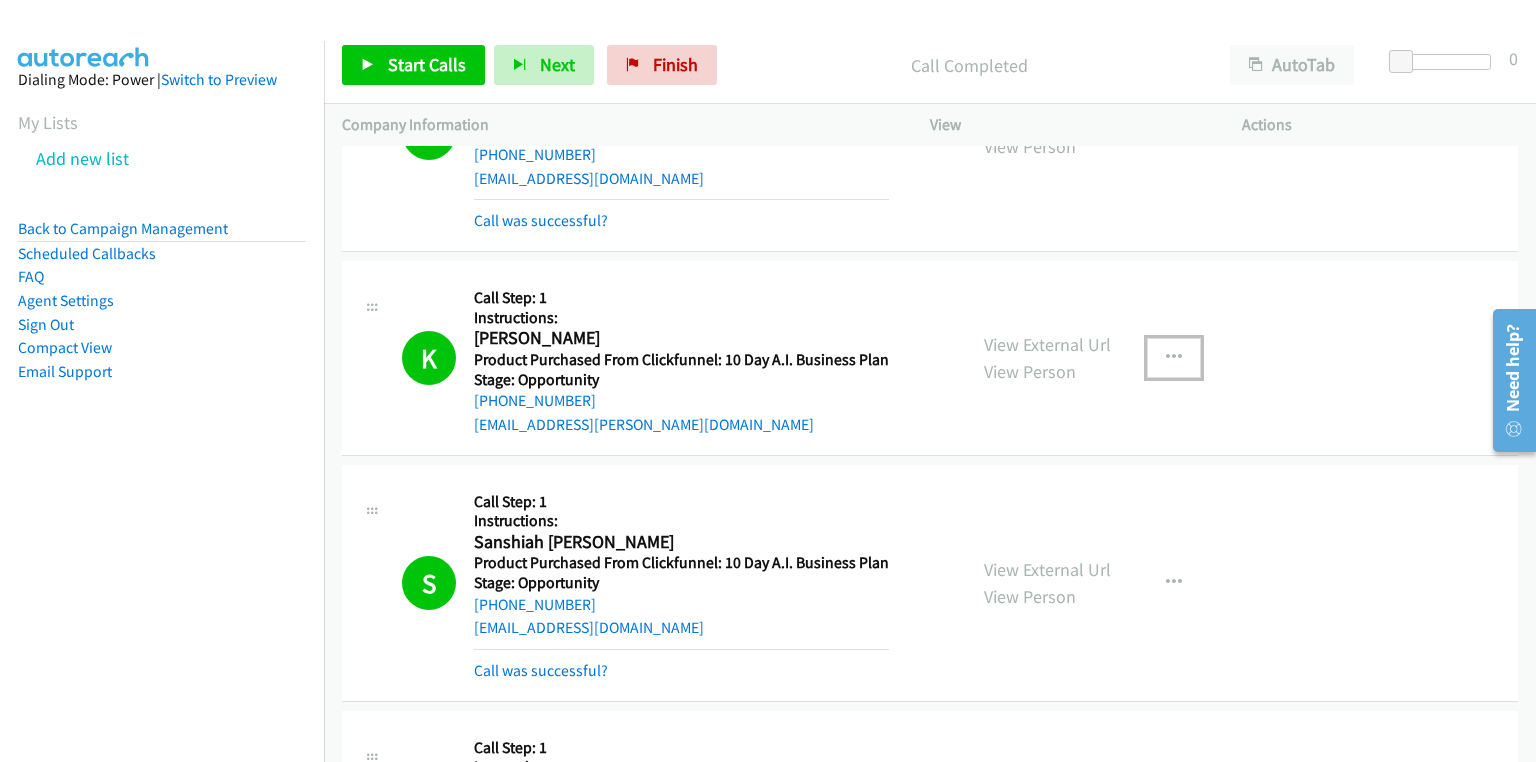 click at bounding box center (1174, 358) 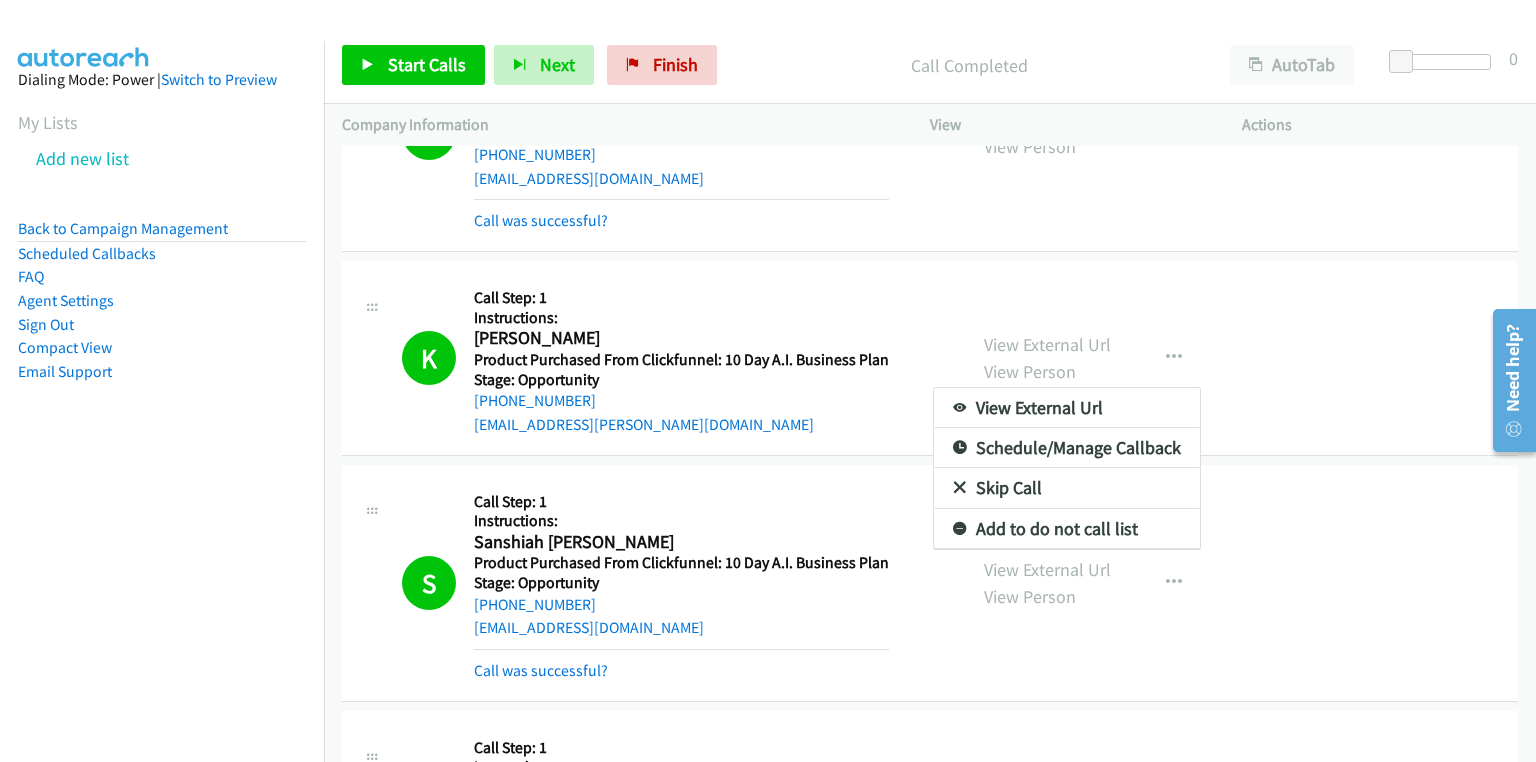click at bounding box center (768, 381) 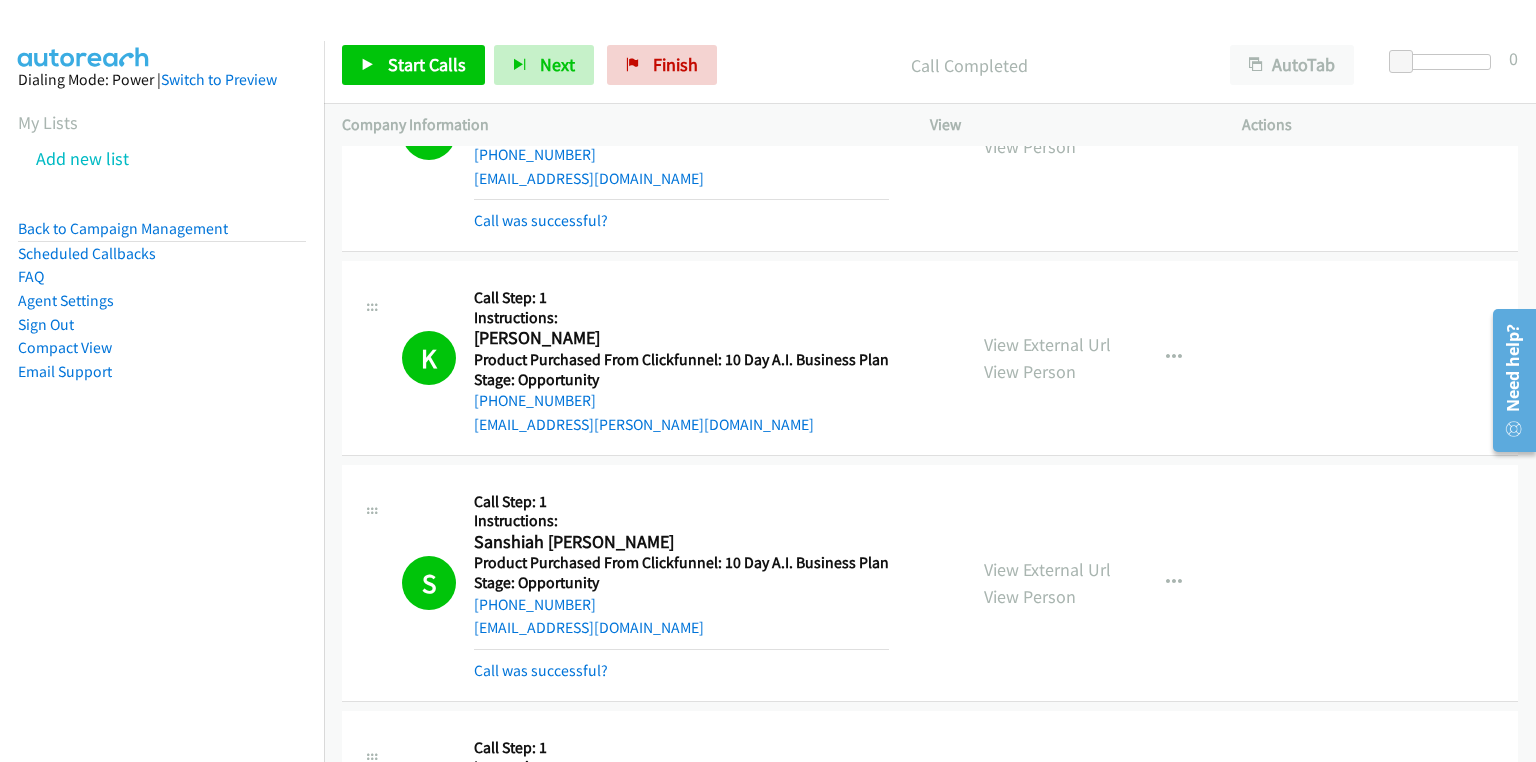 click at bounding box center [372, 311] 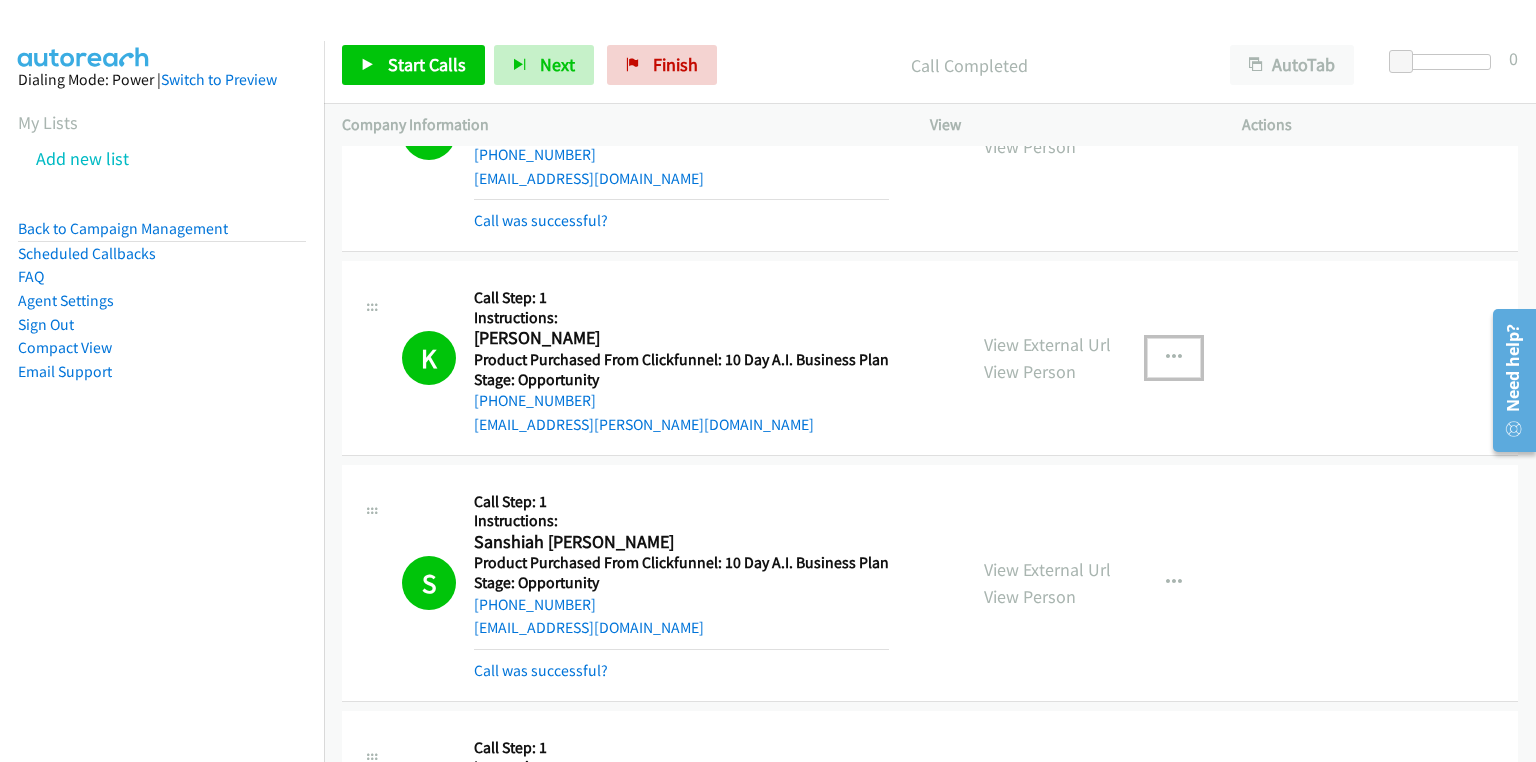 click at bounding box center [1174, 358] 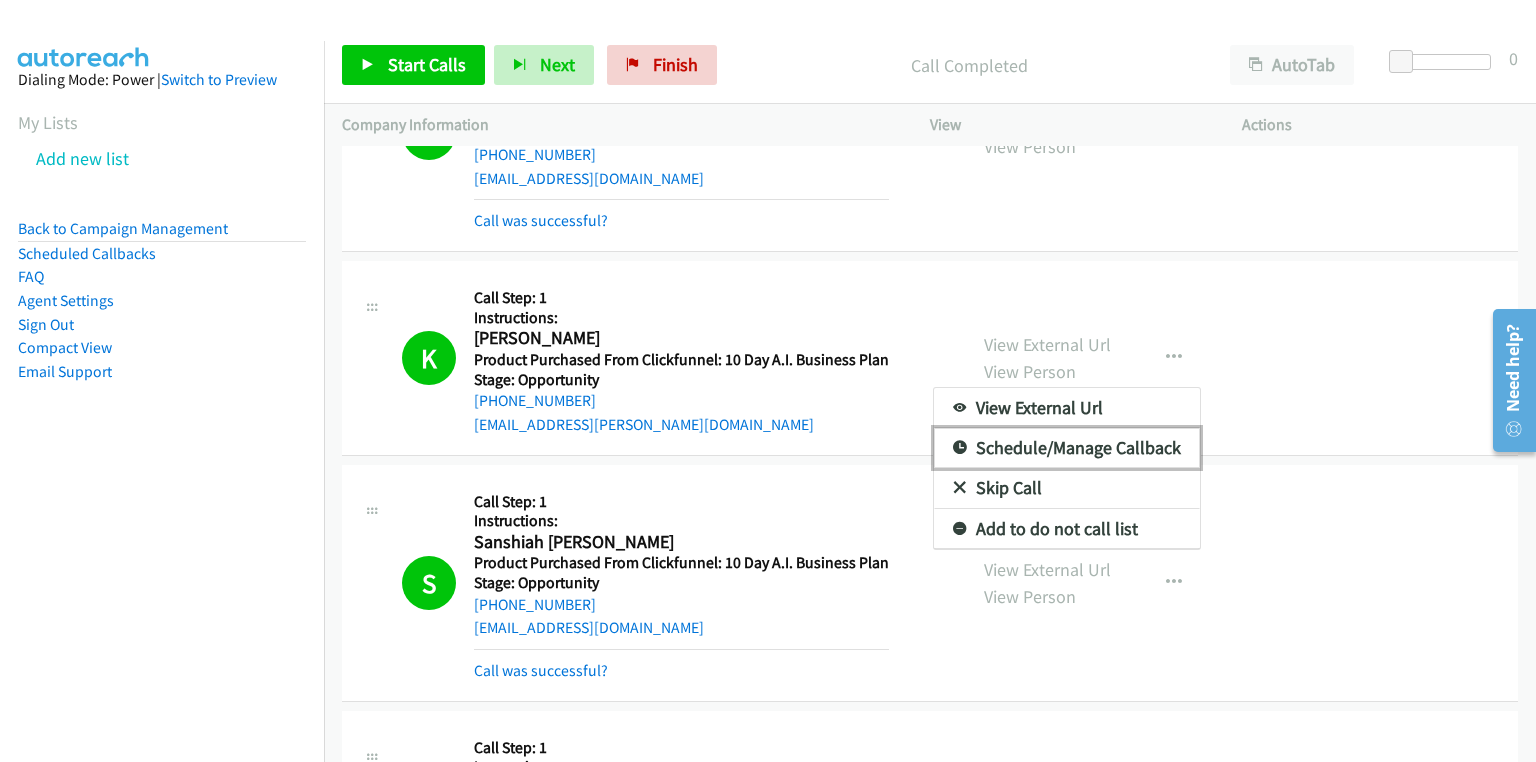 click on "Schedule/Manage Callback" at bounding box center (1067, 448) 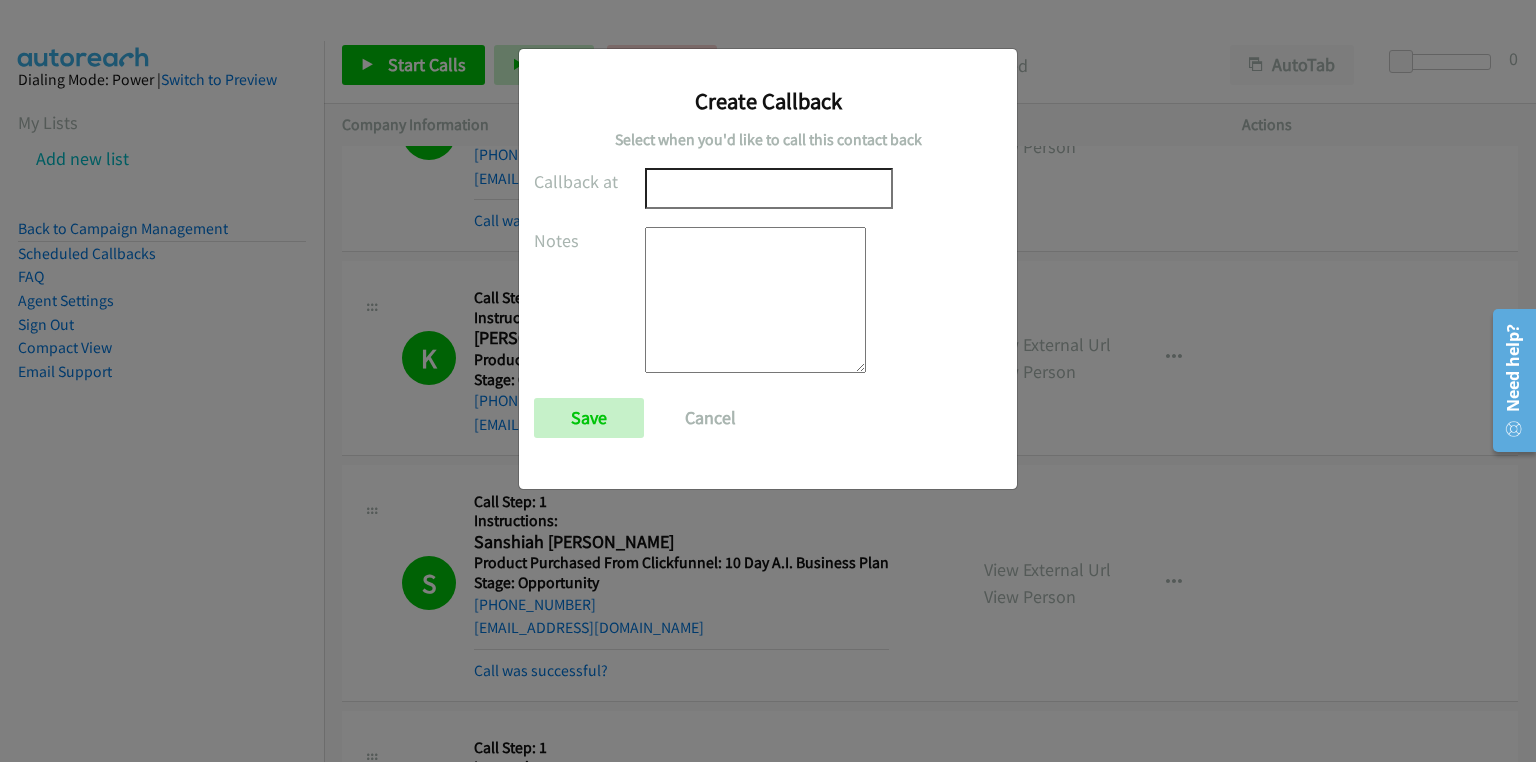click at bounding box center (755, 300) 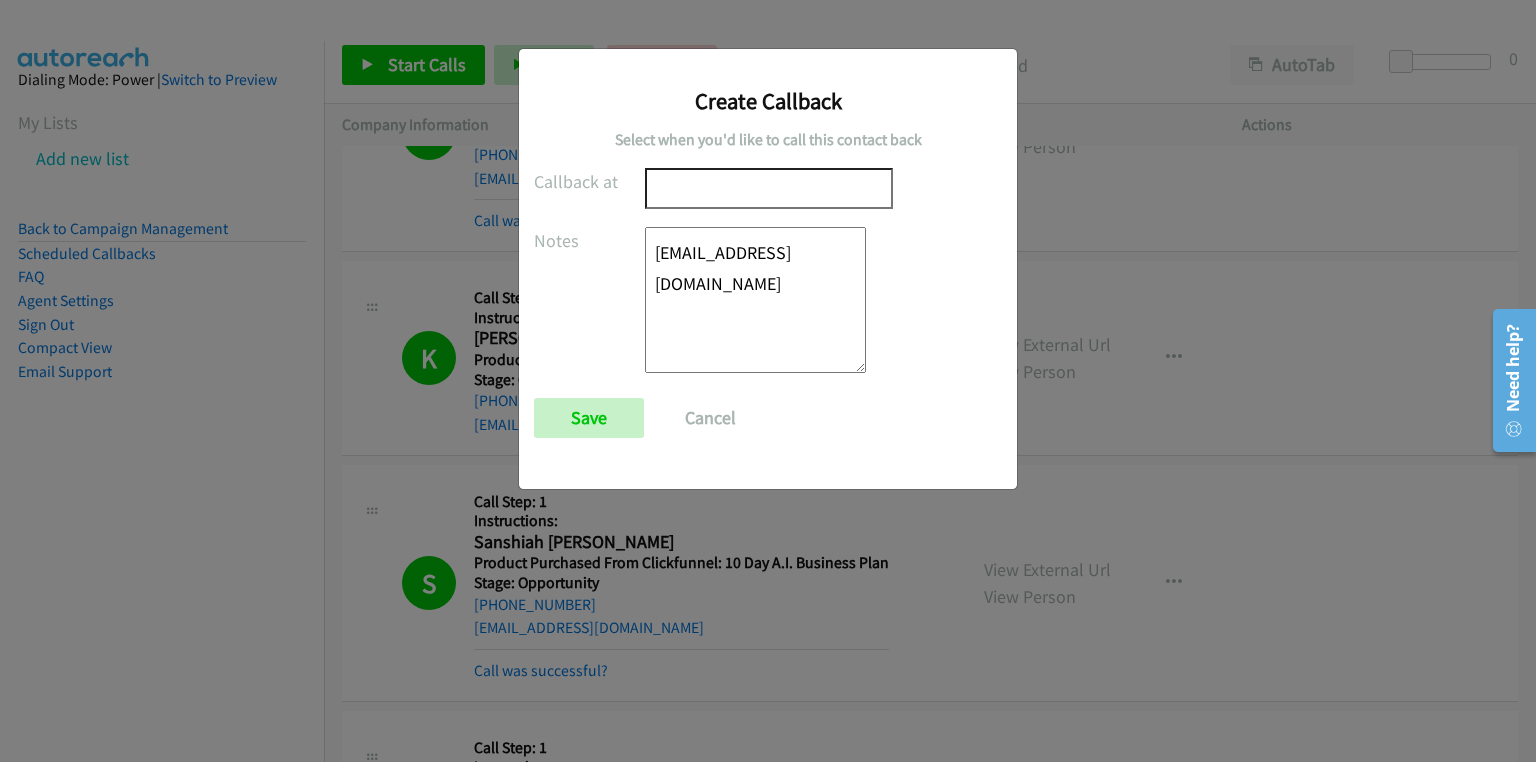 type on "Koya@aktaxesandfinances.com" 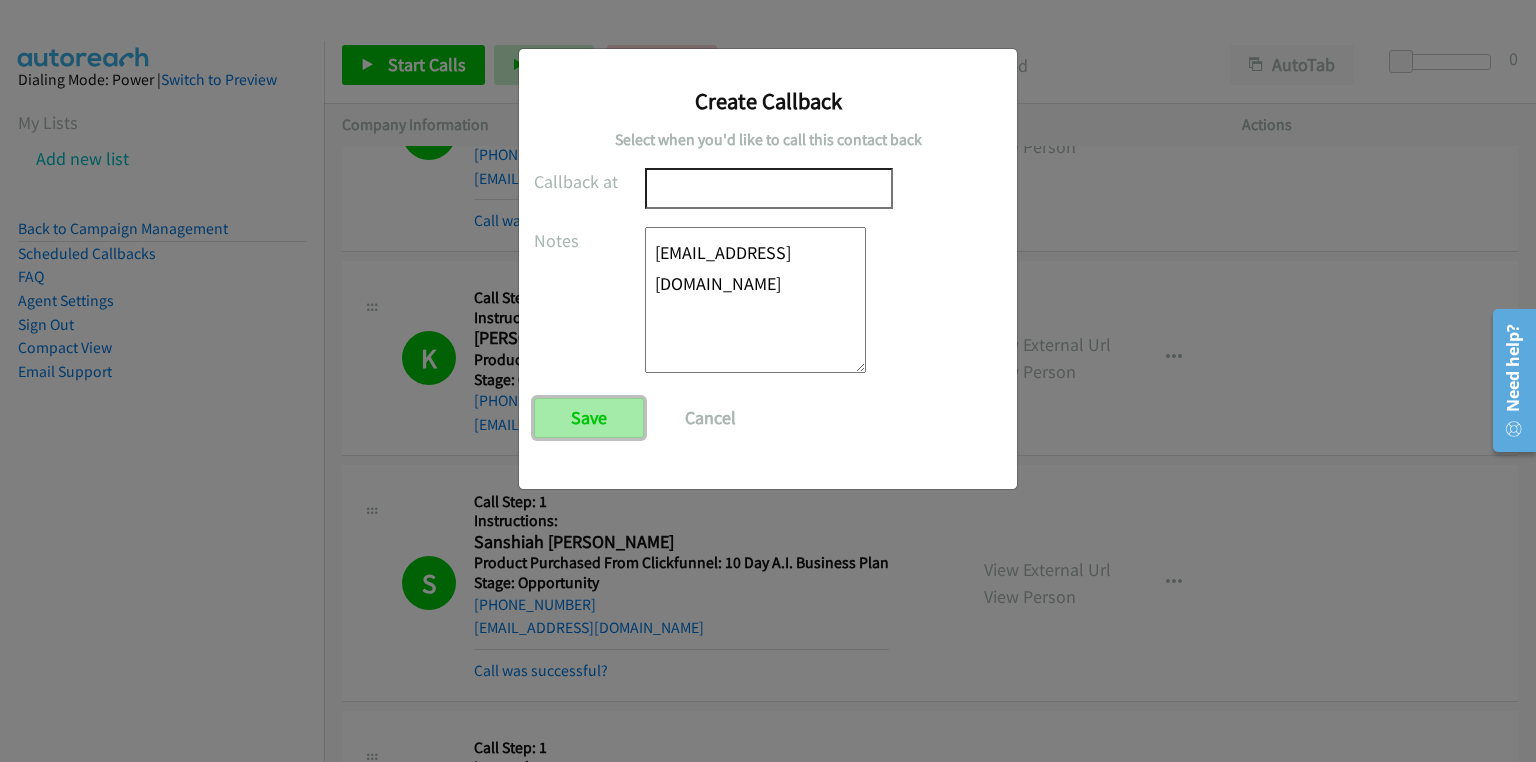 click on "Save" at bounding box center [589, 418] 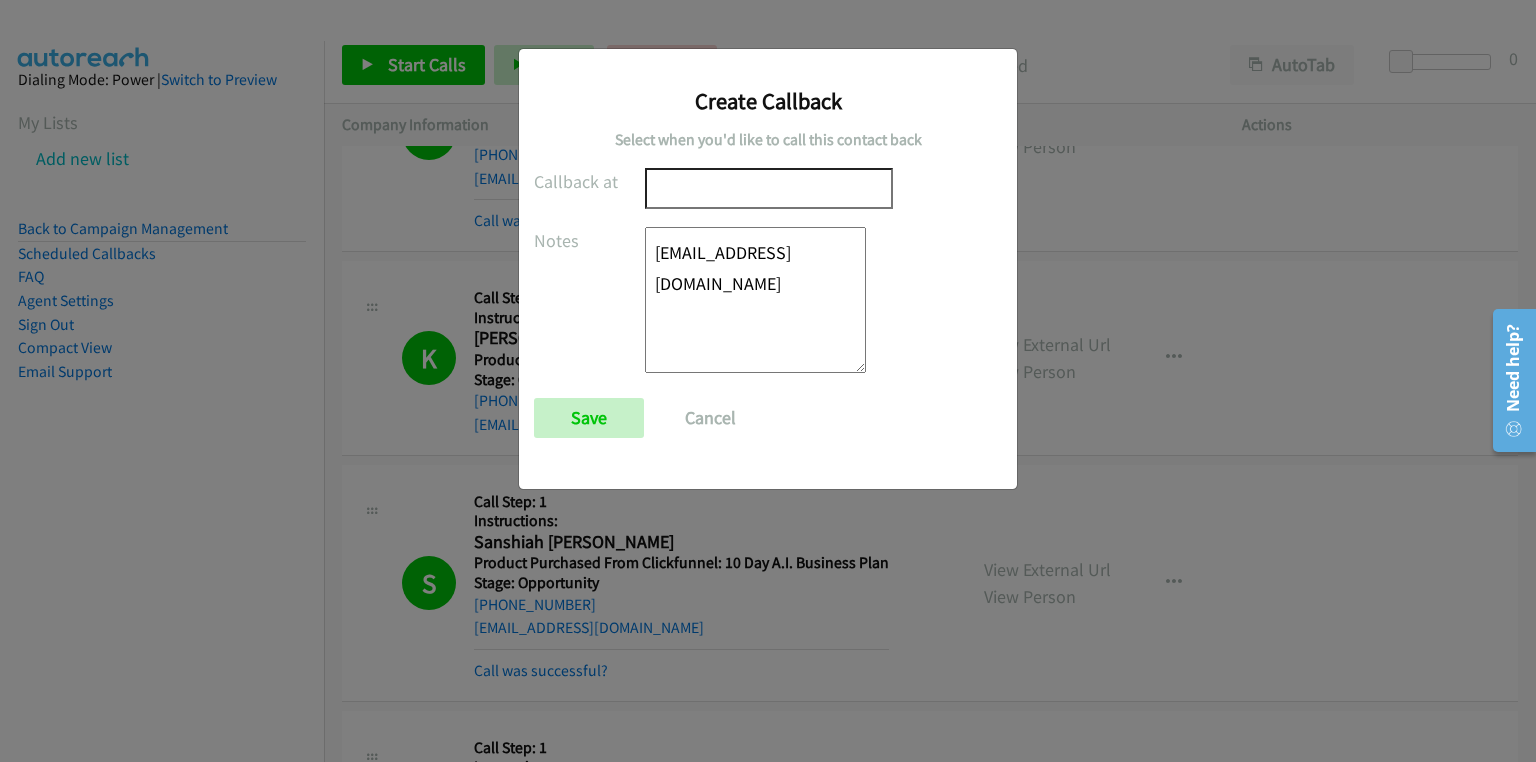 click on "Create Callback" at bounding box center (768, 101) 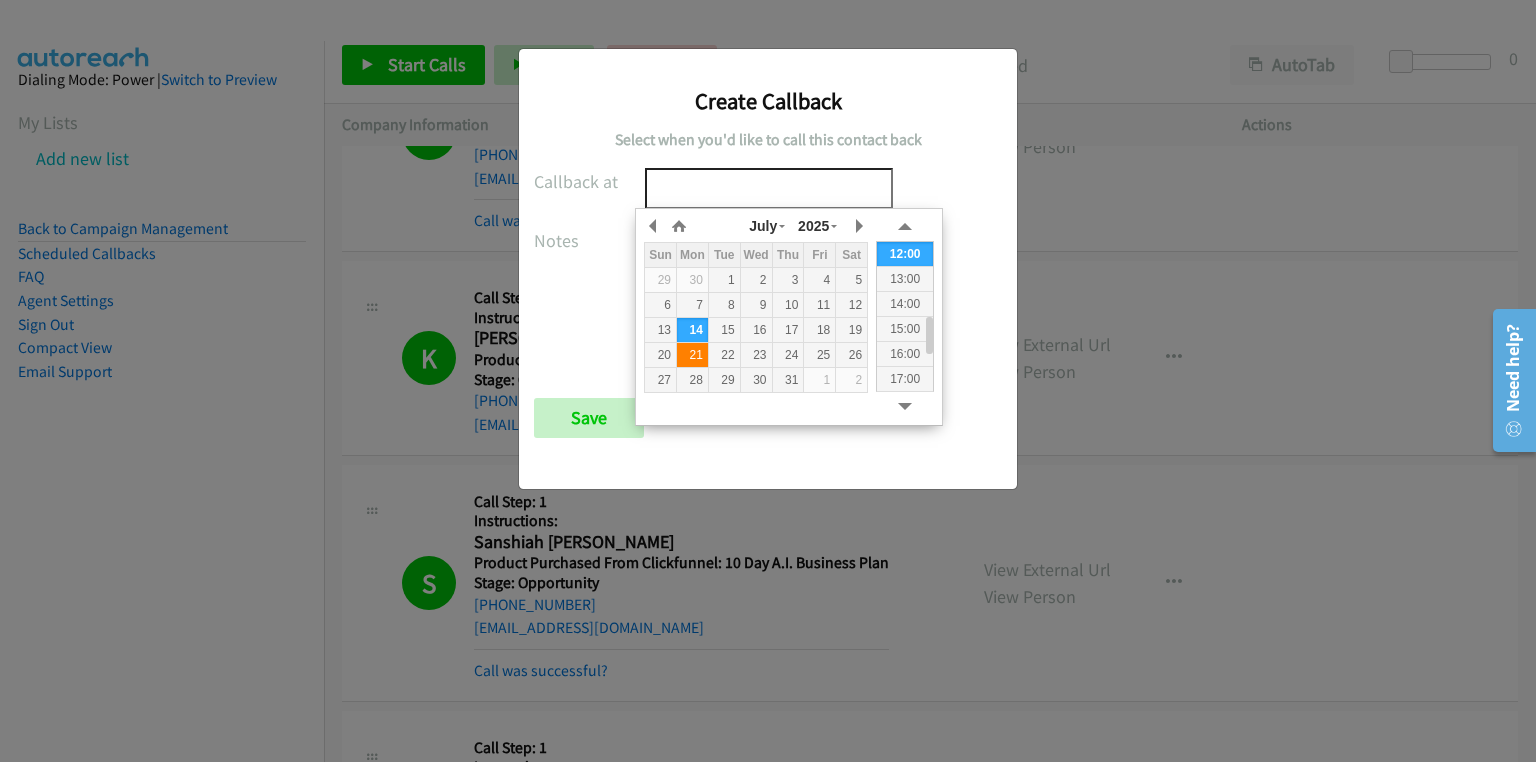click on "21" at bounding box center [692, 355] 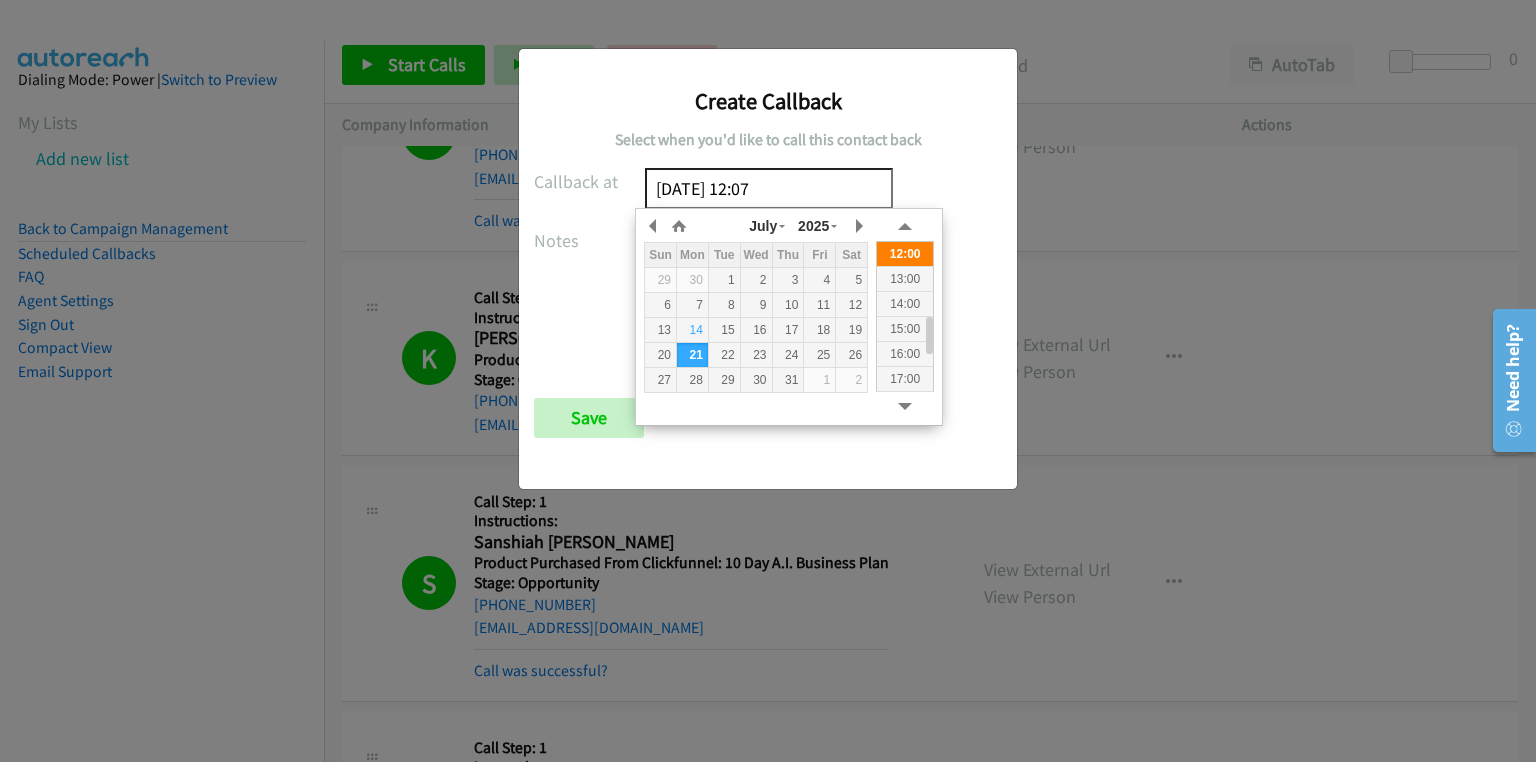 click on "12:00" at bounding box center [905, 253] 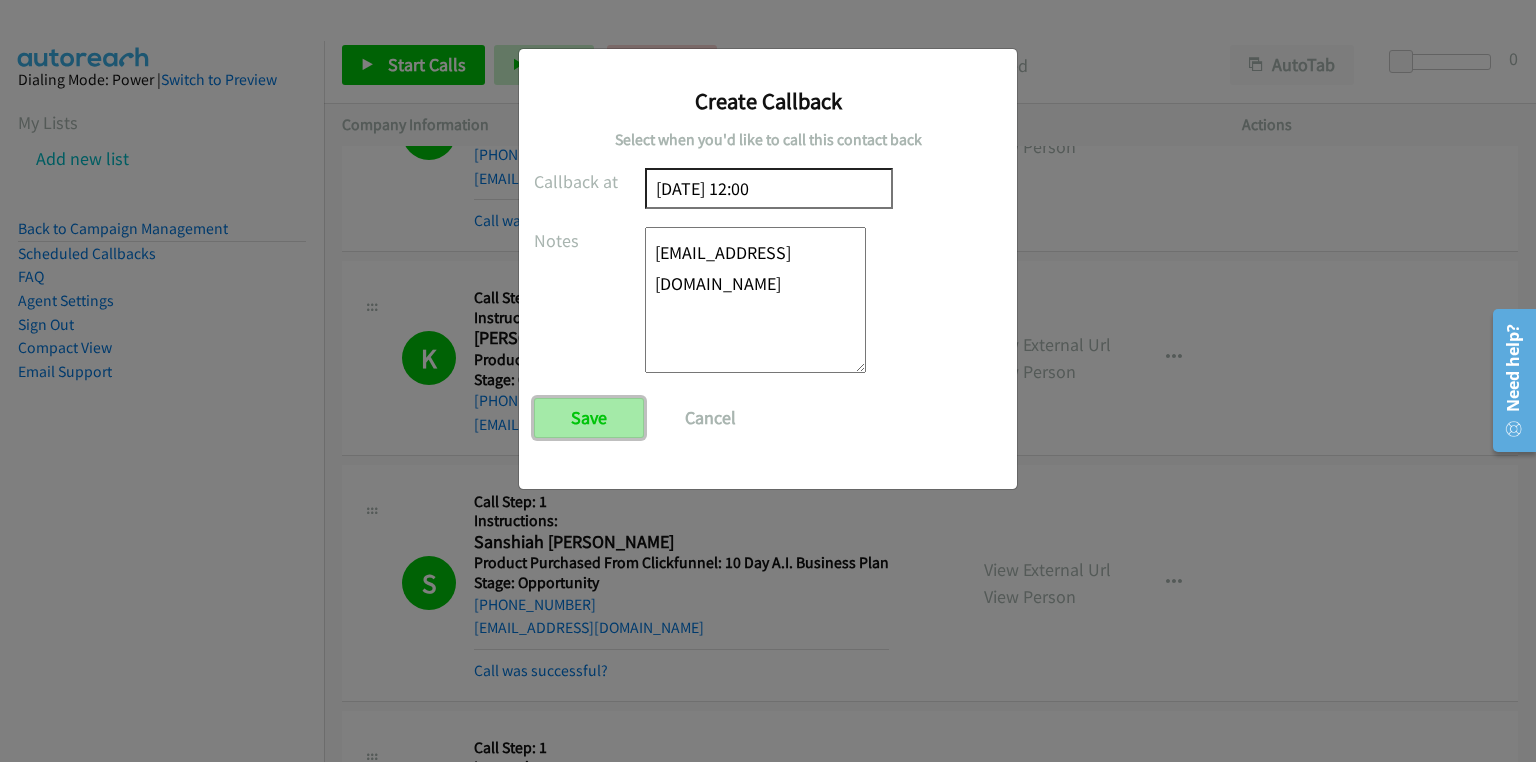 click on "Save" at bounding box center [589, 418] 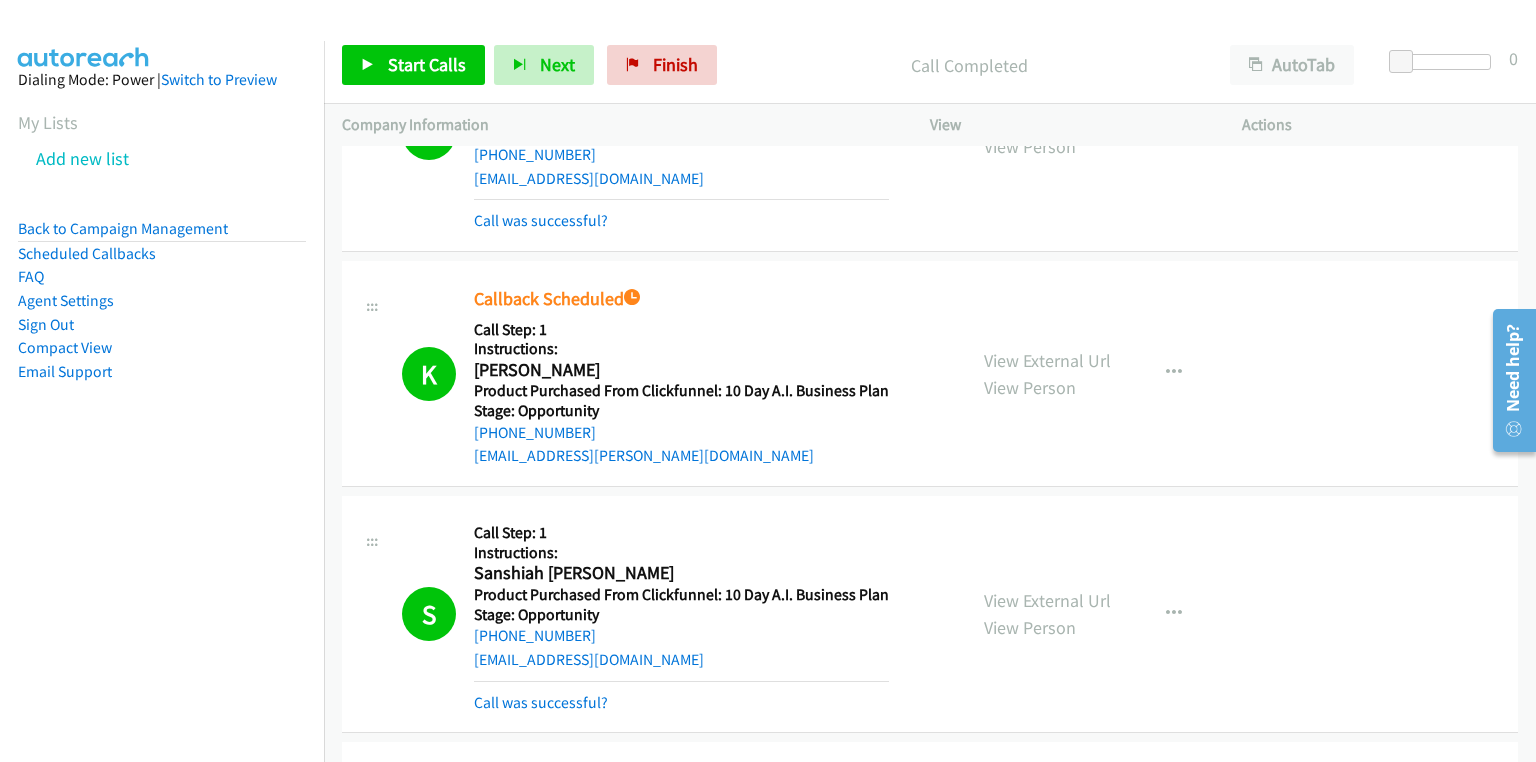 click on "Product Purchased From Clickfunnel: 10 Day A.I. Business Plan" at bounding box center [681, 391] 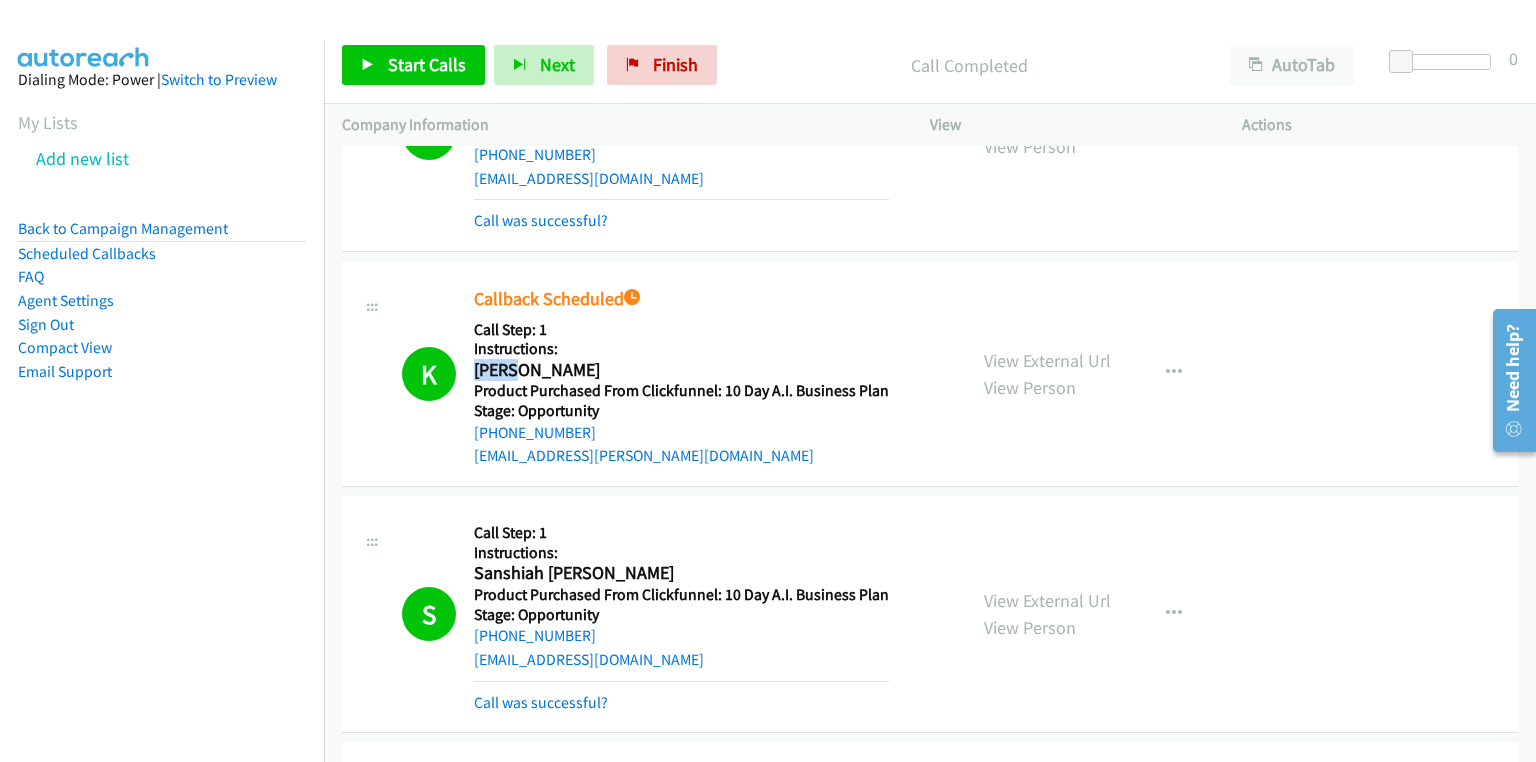 click on "Koya Pugh" at bounding box center [678, 370] 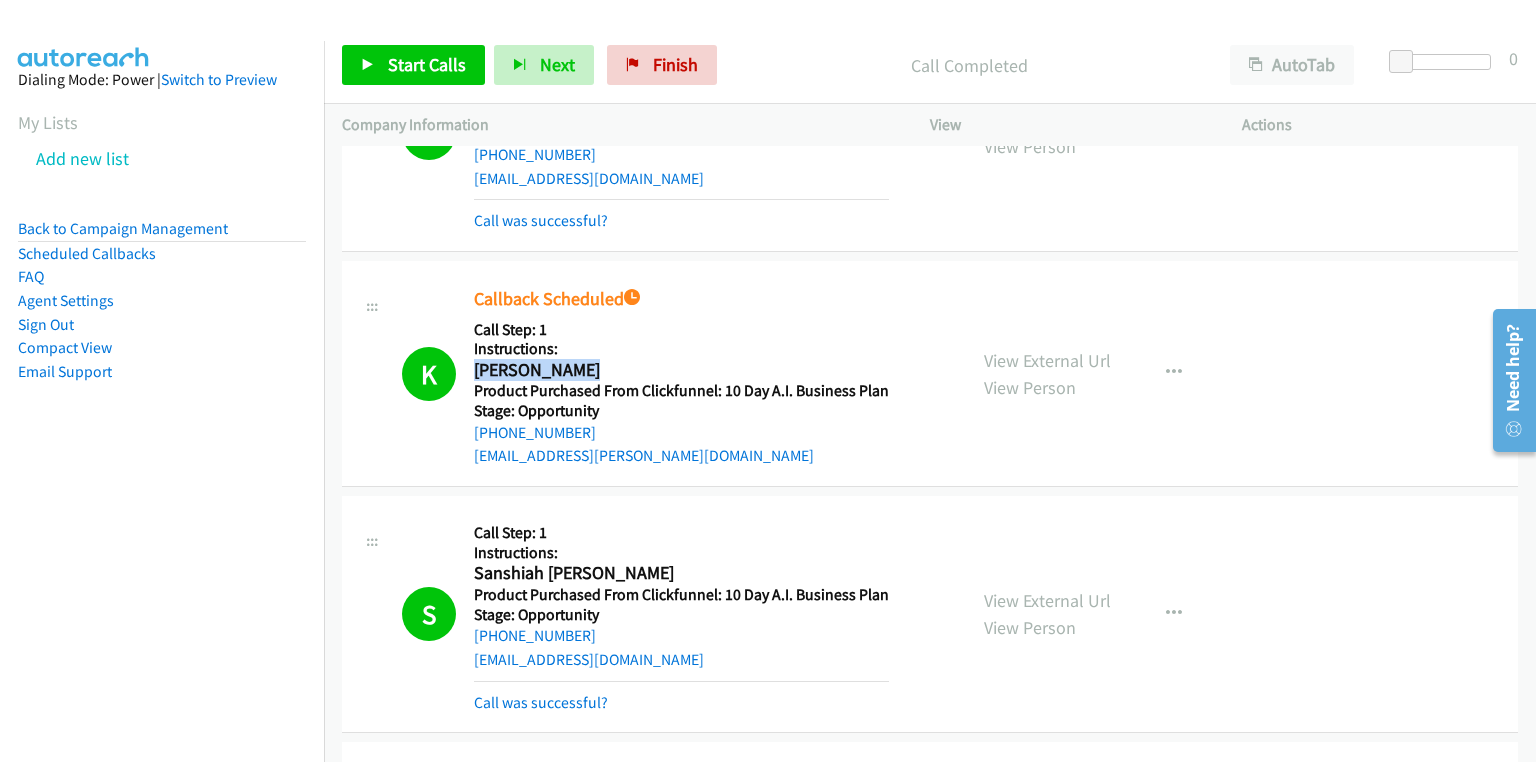 click on "Koya Pugh" at bounding box center (678, 370) 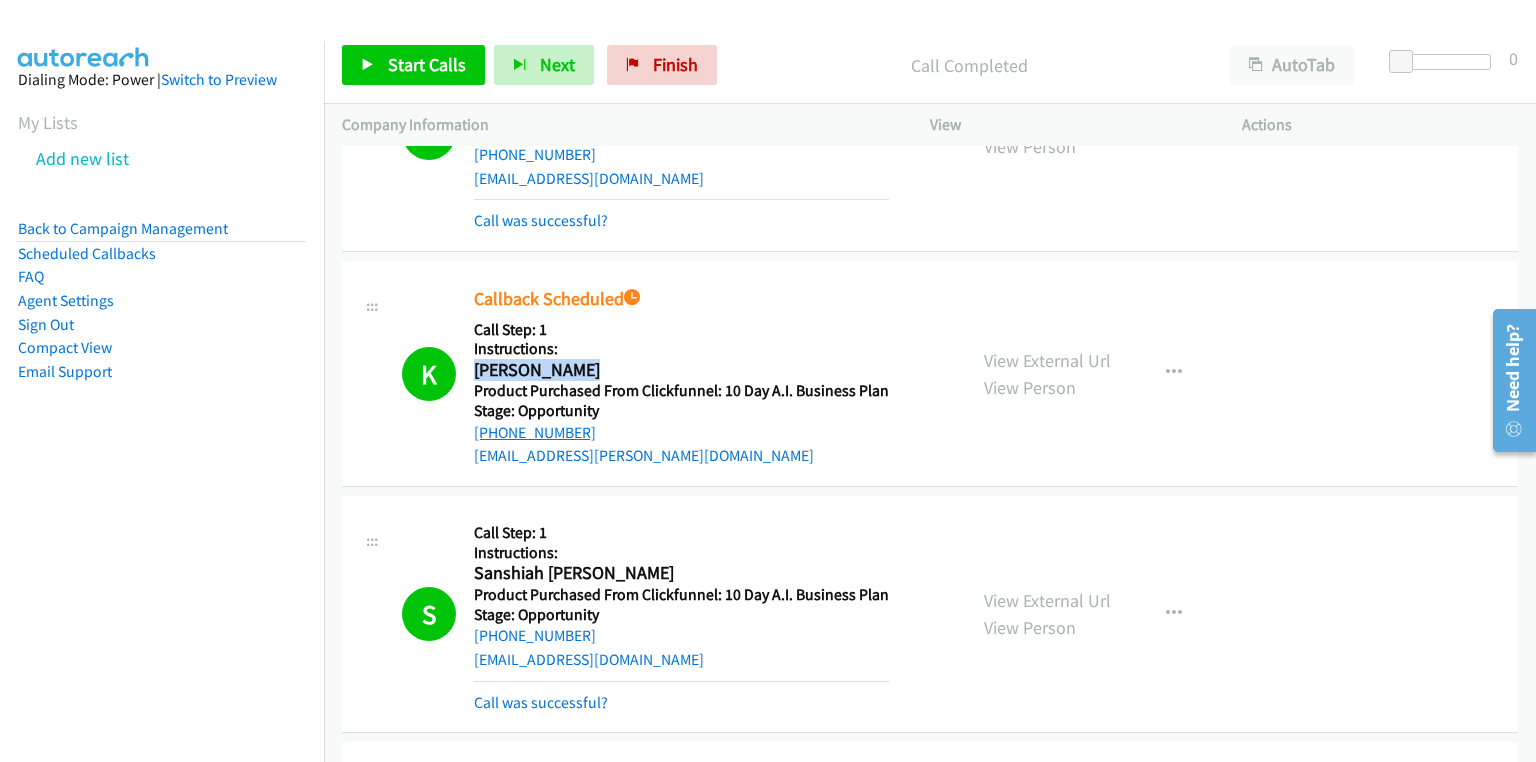 drag, startPoint x: 588, startPoint y: 412, endPoint x: 490, endPoint y: 417, distance: 98.12747 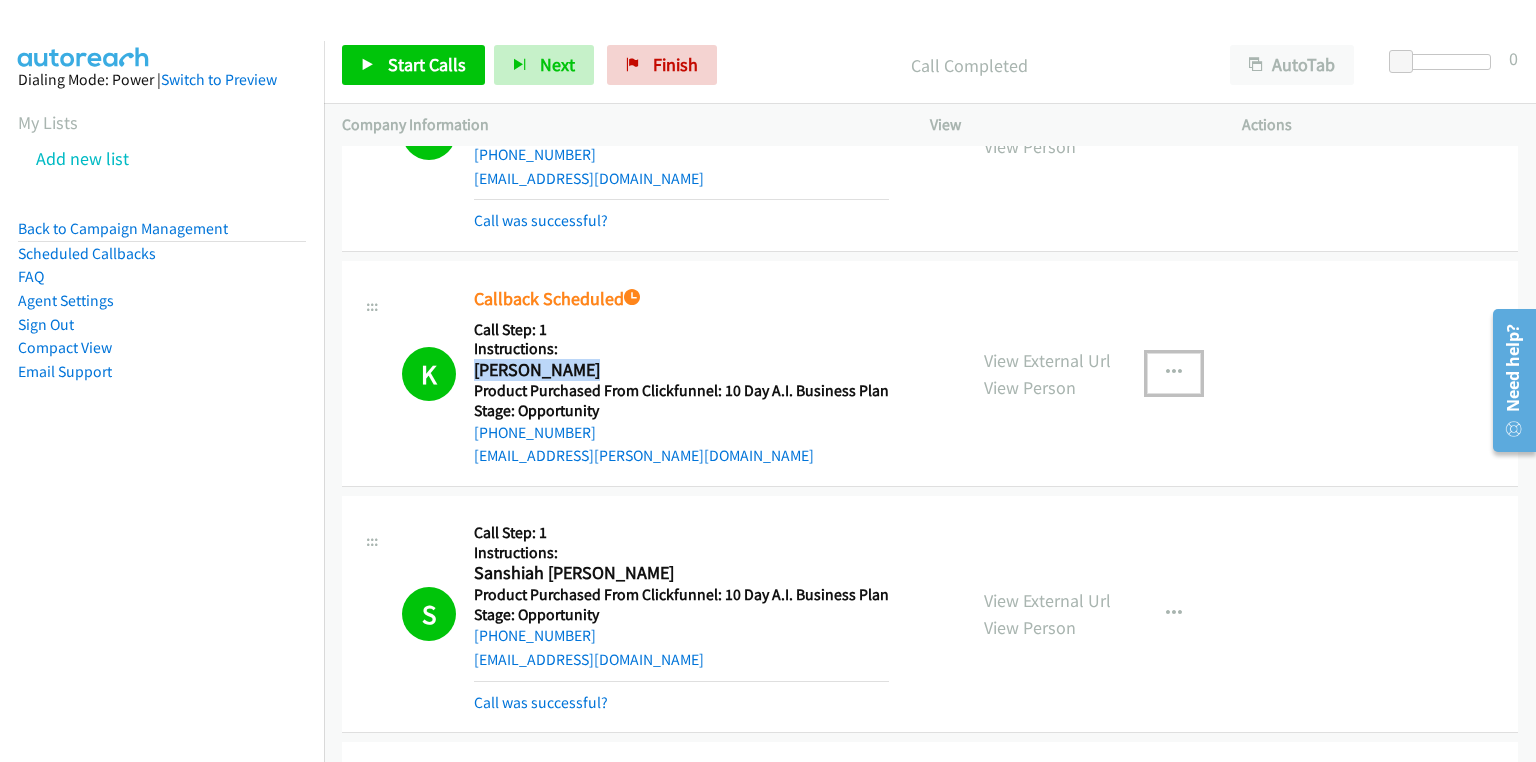 click at bounding box center (1174, 373) 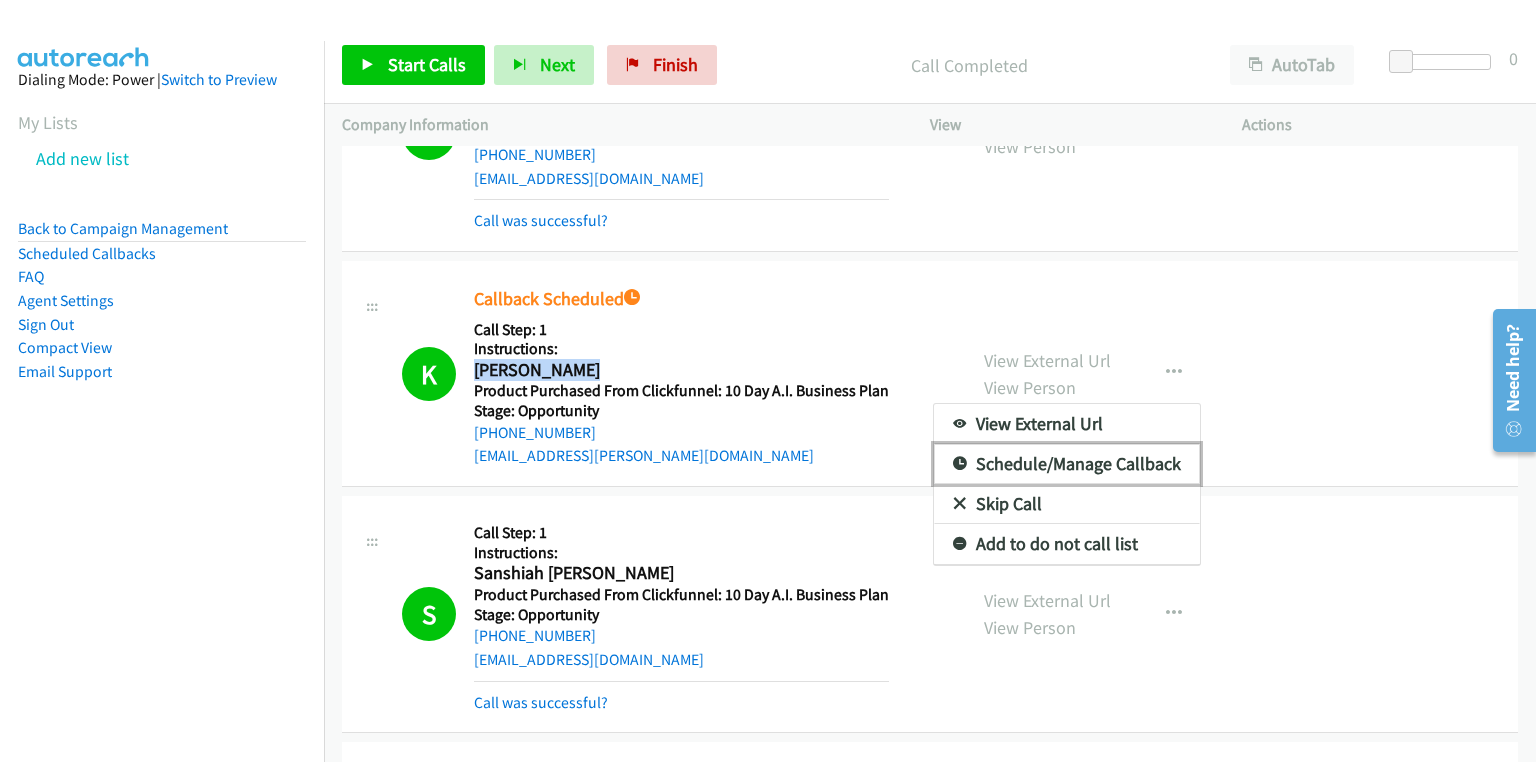 click on "Schedule/Manage Callback" at bounding box center [1067, 464] 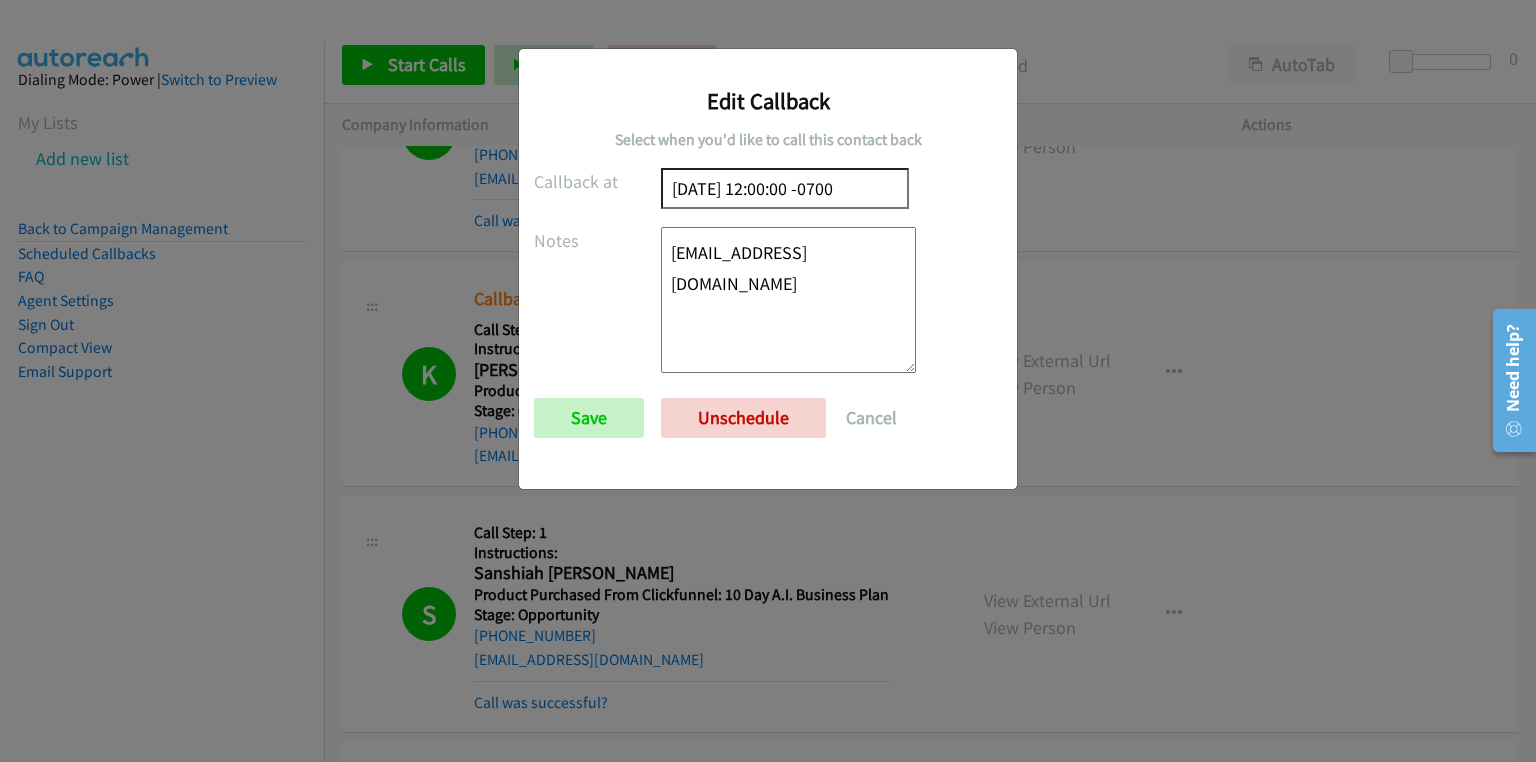 drag, startPoint x: 732, startPoint y: 300, endPoint x: 640, endPoint y: 244, distance: 107.70329 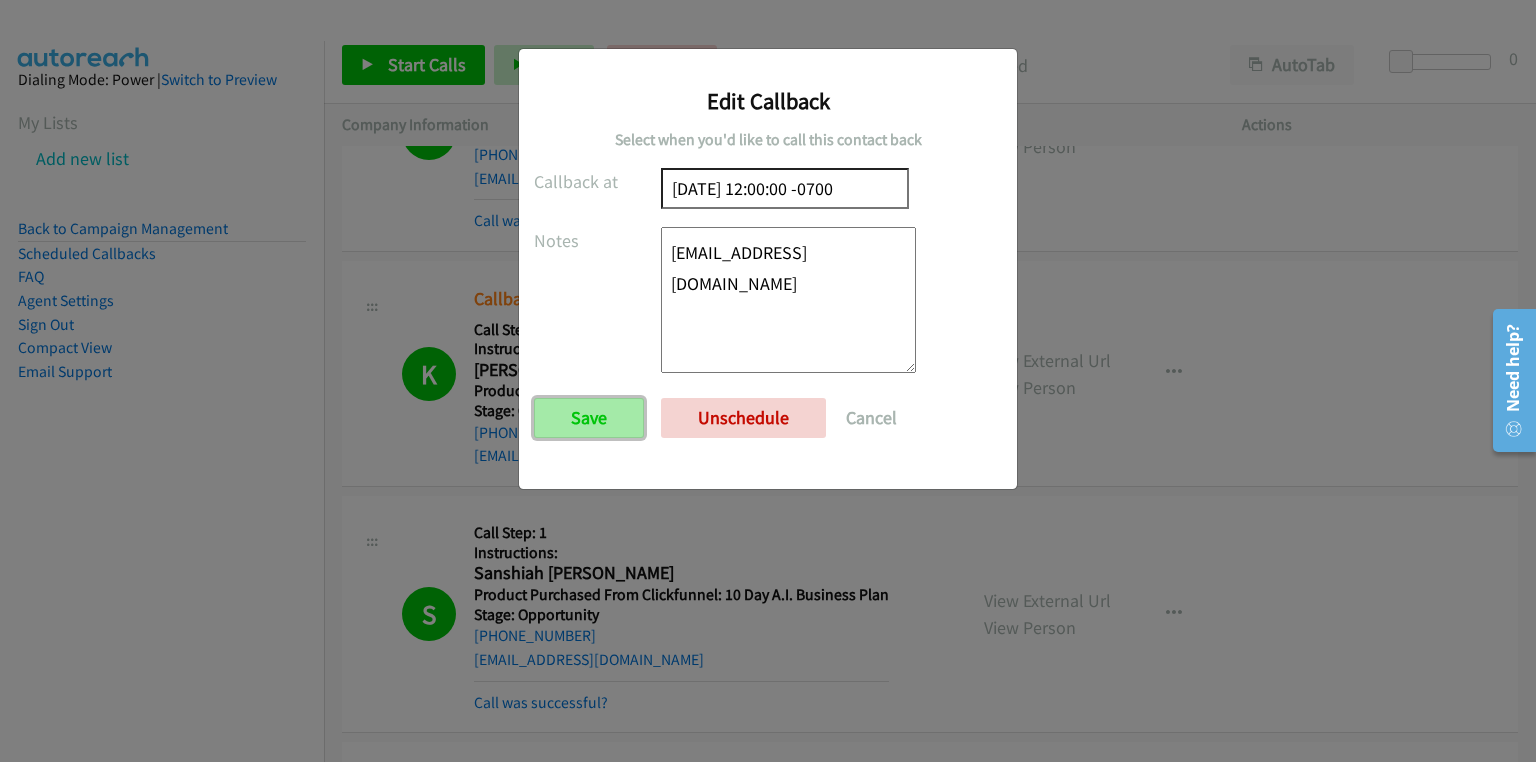 click on "Save" at bounding box center [589, 418] 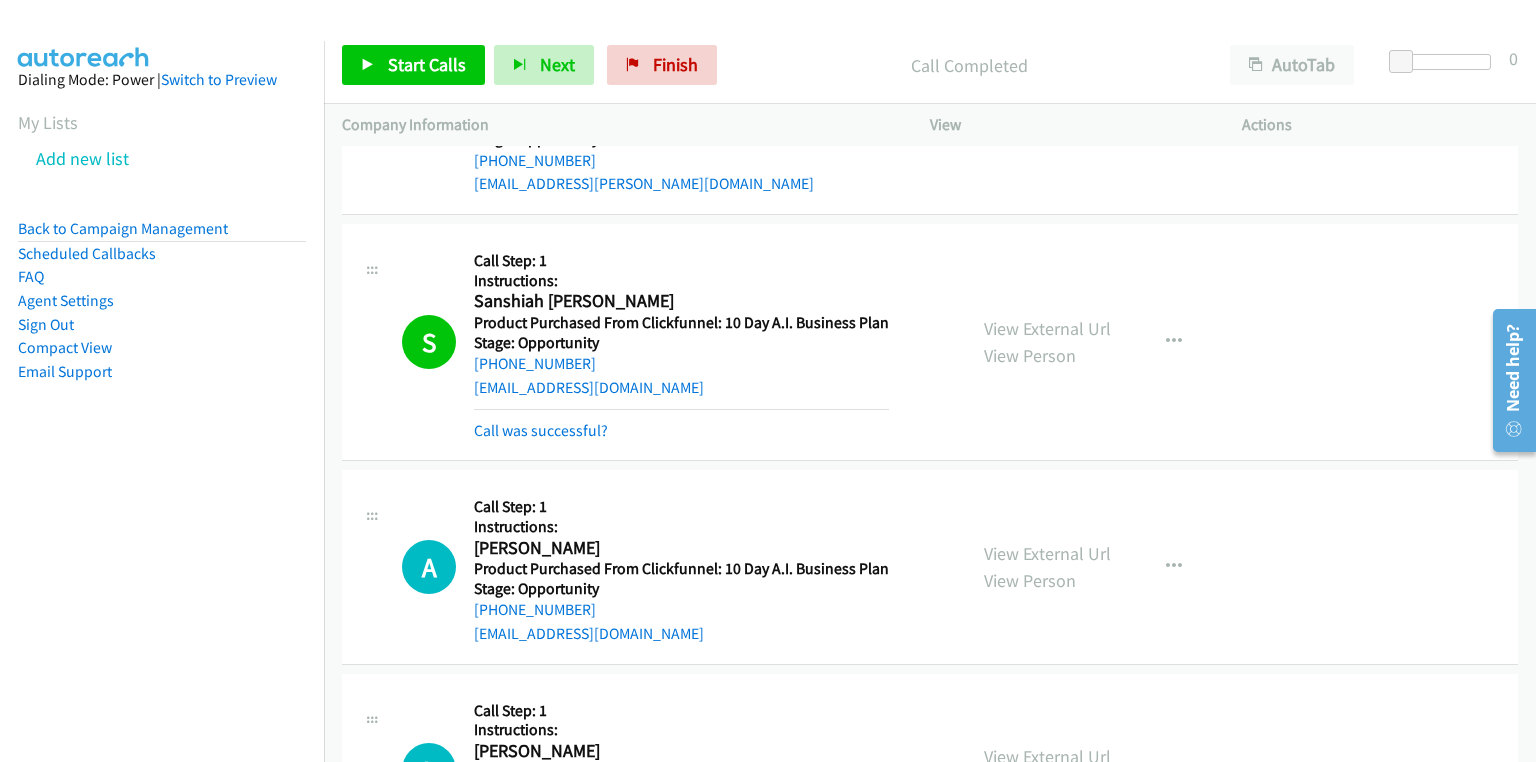 scroll, scrollTop: 9540, scrollLeft: 0, axis: vertical 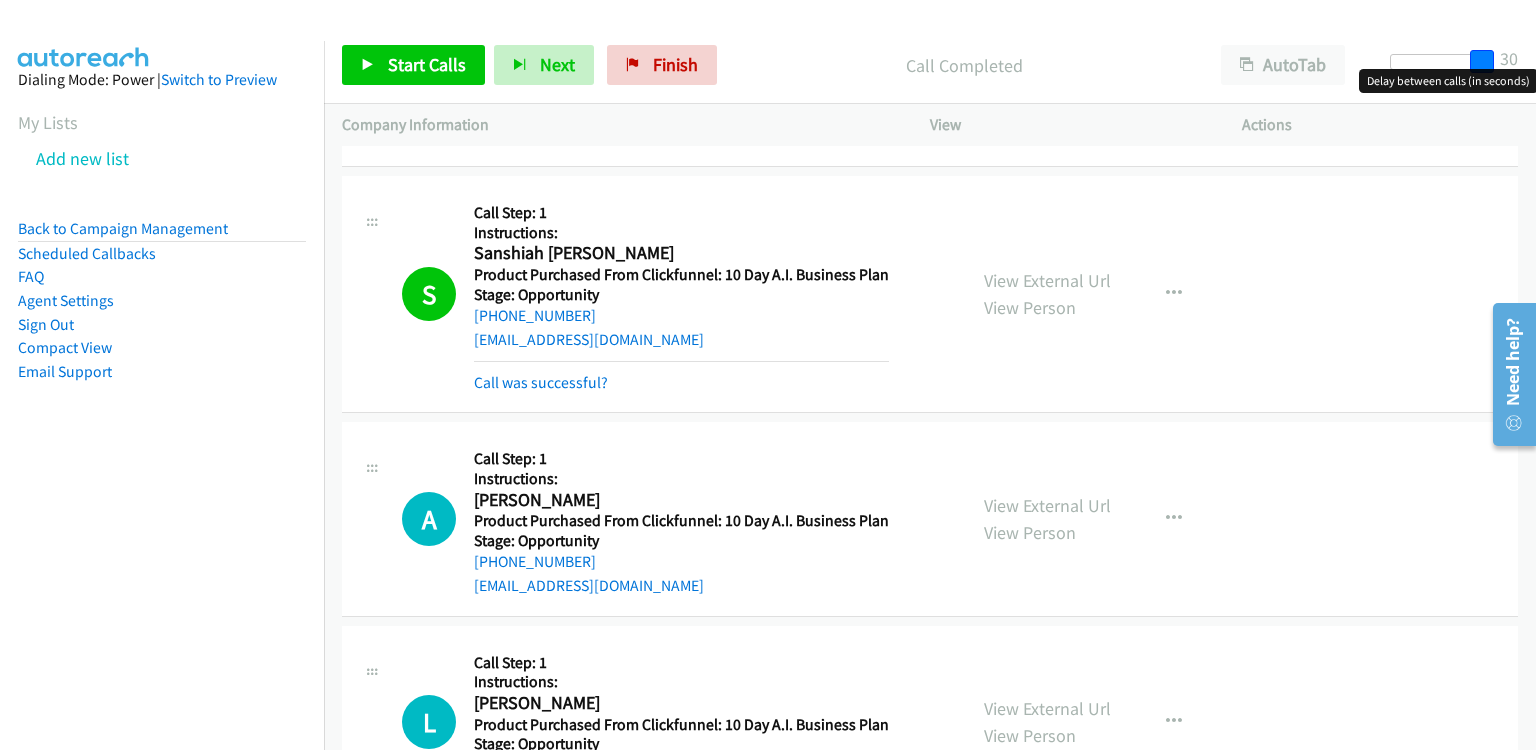drag, startPoint x: 1400, startPoint y: 66, endPoint x: 1436, endPoint y: 57, distance: 37.107952 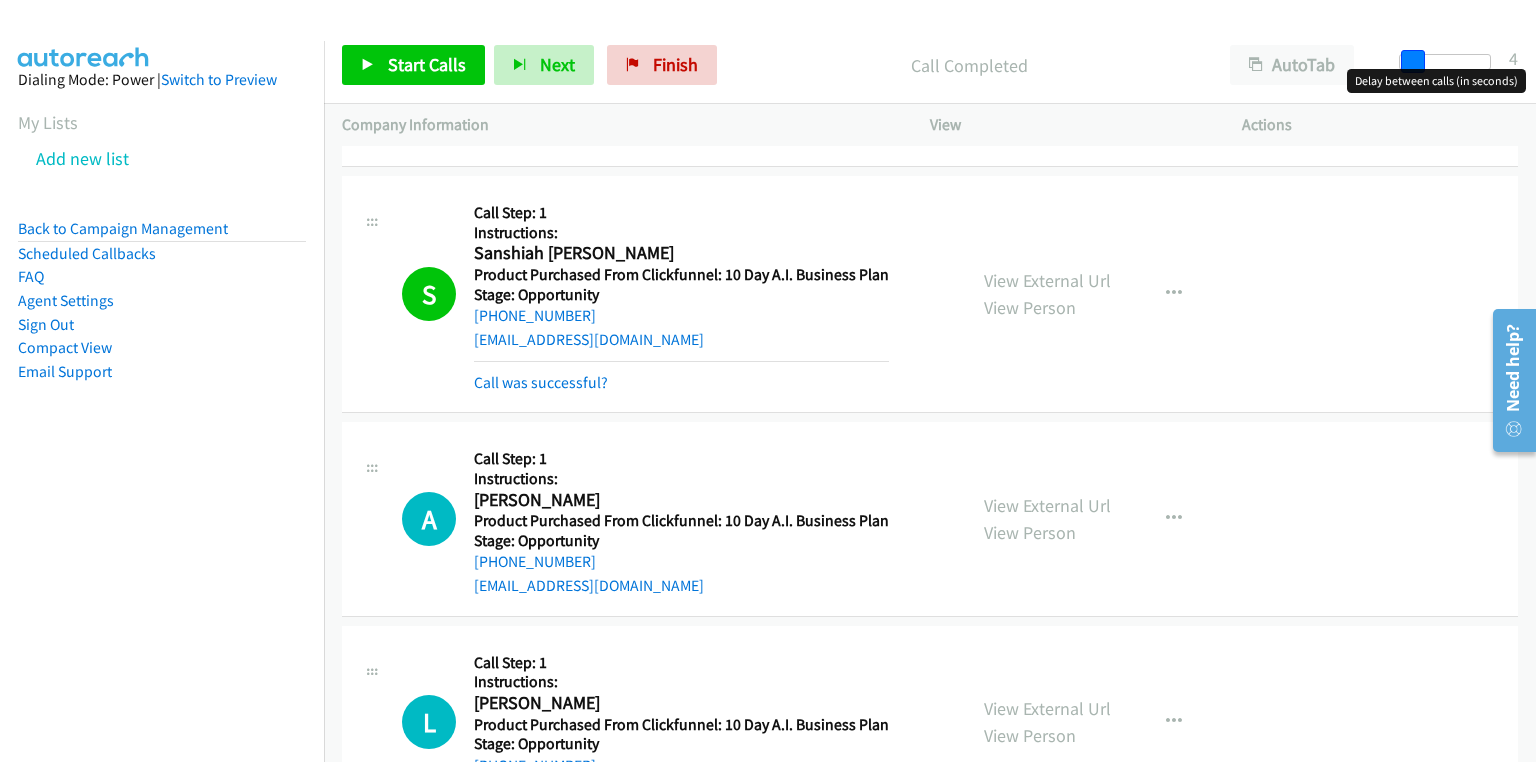 drag, startPoint x: 1463, startPoint y: 62, endPoint x: 1402, endPoint y: 75, distance: 62.369865 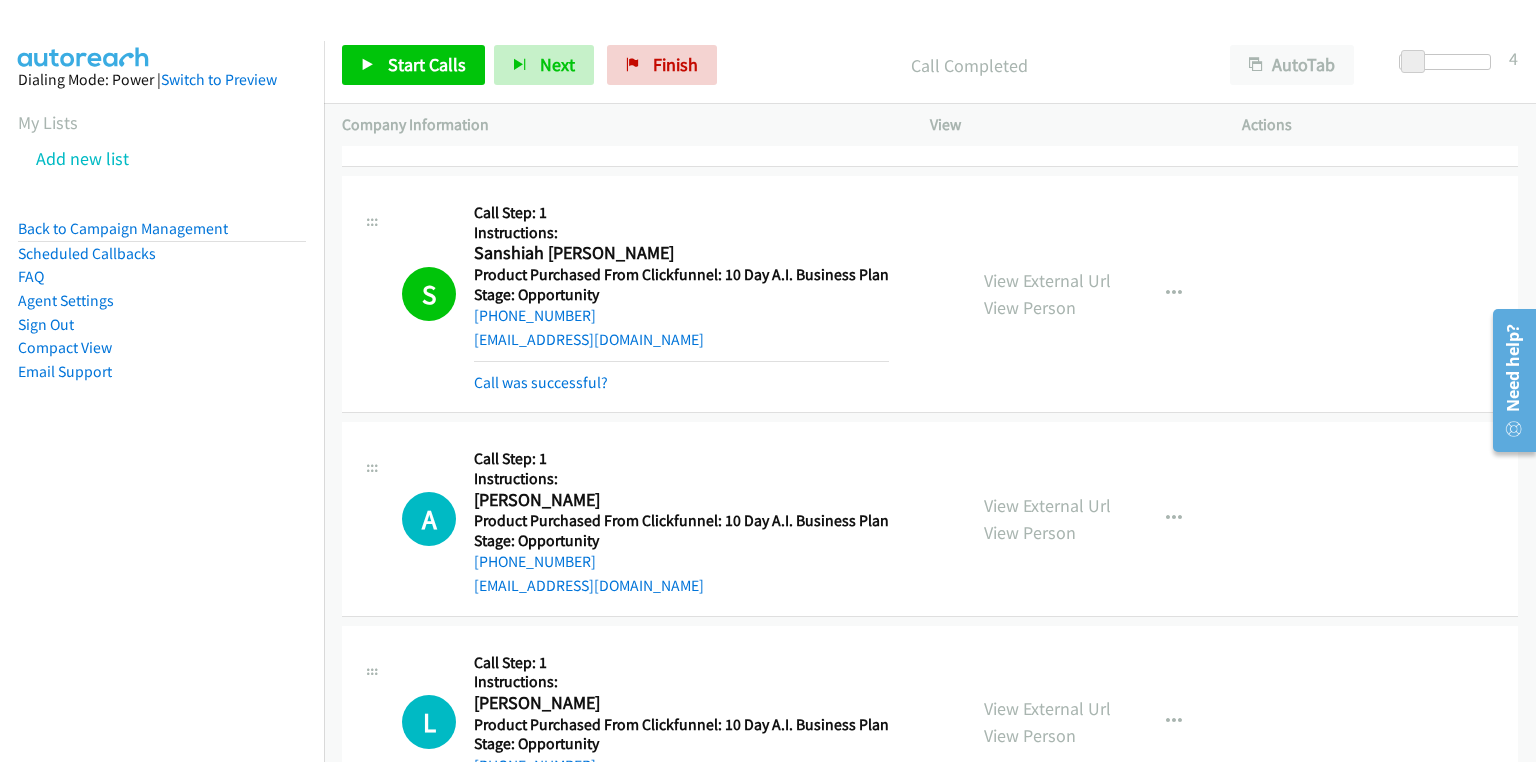 click on "Call Completed" at bounding box center [969, 65] 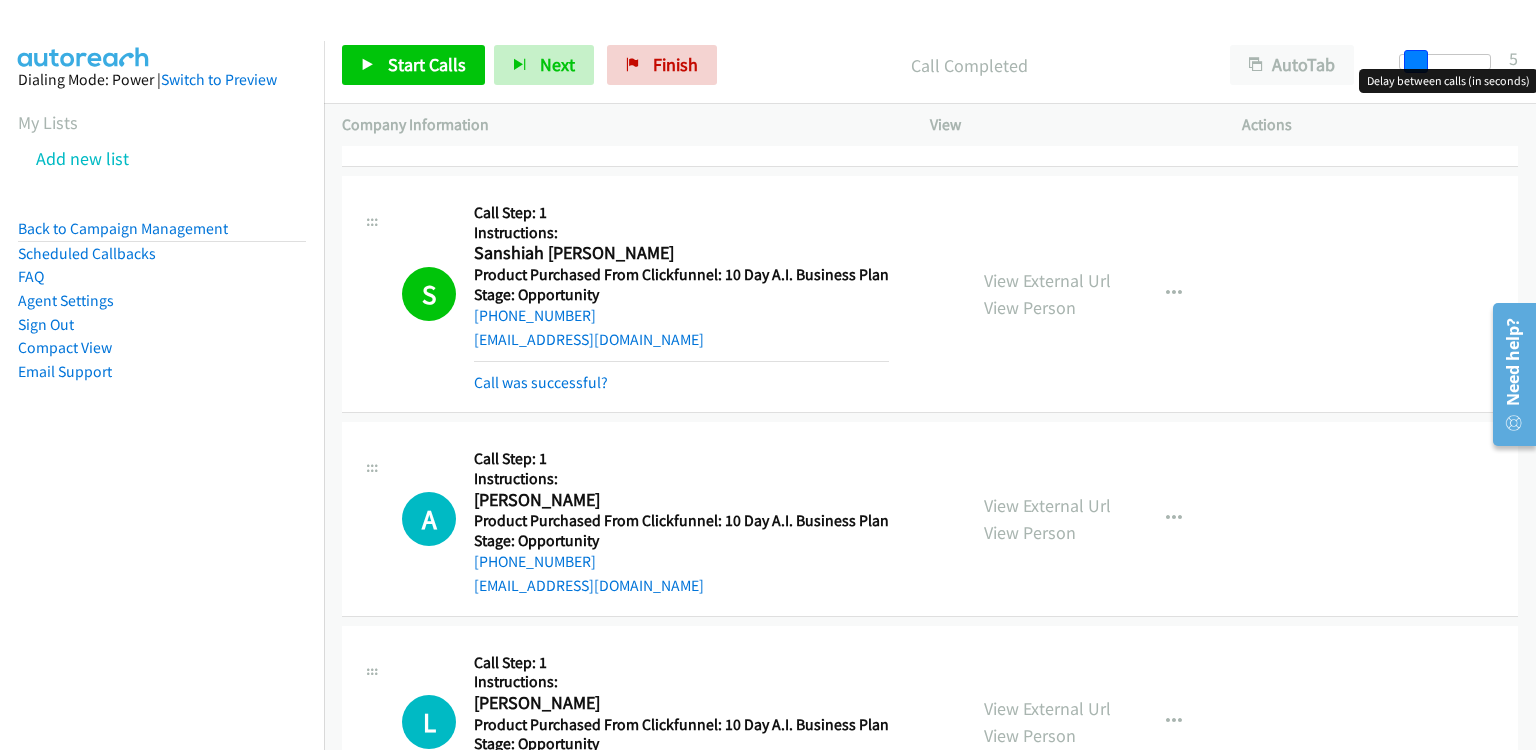 click at bounding box center (1416, 62) 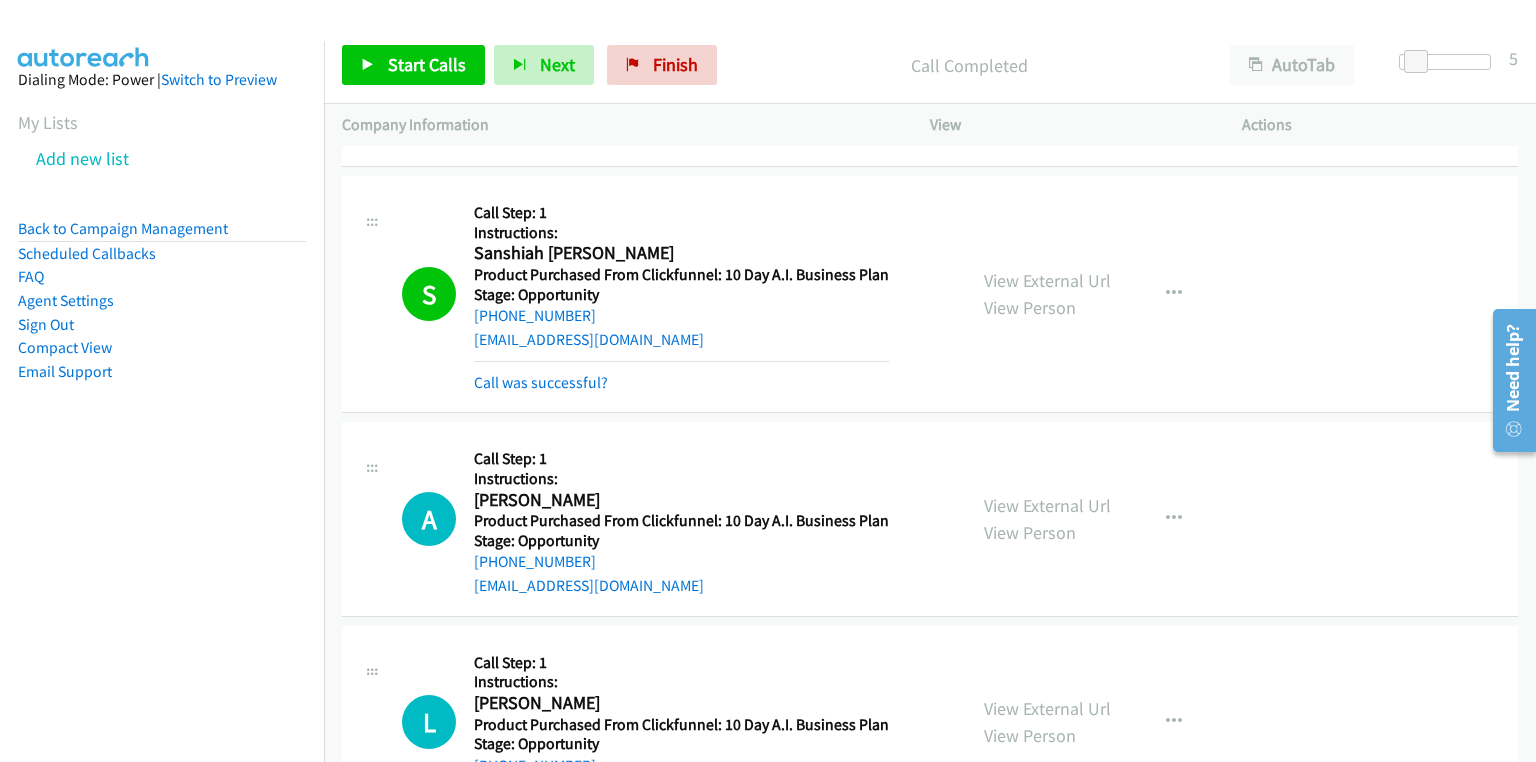 click on "Call Completed" at bounding box center [969, 65] 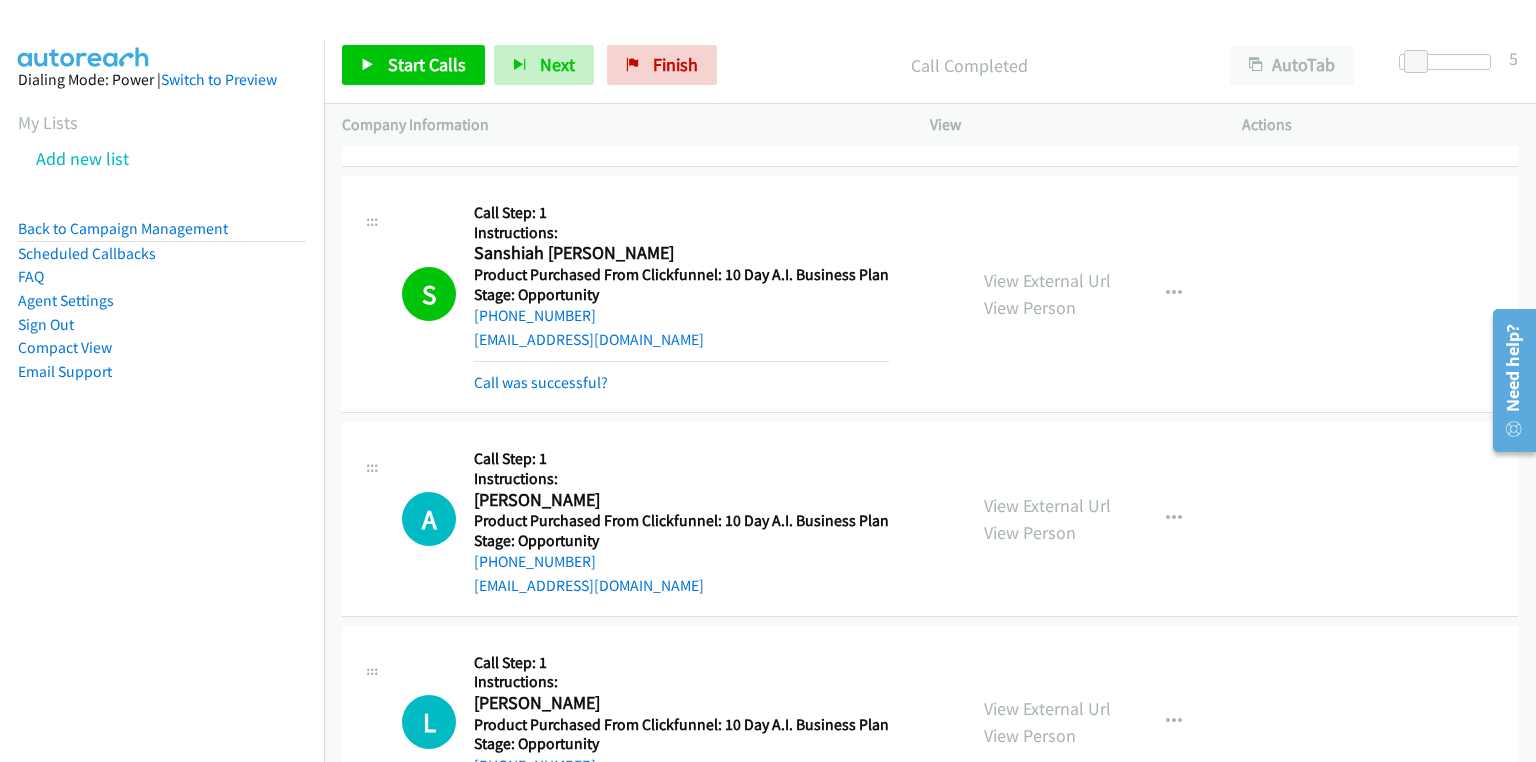 click on "Call Completed" at bounding box center (969, 65) 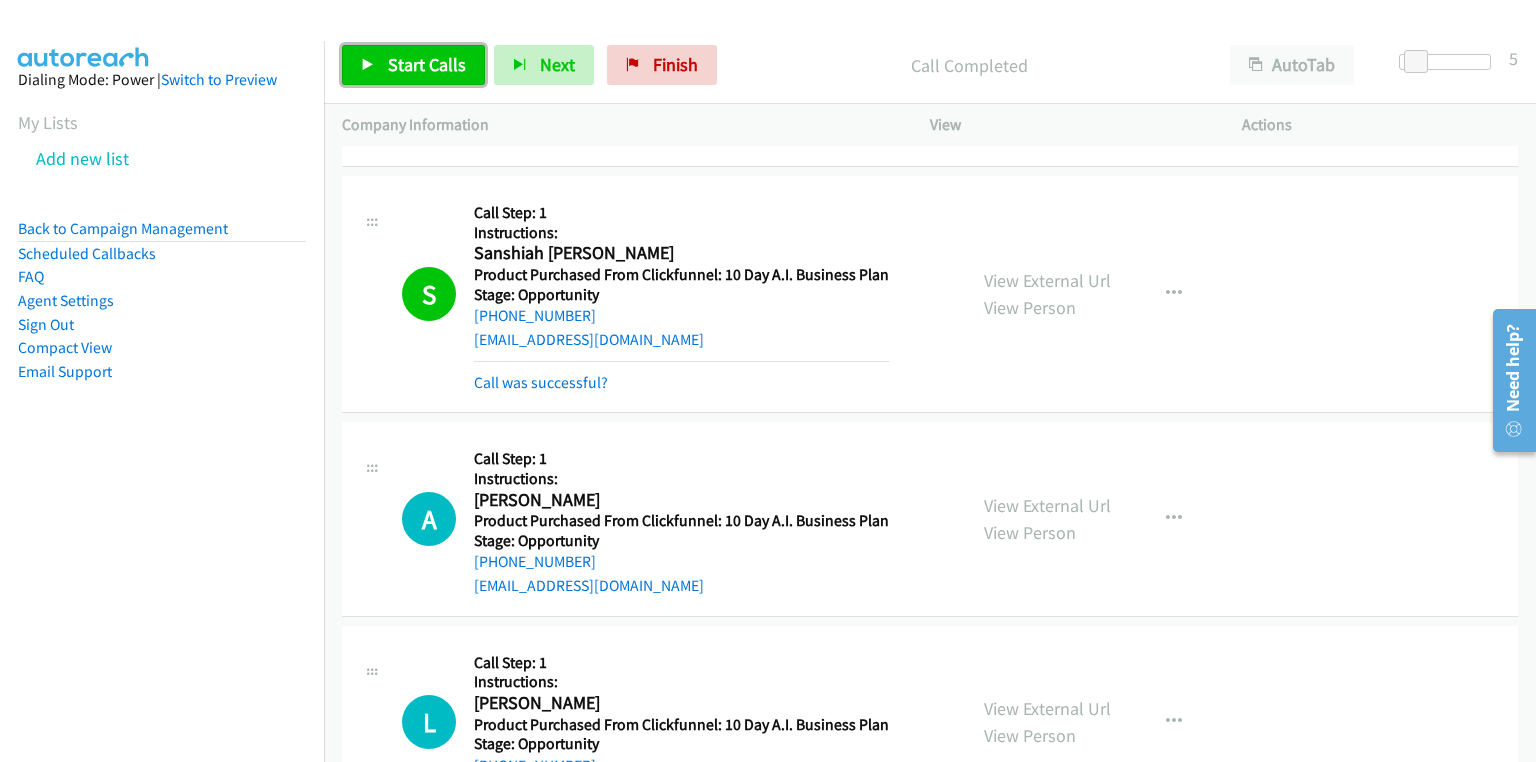 click on "Start Calls" at bounding box center [427, 64] 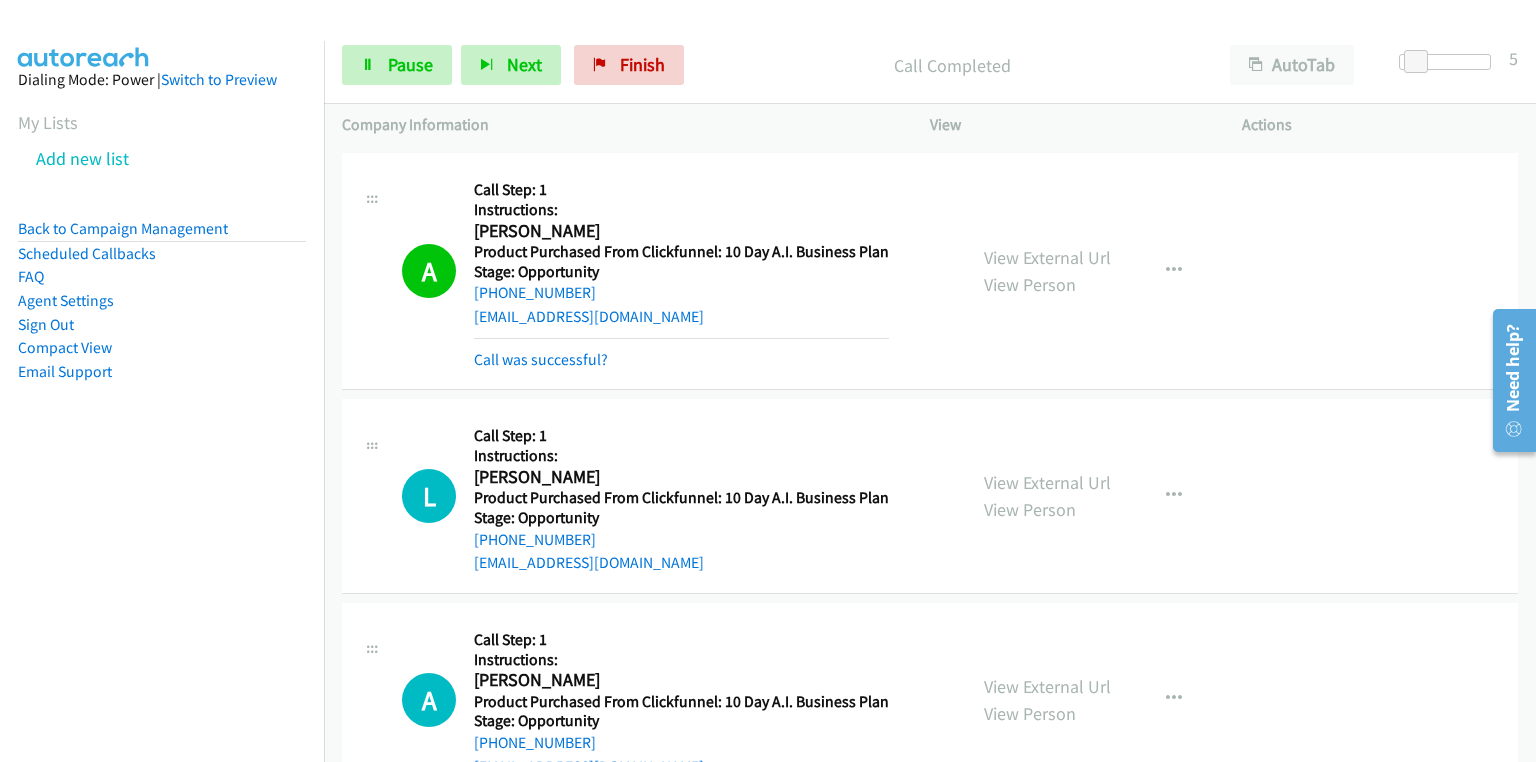 scroll, scrollTop: 9860, scrollLeft: 0, axis: vertical 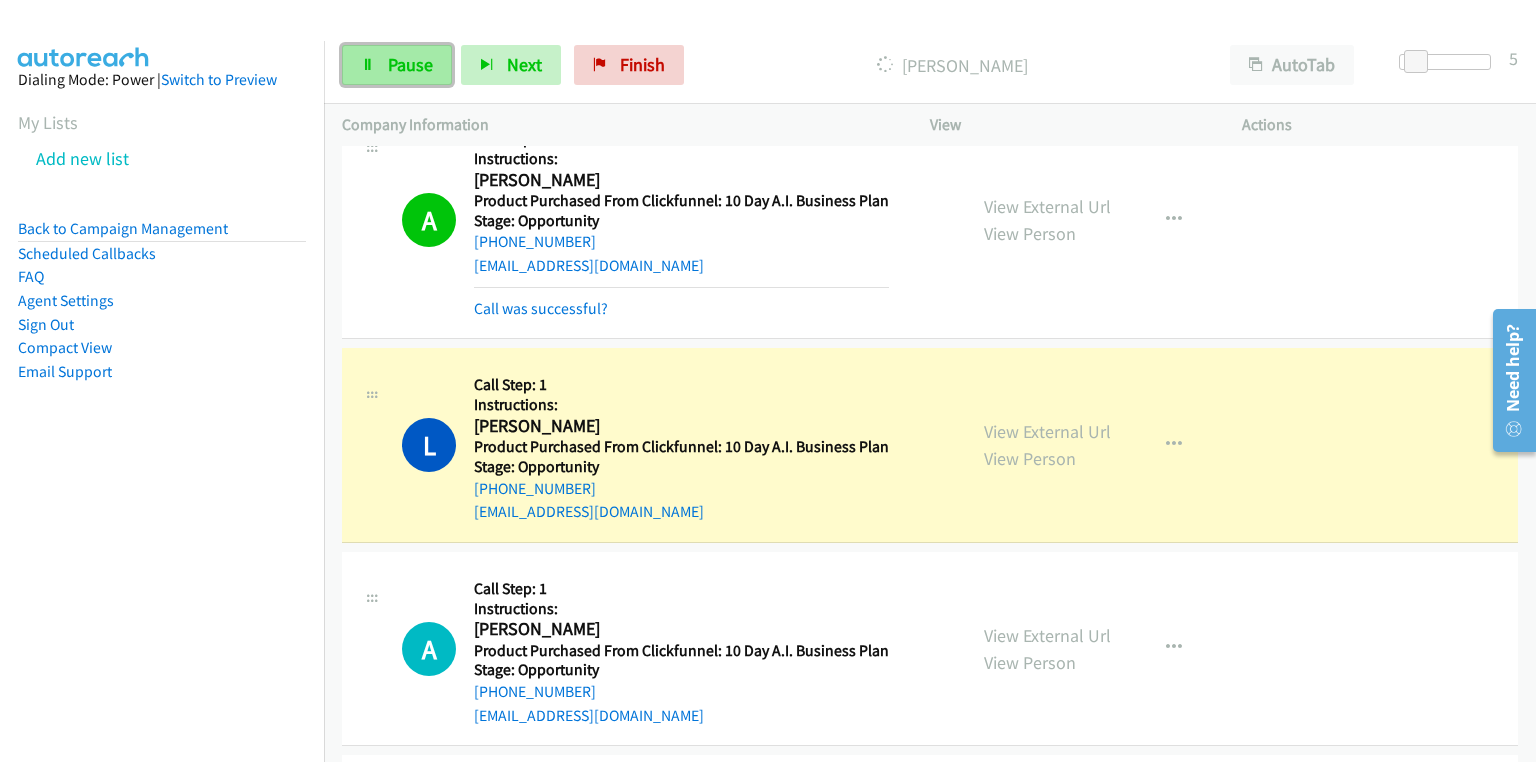 click on "Pause" at bounding box center (410, 64) 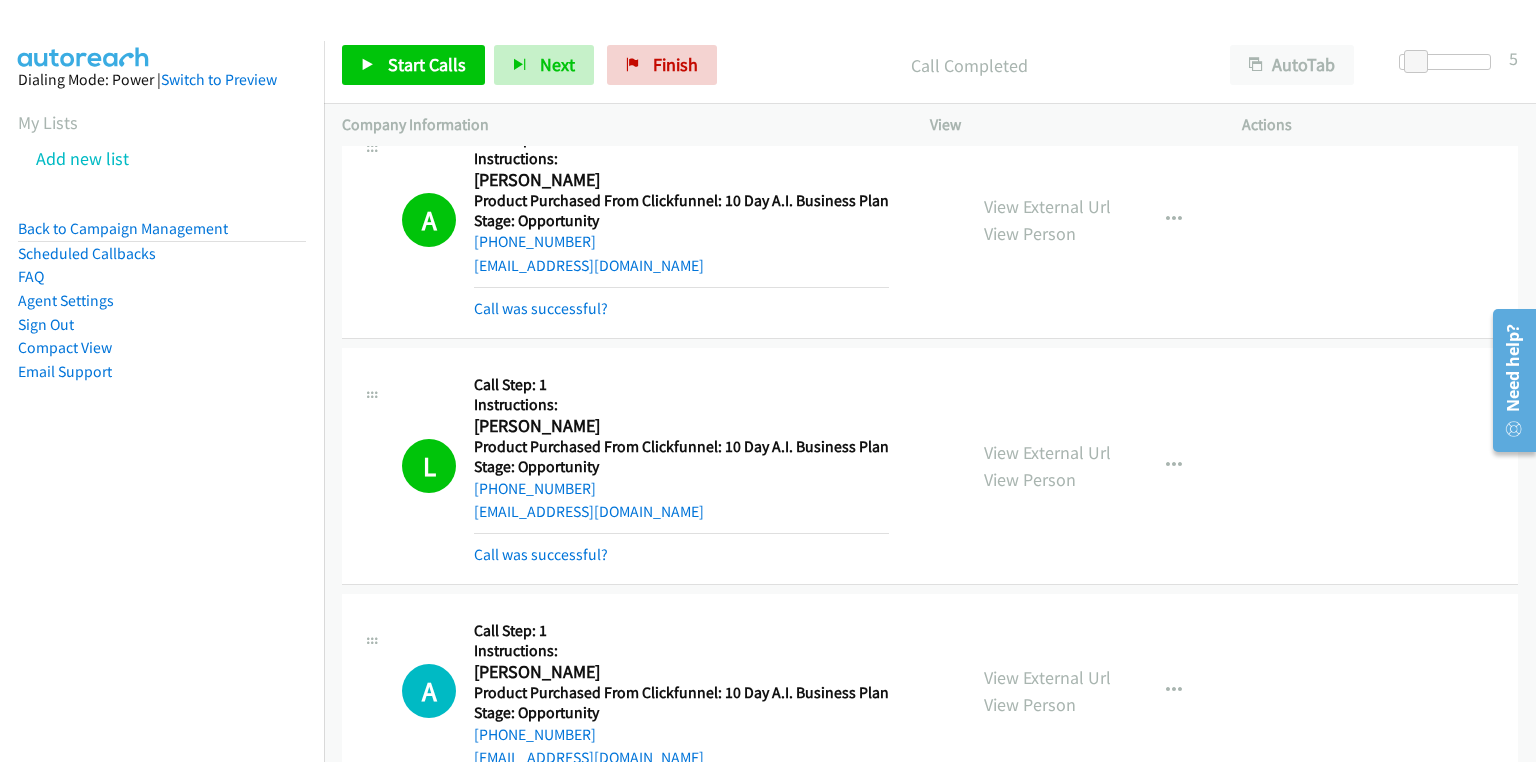 click on "Dialing Mode: Power
|
Switch to Preview
My Lists
Add new list
Back to Campaign Management
Scheduled Callbacks
FAQ
Agent Settings
Sign Out
Compact View
Email Support" at bounding box center (162, 257) 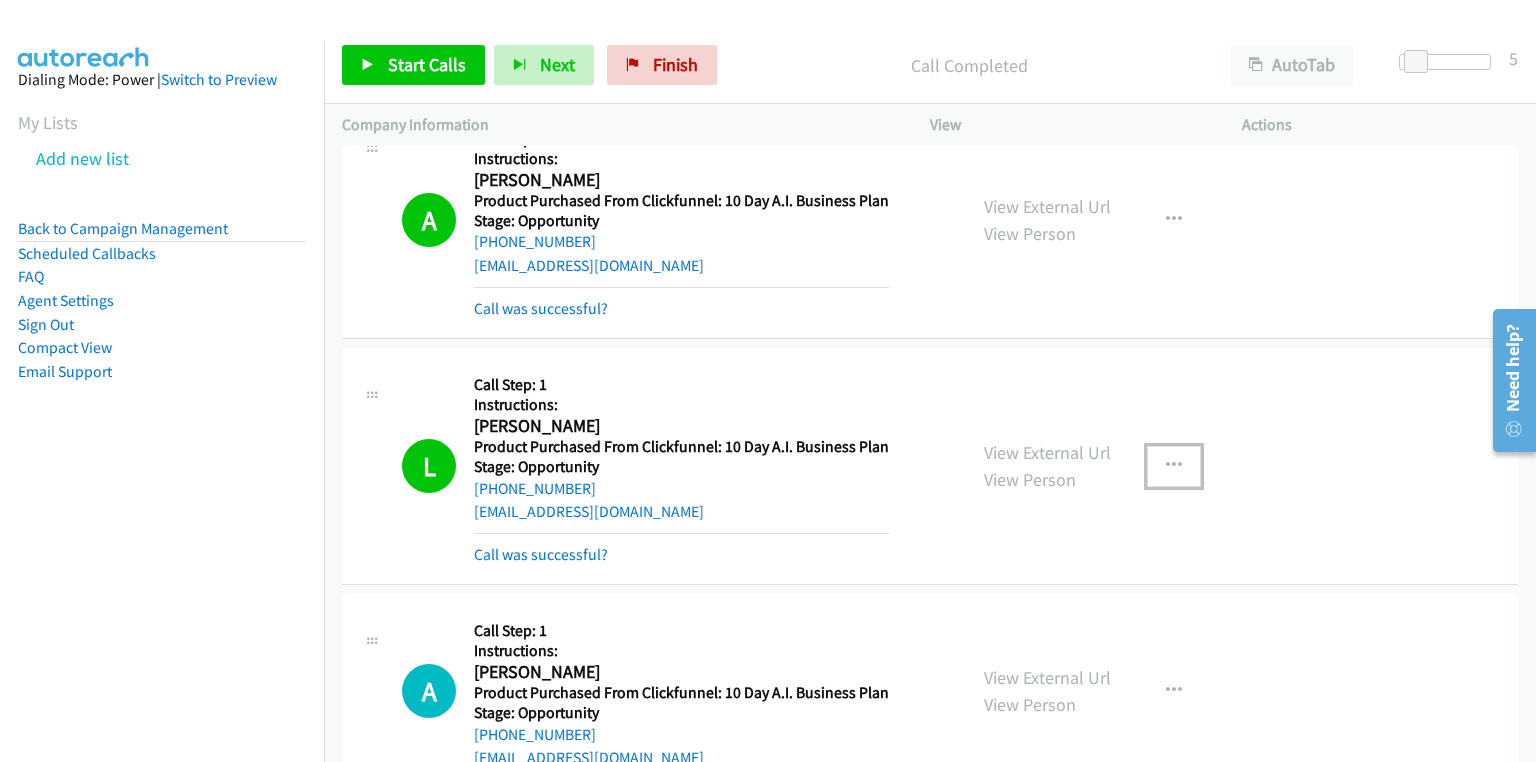 click at bounding box center [1174, 466] 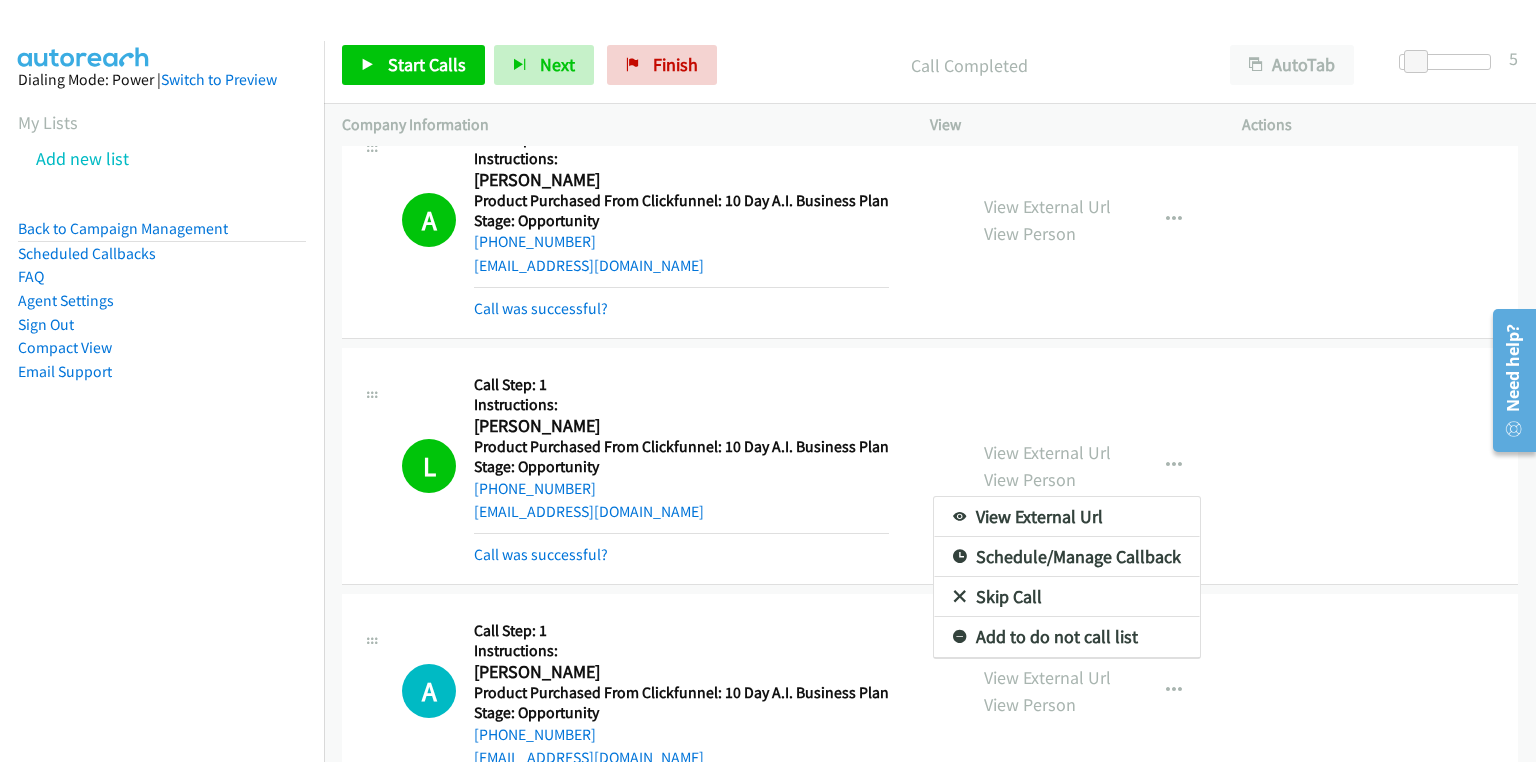 click at bounding box center (768, 381) 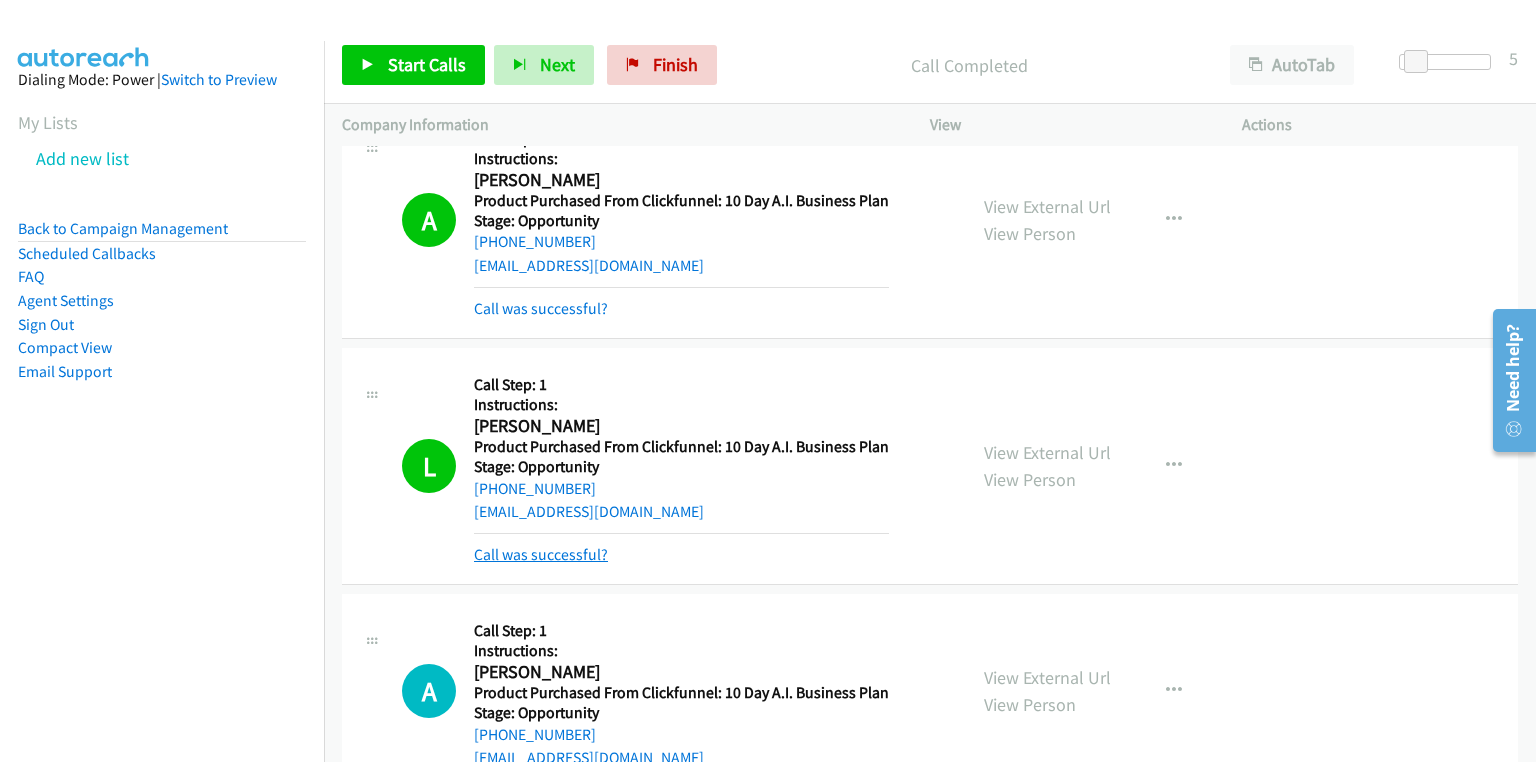 click on "Call was successful?" at bounding box center (541, 554) 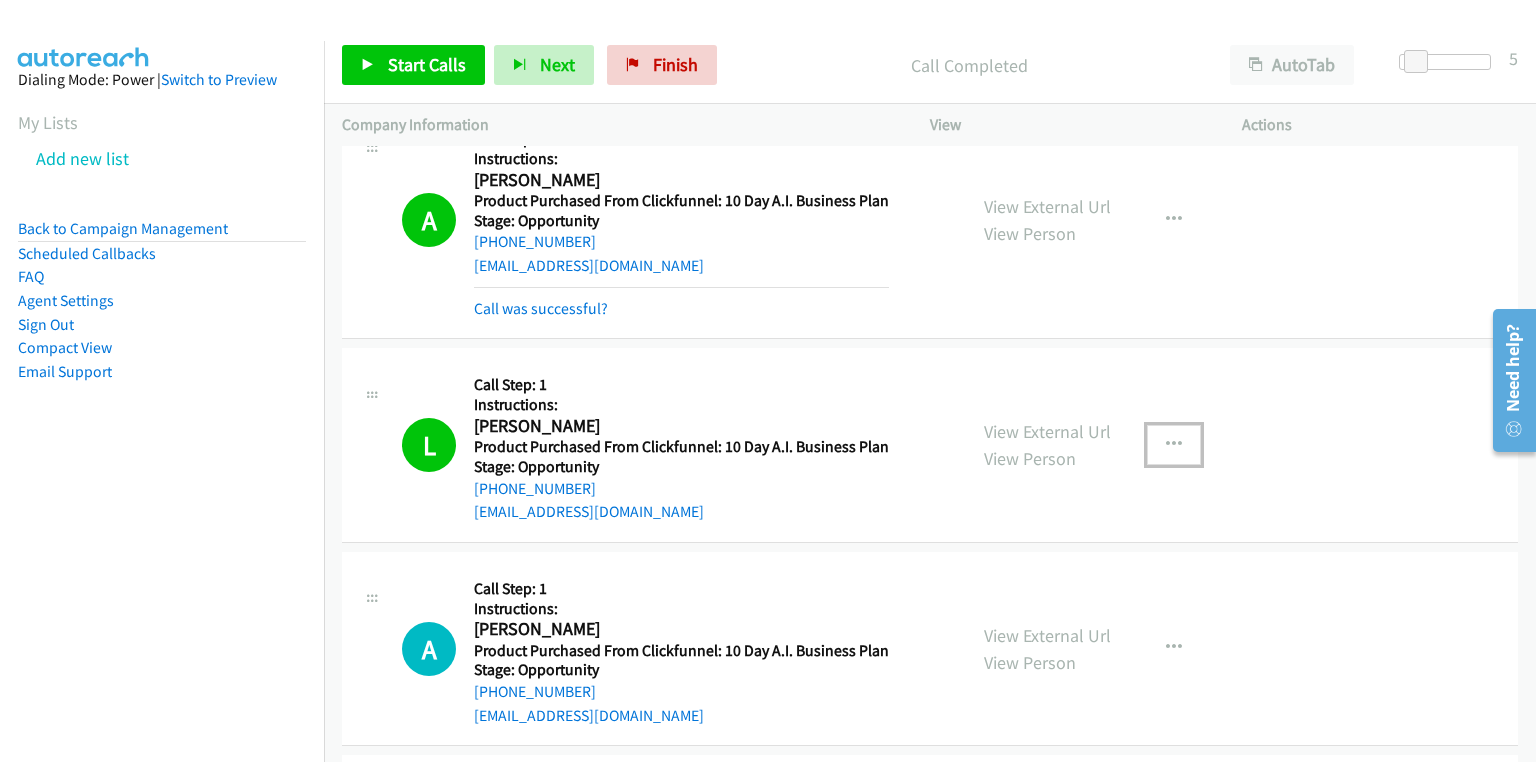 click at bounding box center [1174, 445] 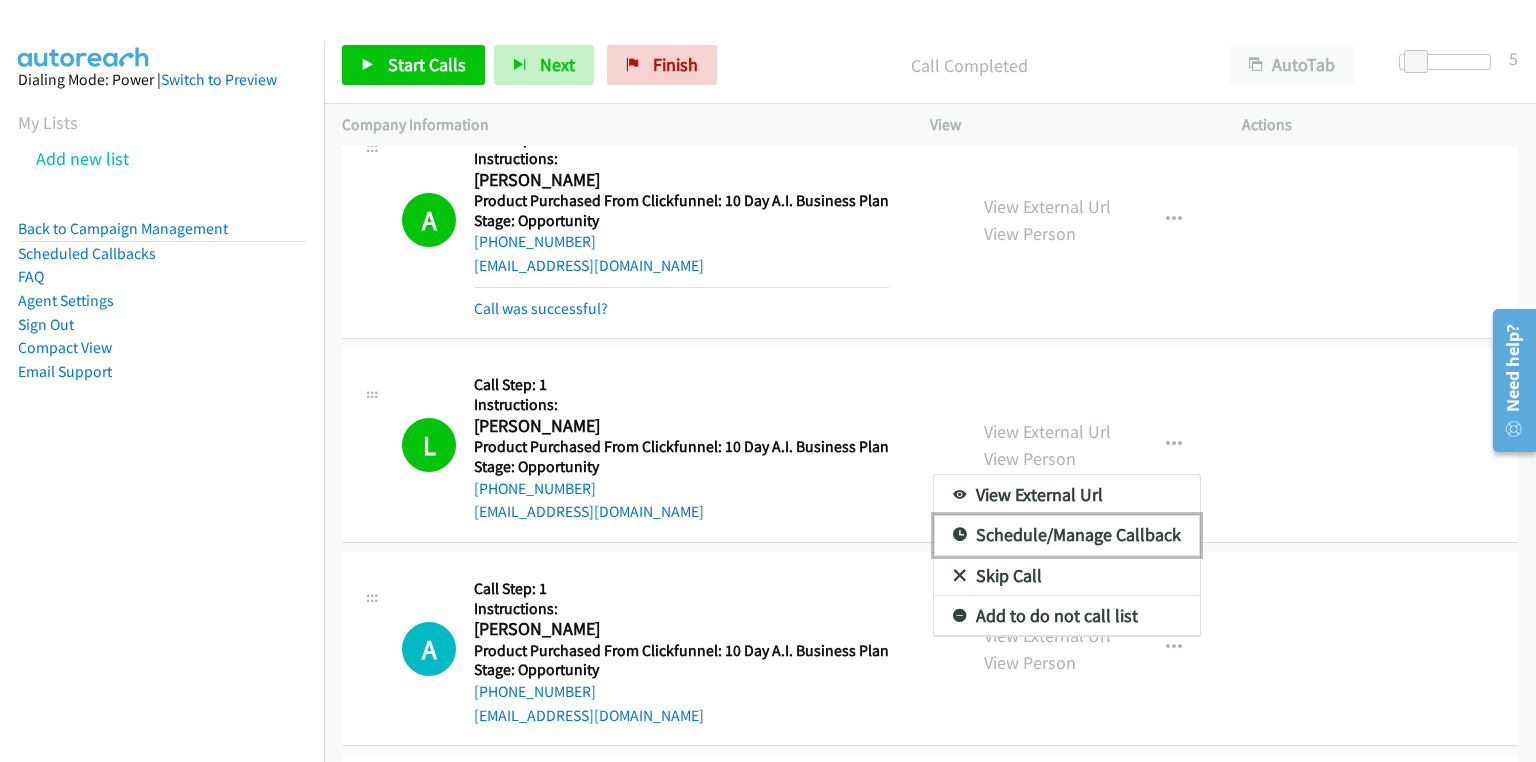 click on "Schedule/Manage Callback" at bounding box center [1067, 535] 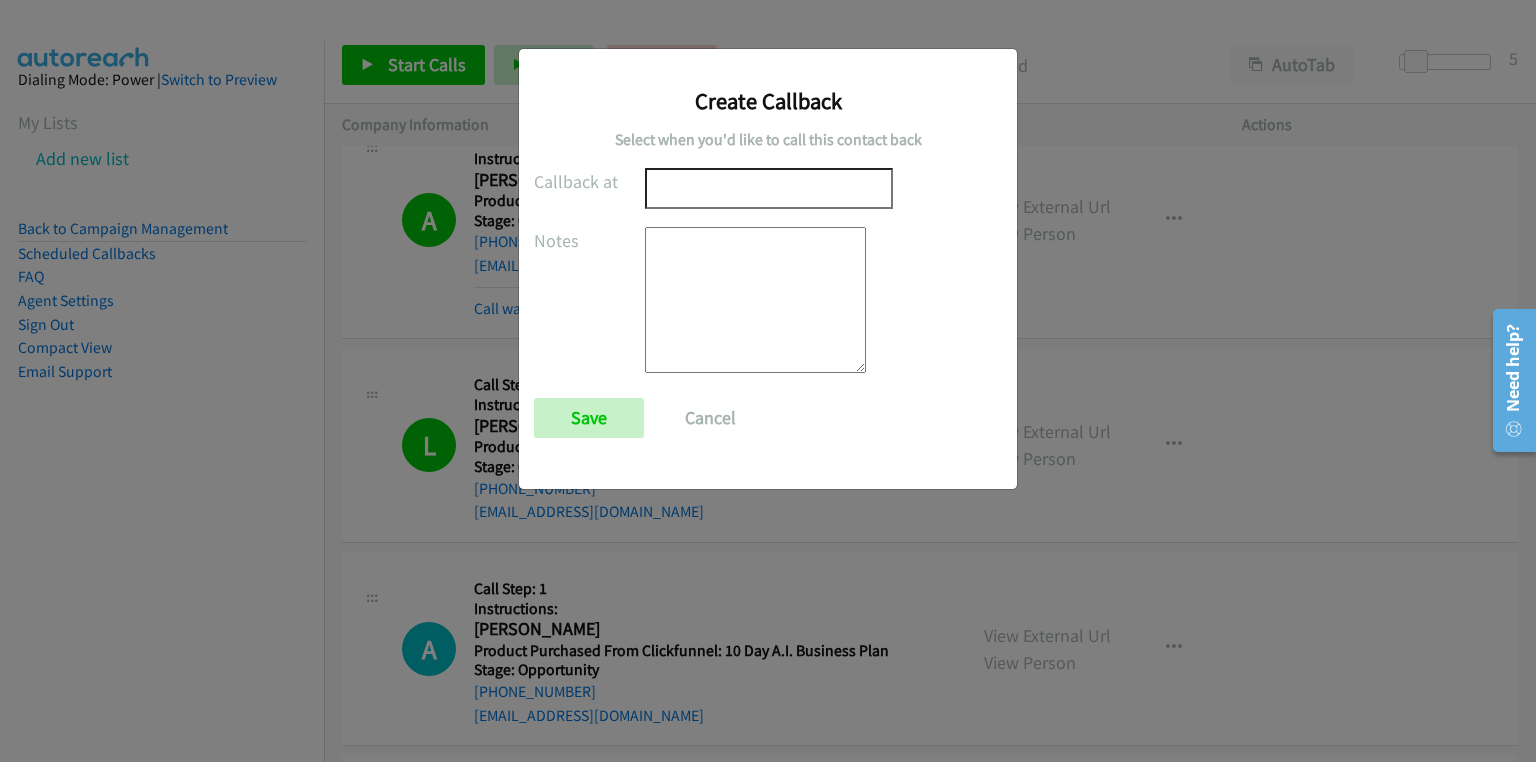 click on "Callback at
Notes
Save
Cancel" at bounding box center (700, 312) 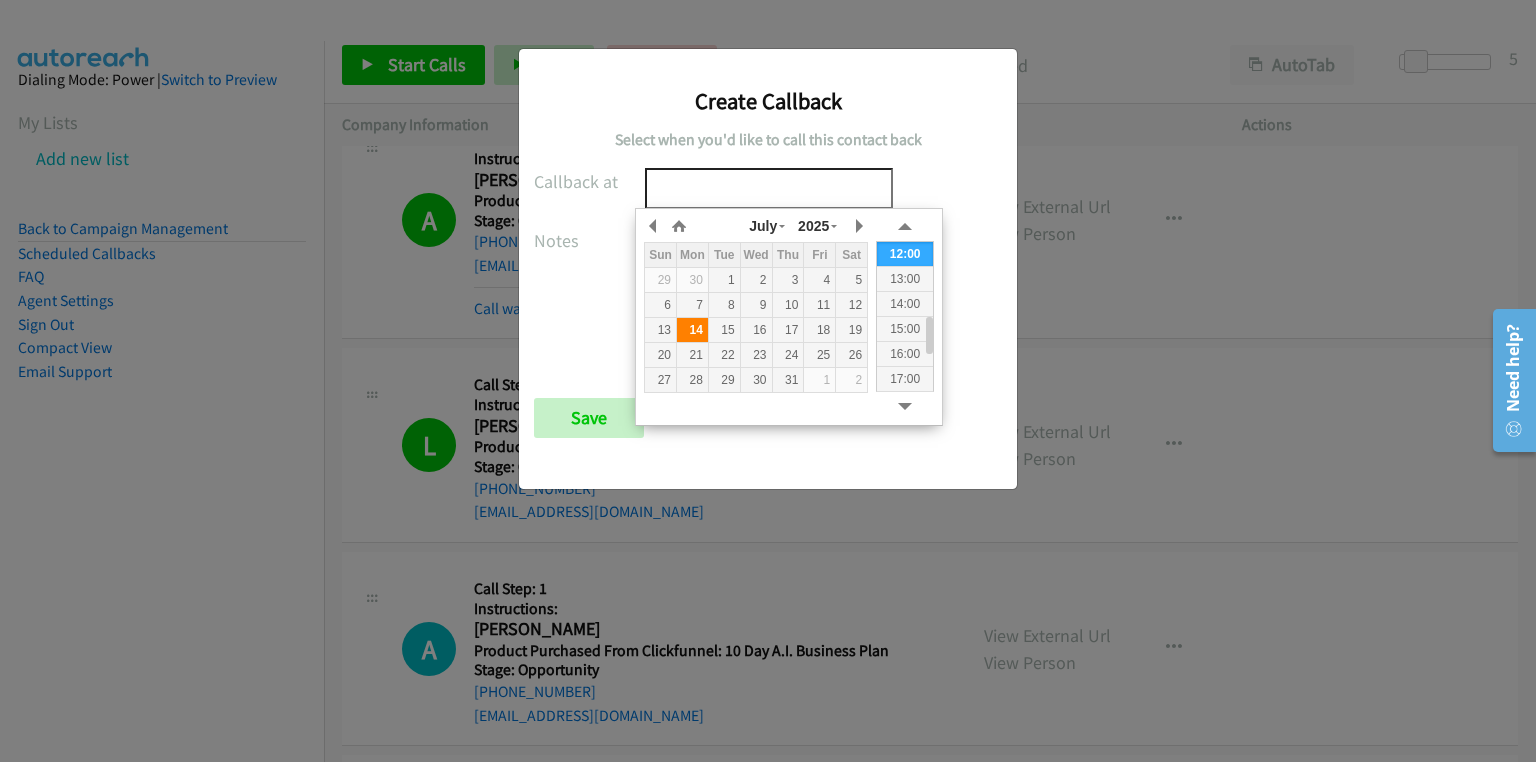 click on "14" at bounding box center [692, 330] 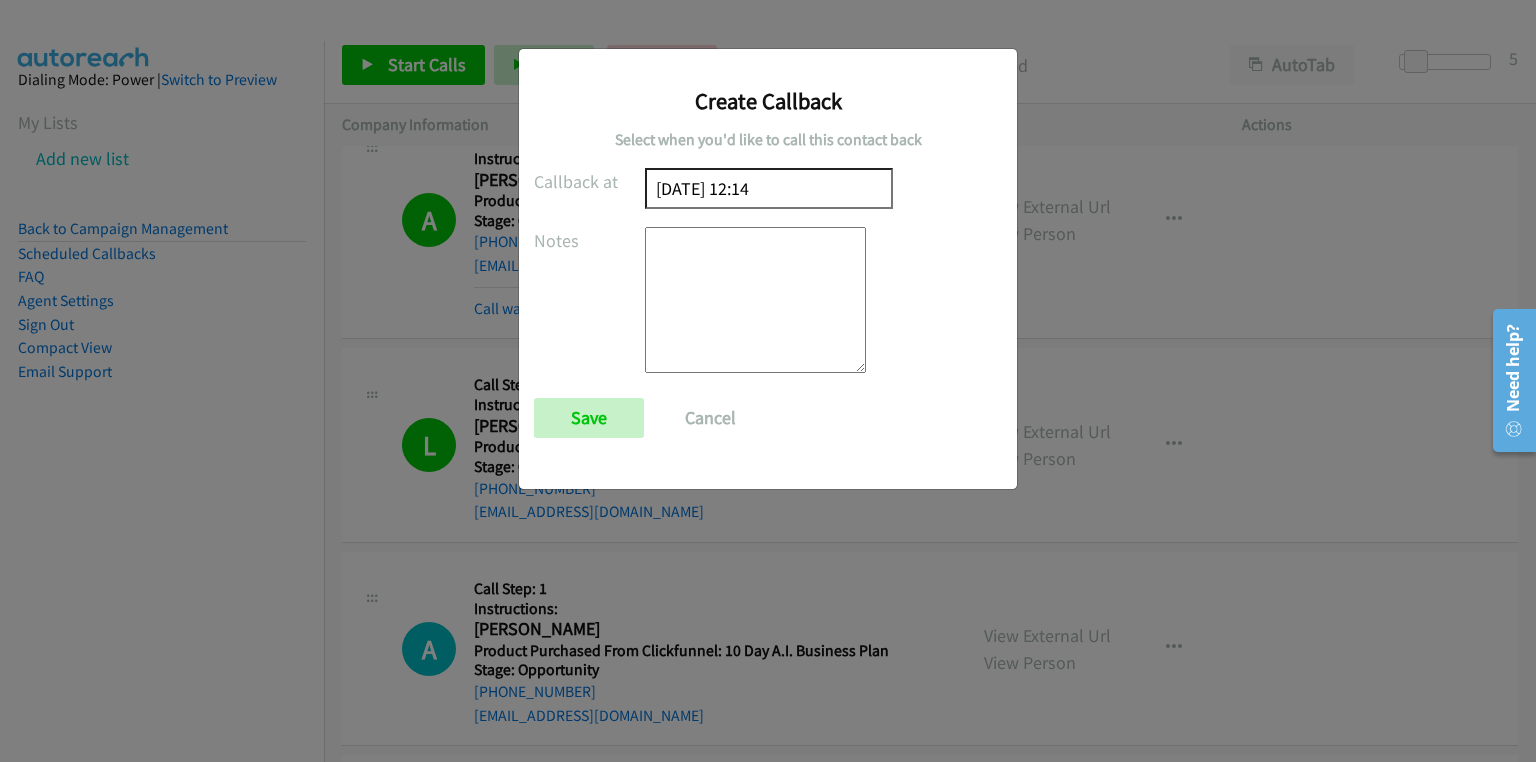 click on "Callback at
2025/07/14 12:14
Notes
Save
Cancel" at bounding box center [768, 312] 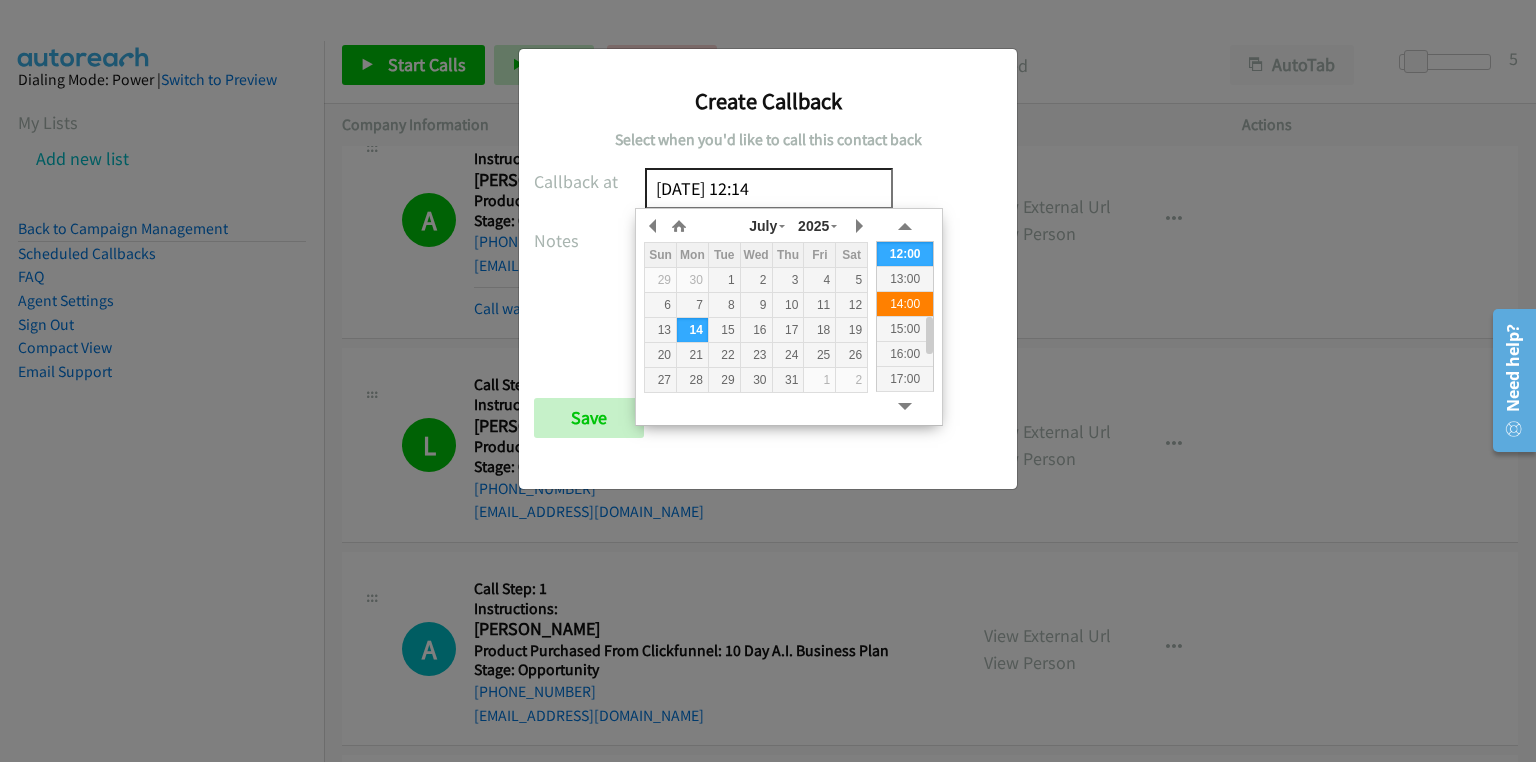 click on "14:00" at bounding box center [905, 303] 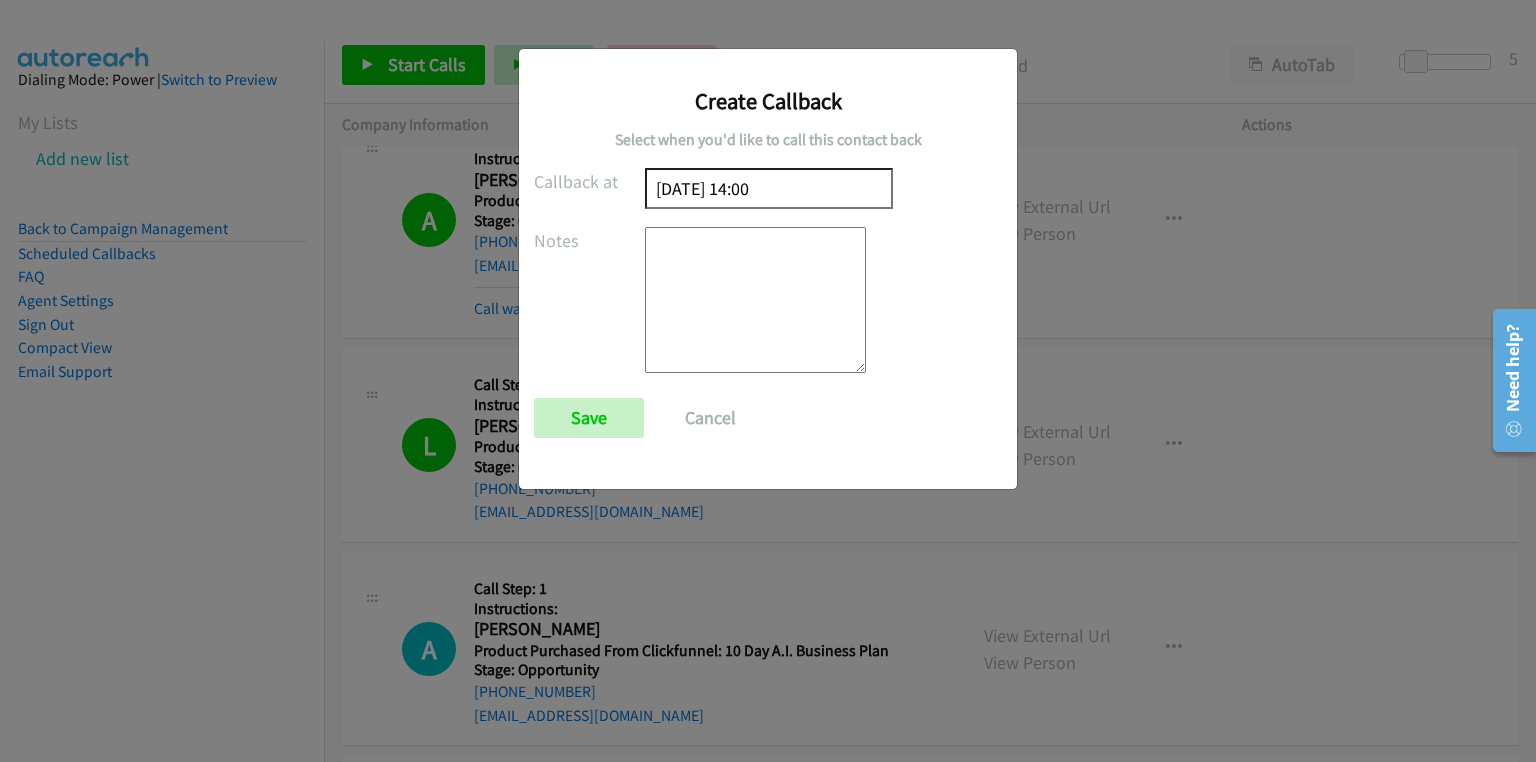 click at bounding box center [755, 300] 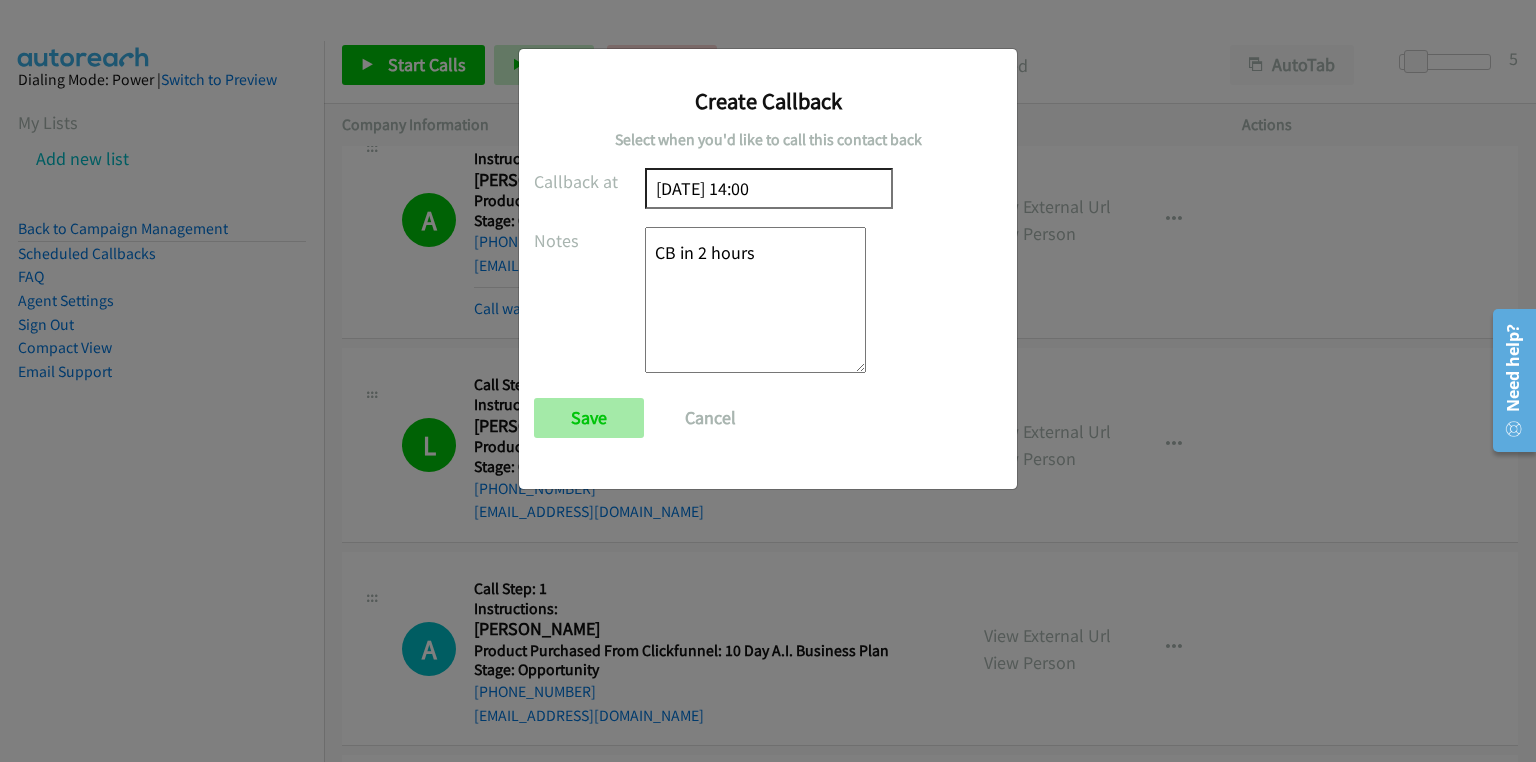 type on "CB in 2 hours" 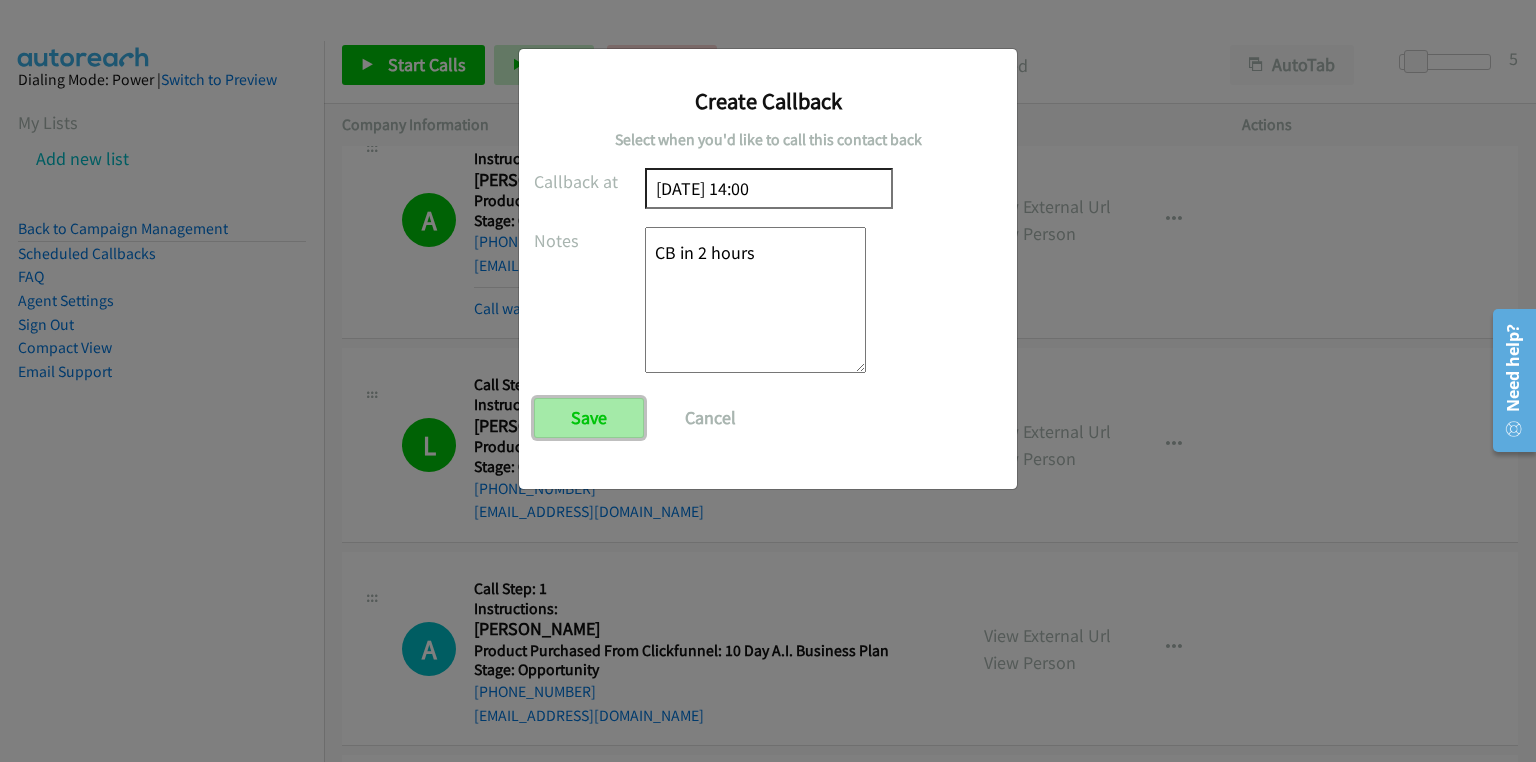click on "Save" at bounding box center (589, 418) 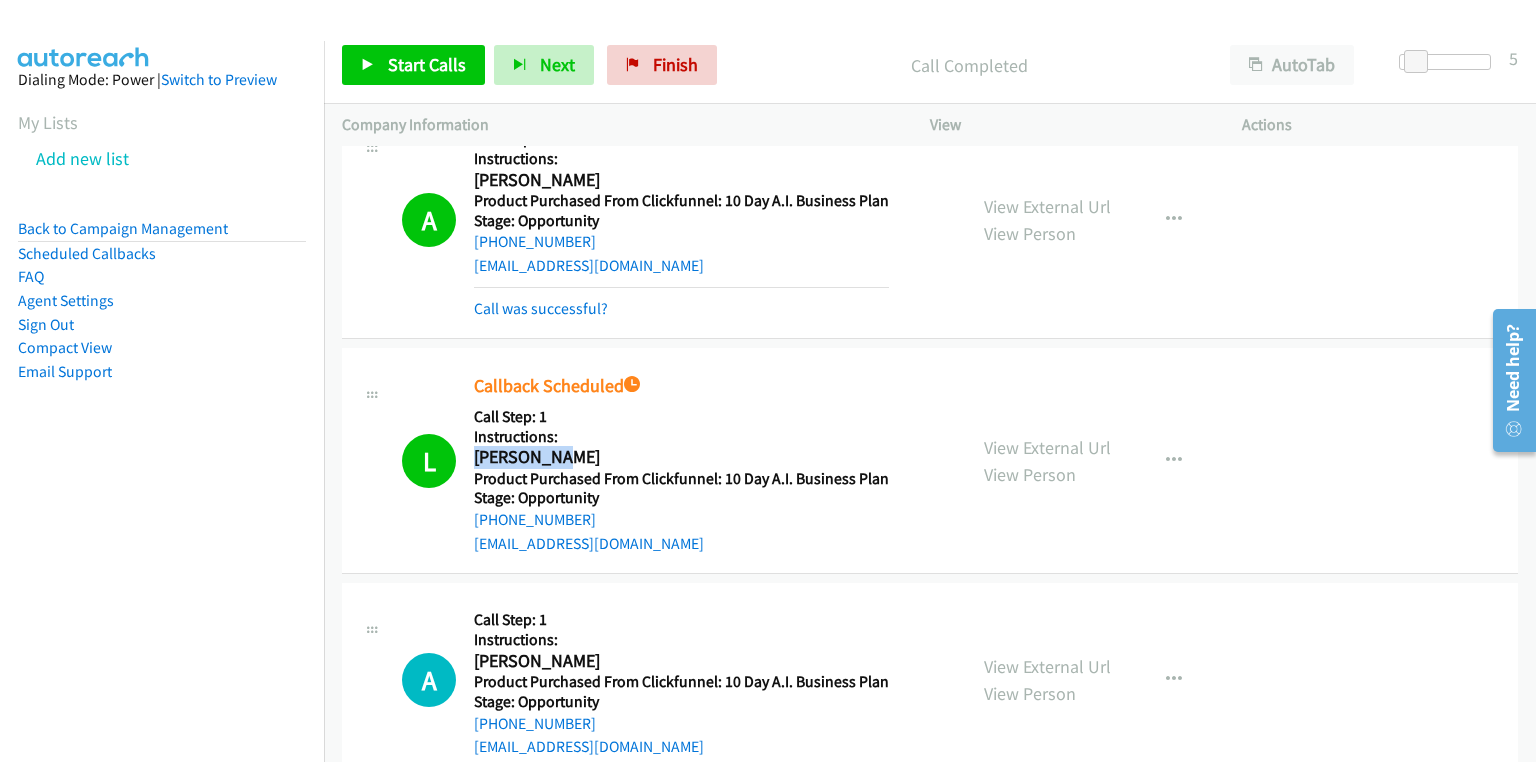 drag, startPoint x: 476, startPoint y: 434, endPoint x: 605, endPoint y: 441, distance: 129.18979 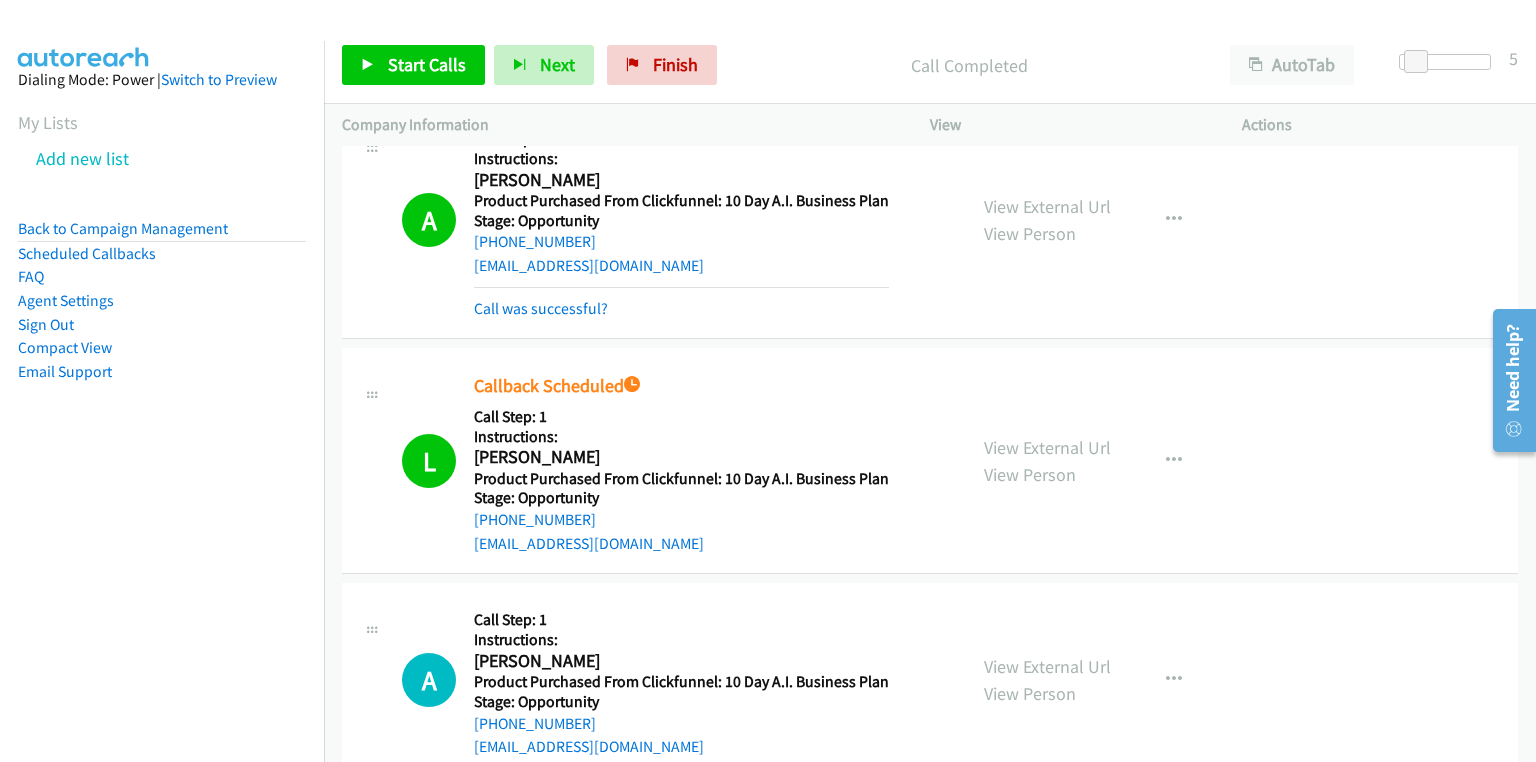 drag, startPoint x: 186, startPoint y: 433, endPoint x: 304, endPoint y: 465, distance: 122.26202 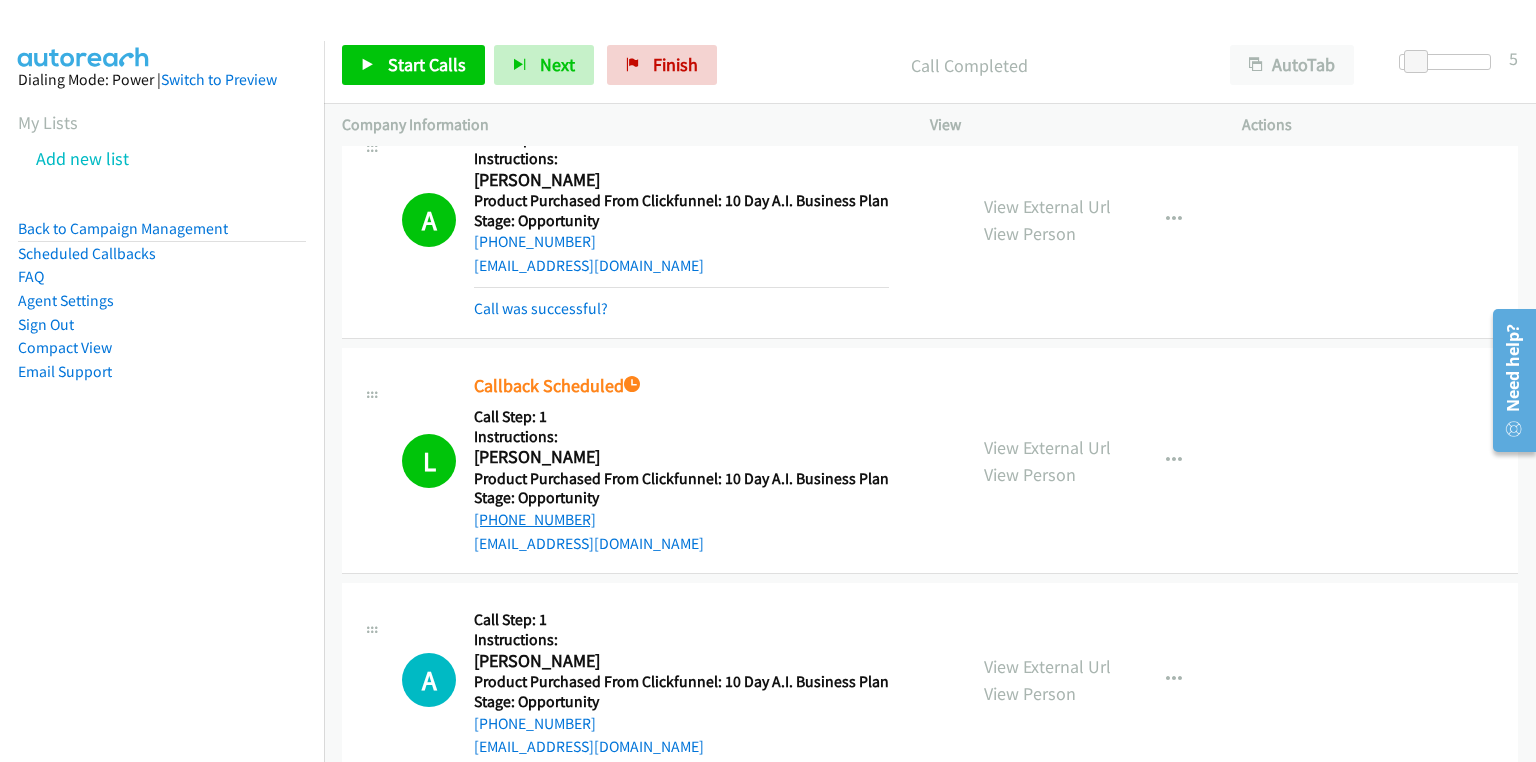 drag, startPoint x: 607, startPoint y: 495, endPoint x: 500, endPoint y: 496, distance: 107.00467 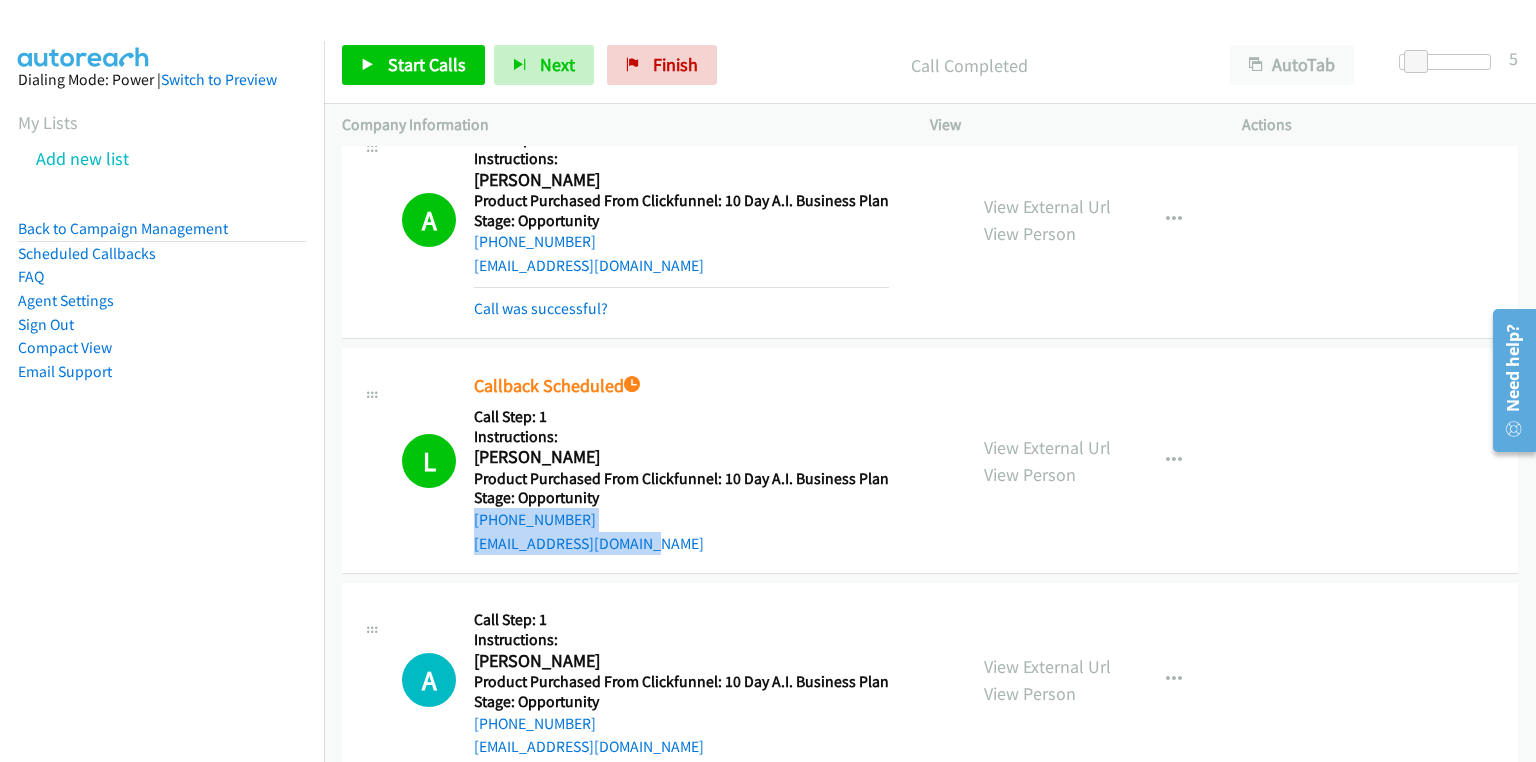 drag, startPoint x: 594, startPoint y: 525, endPoint x: 447, endPoint y: 504, distance: 148.49243 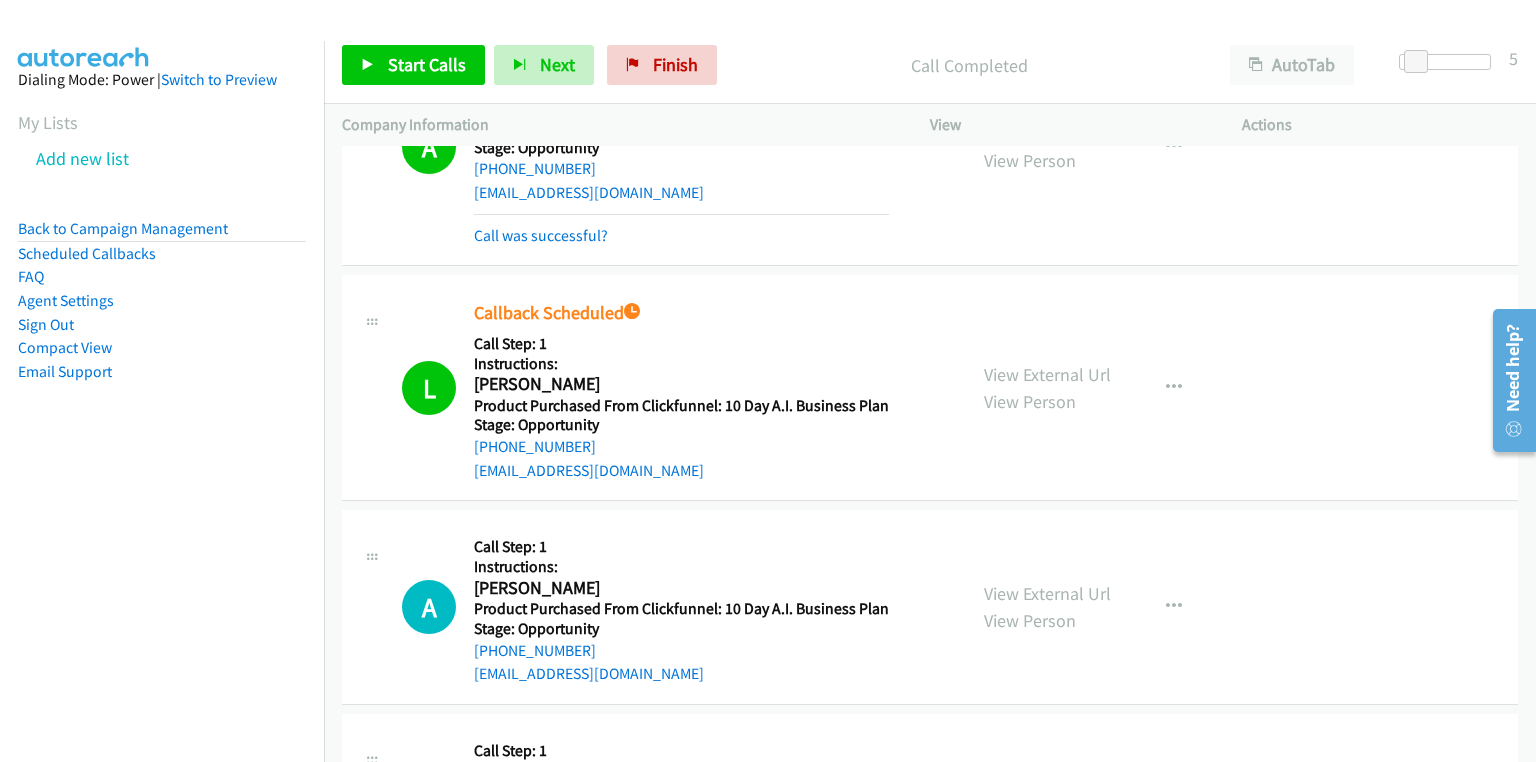 scroll, scrollTop: 10020, scrollLeft: 0, axis: vertical 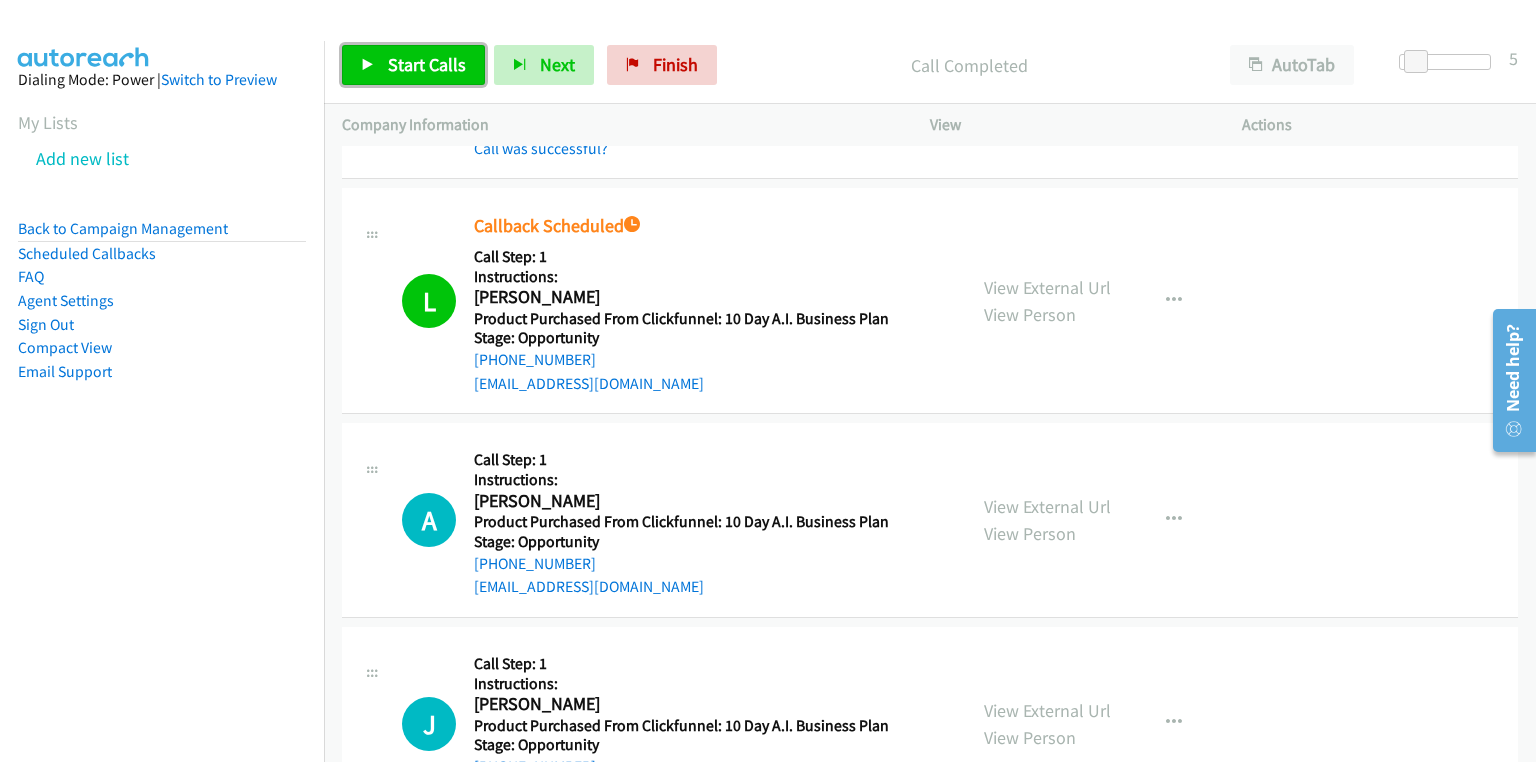click on "Start Calls" at bounding box center [413, 65] 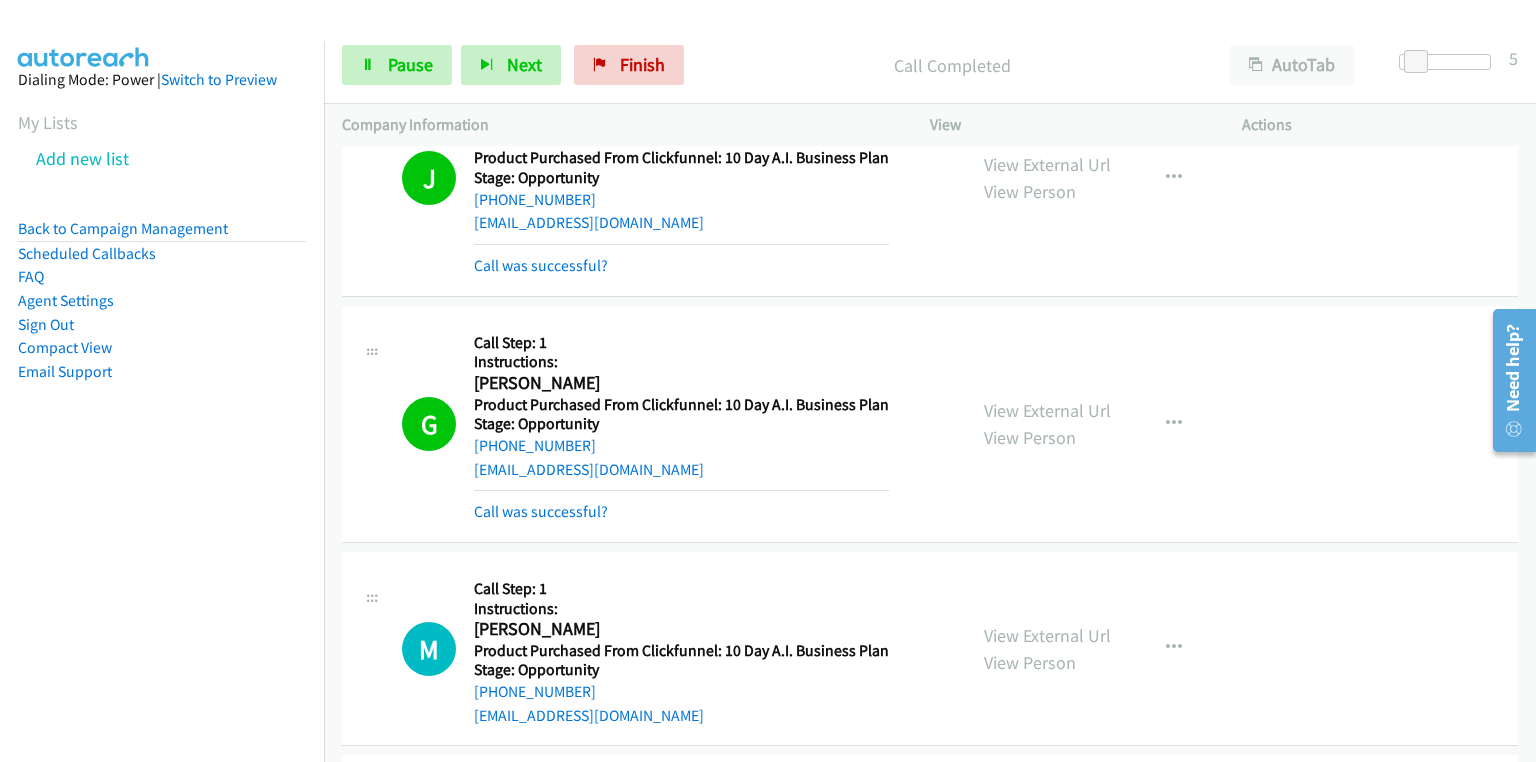 scroll, scrollTop: 10980, scrollLeft: 0, axis: vertical 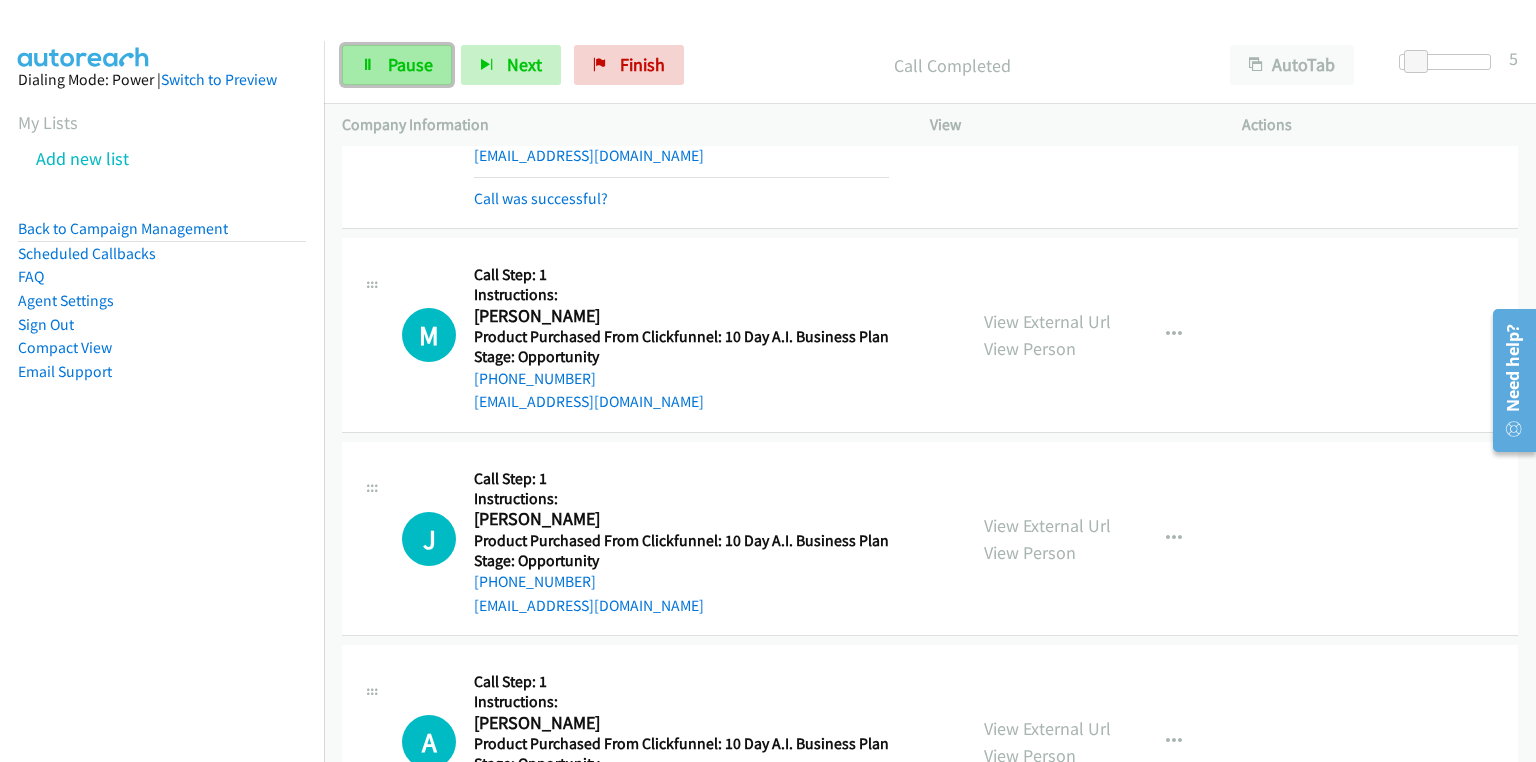 click on "Pause" at bounding box center [410, 64] 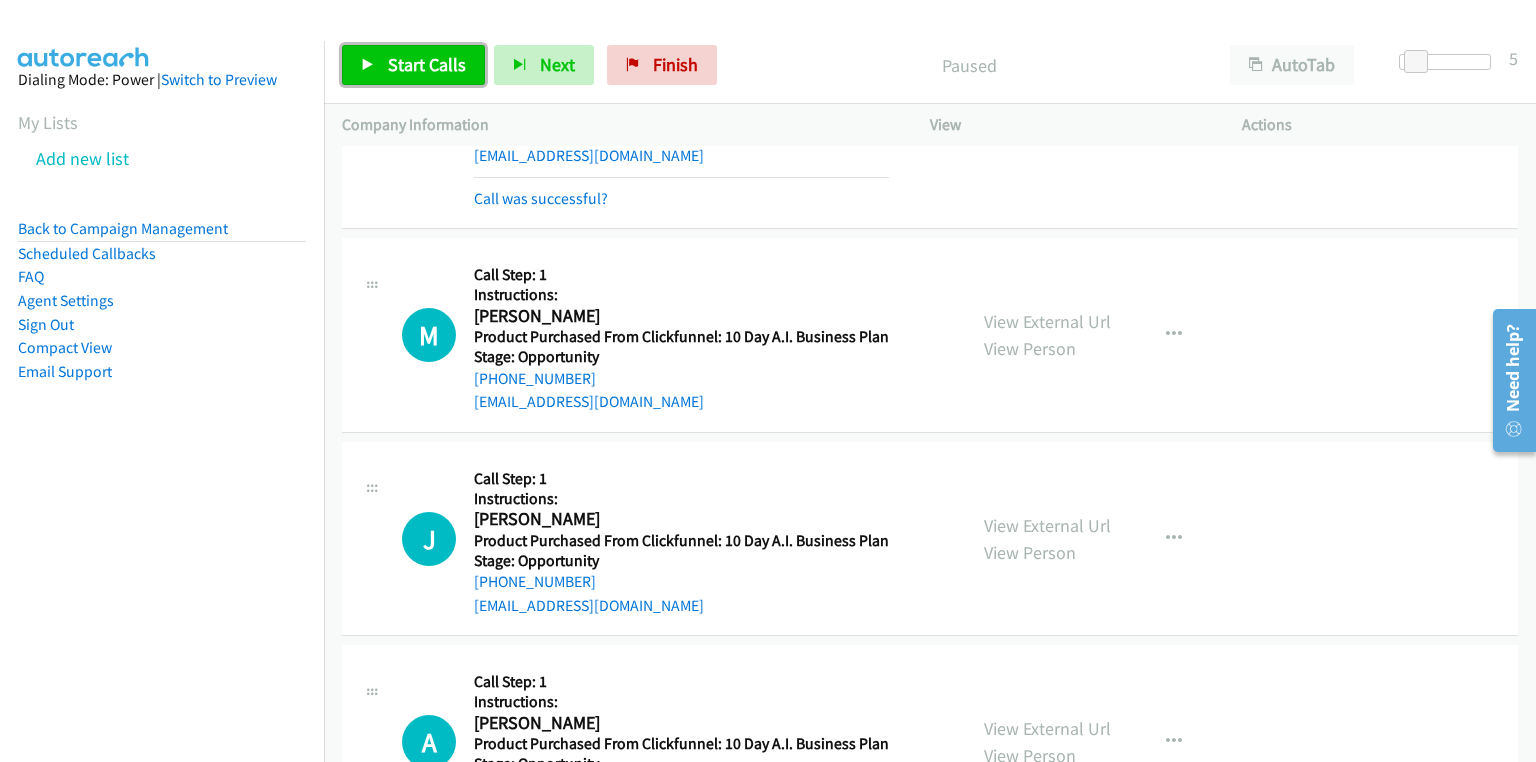 click on "Start Calls" at bounding box center [427, 64] 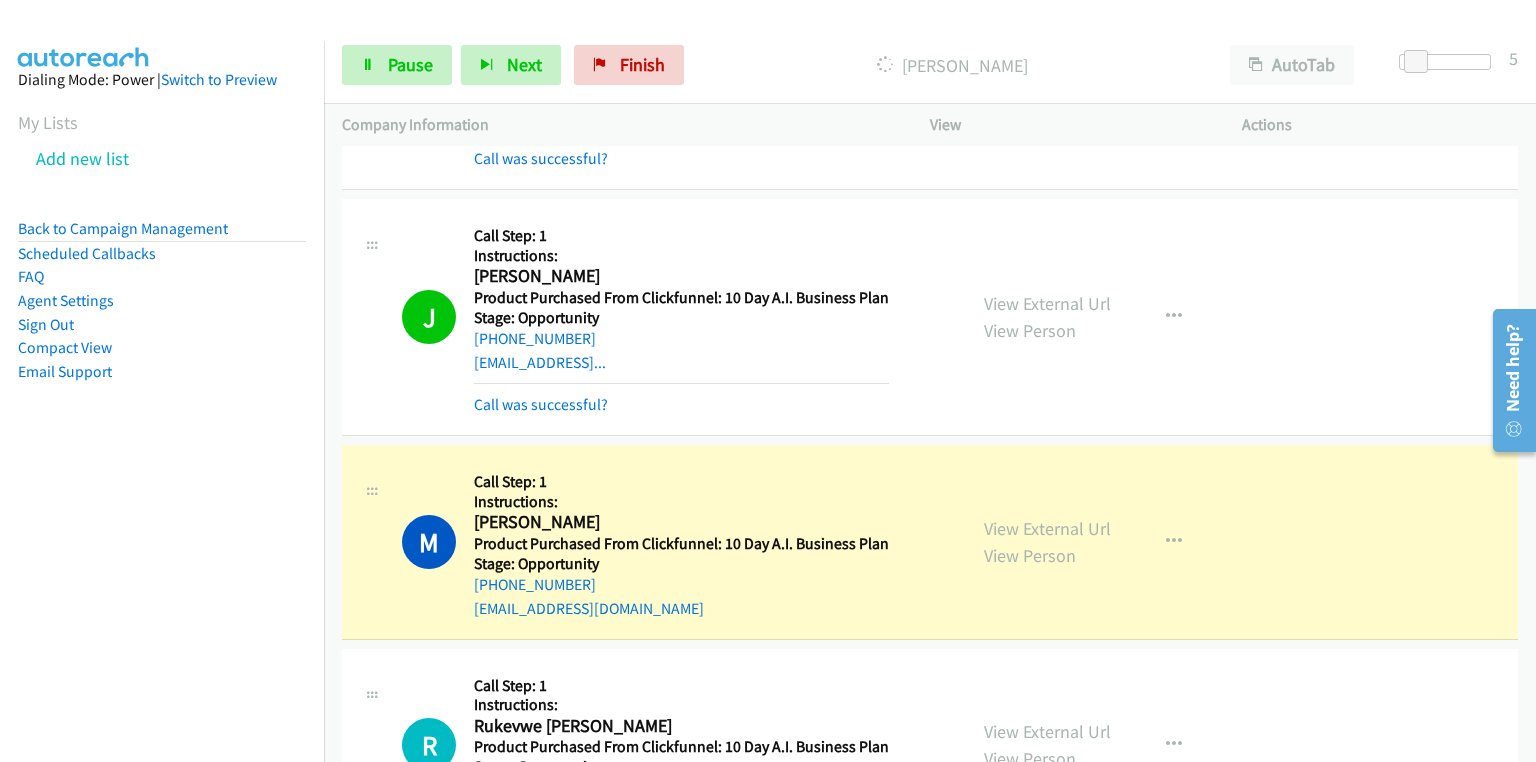 scroll, scrollTop: 14660, scrollLeft: 0, axis: vertical 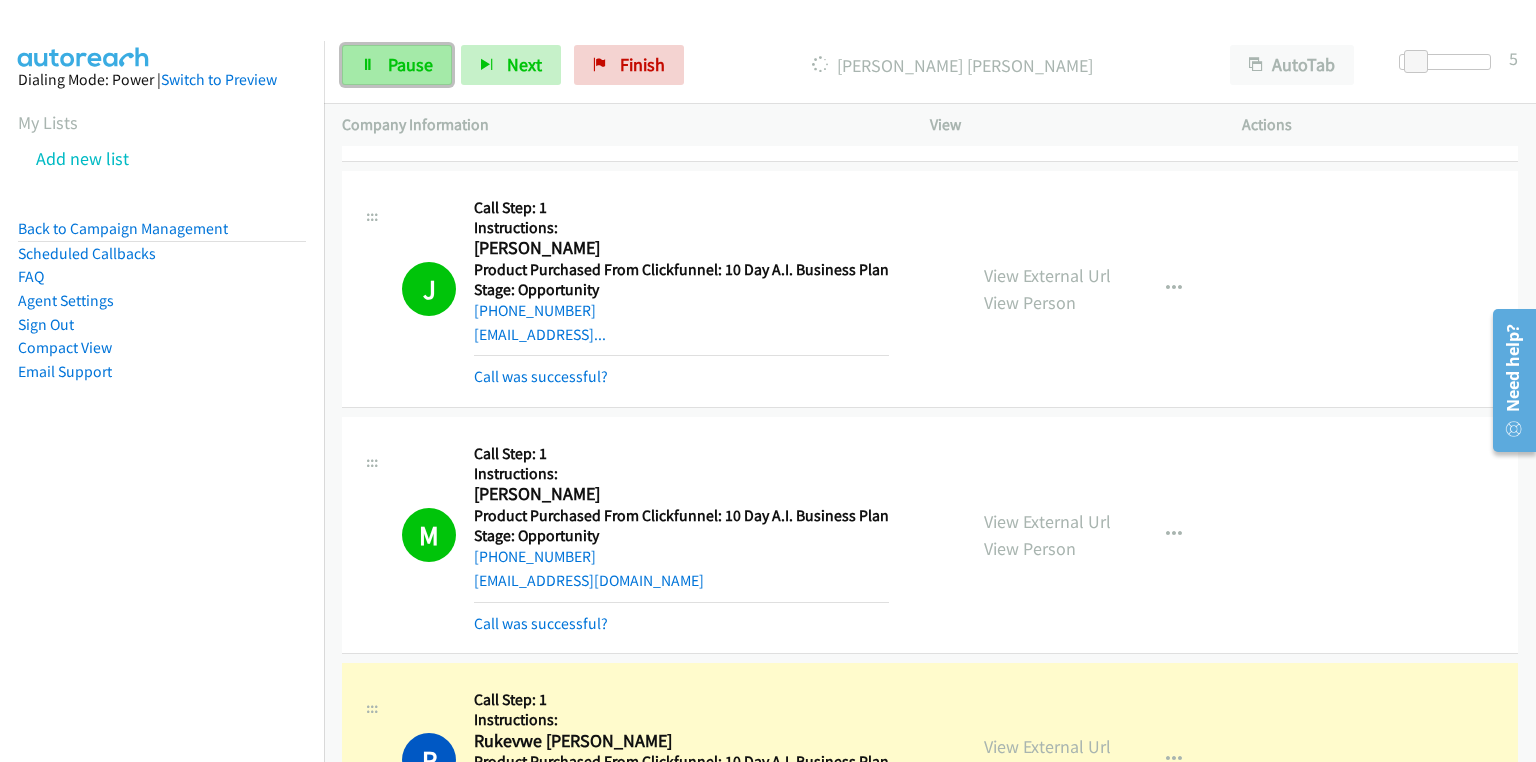 click on "Pause" at bounding box center [410, 64] 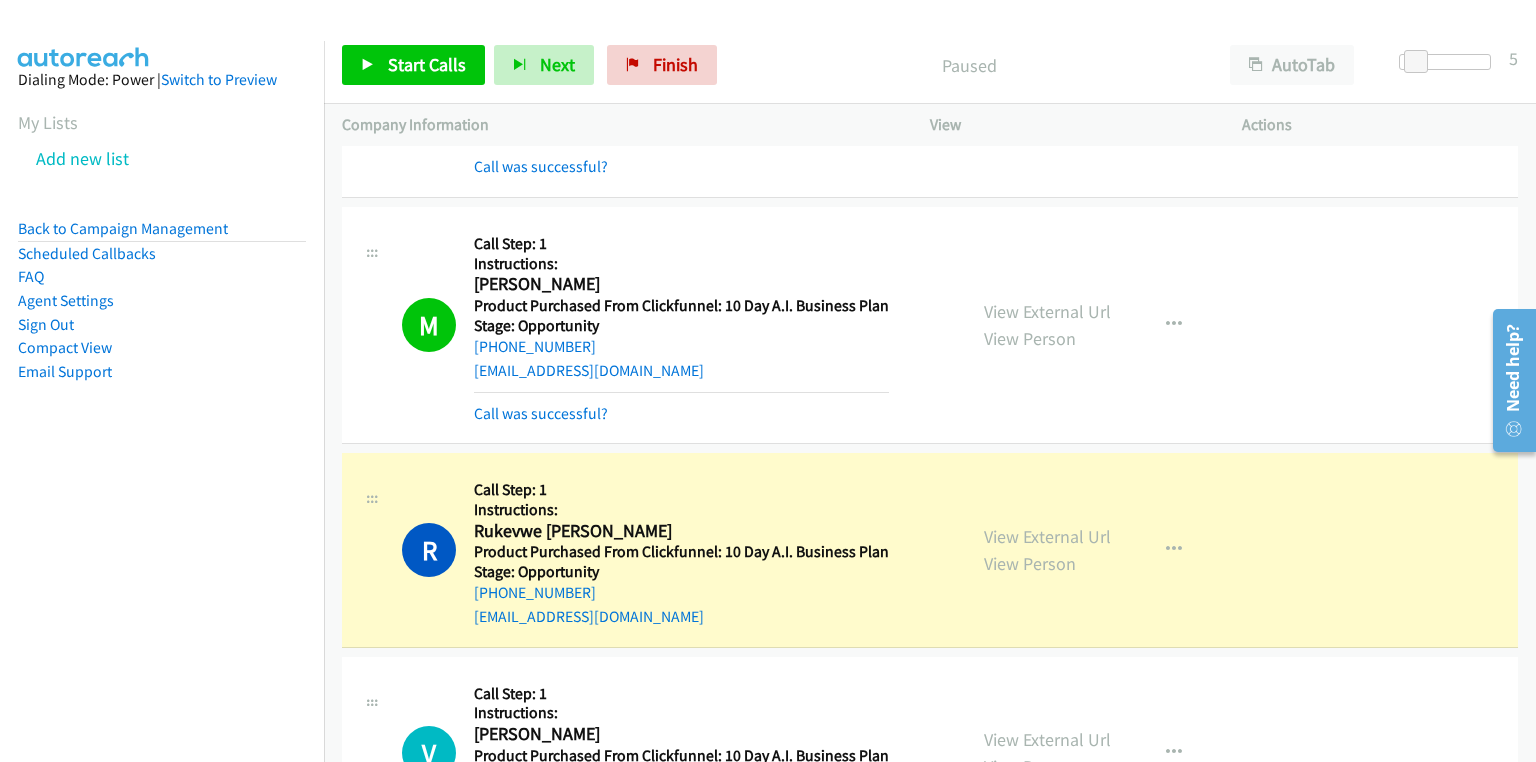 scroll, scrollTop: 14900, scrollLeft: 0, axis: vertical 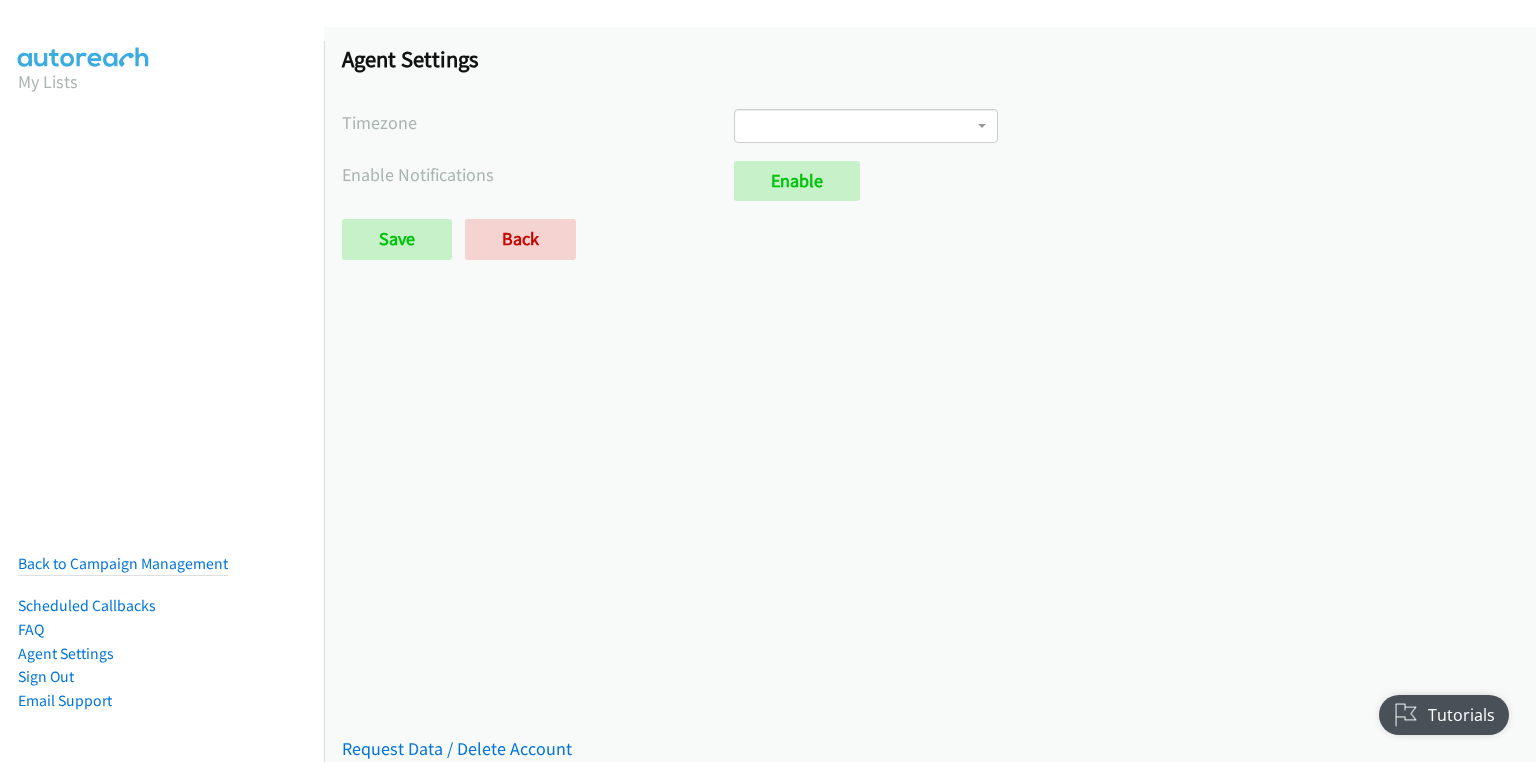 click at bounding box center [866, 126] 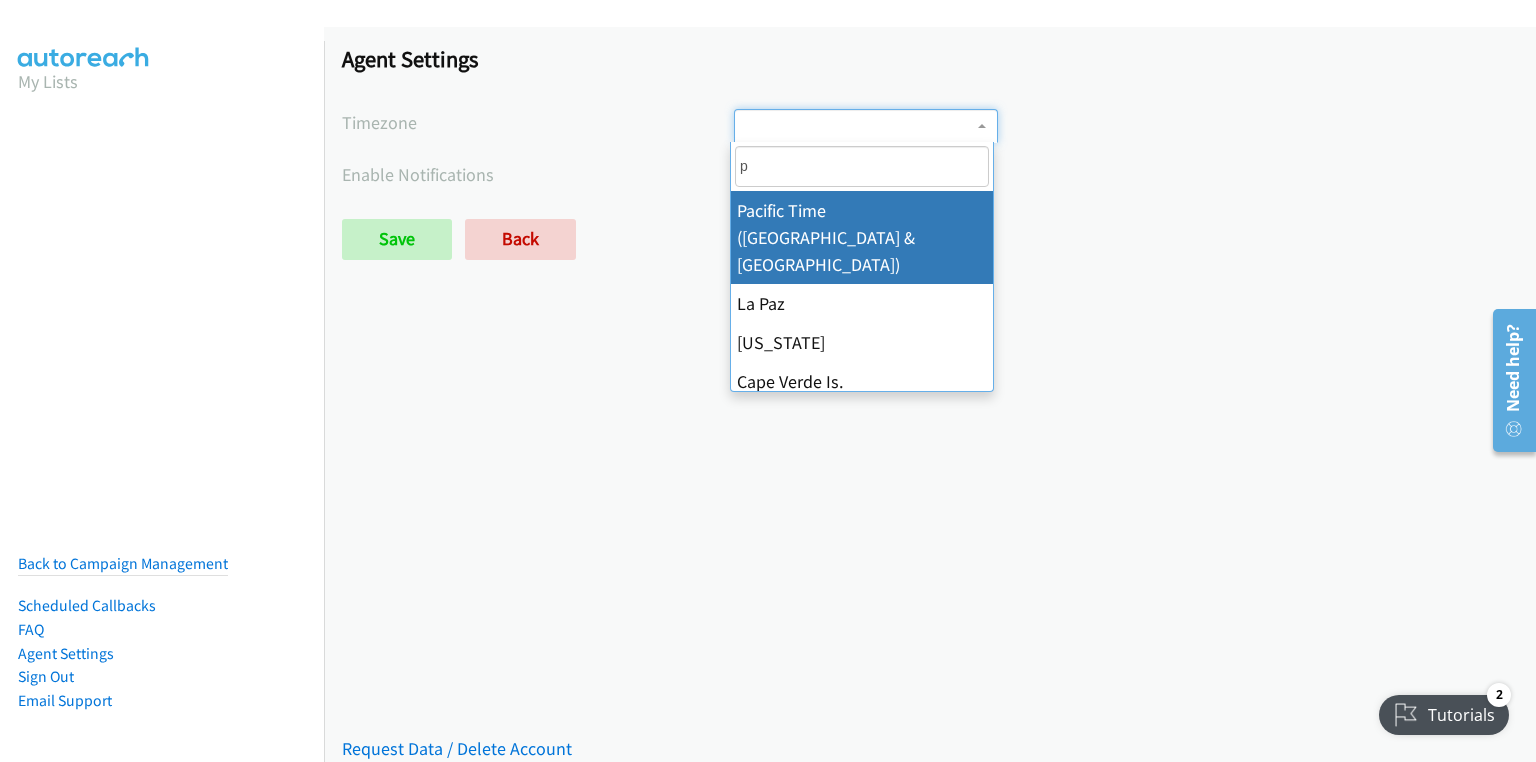 type on "p" 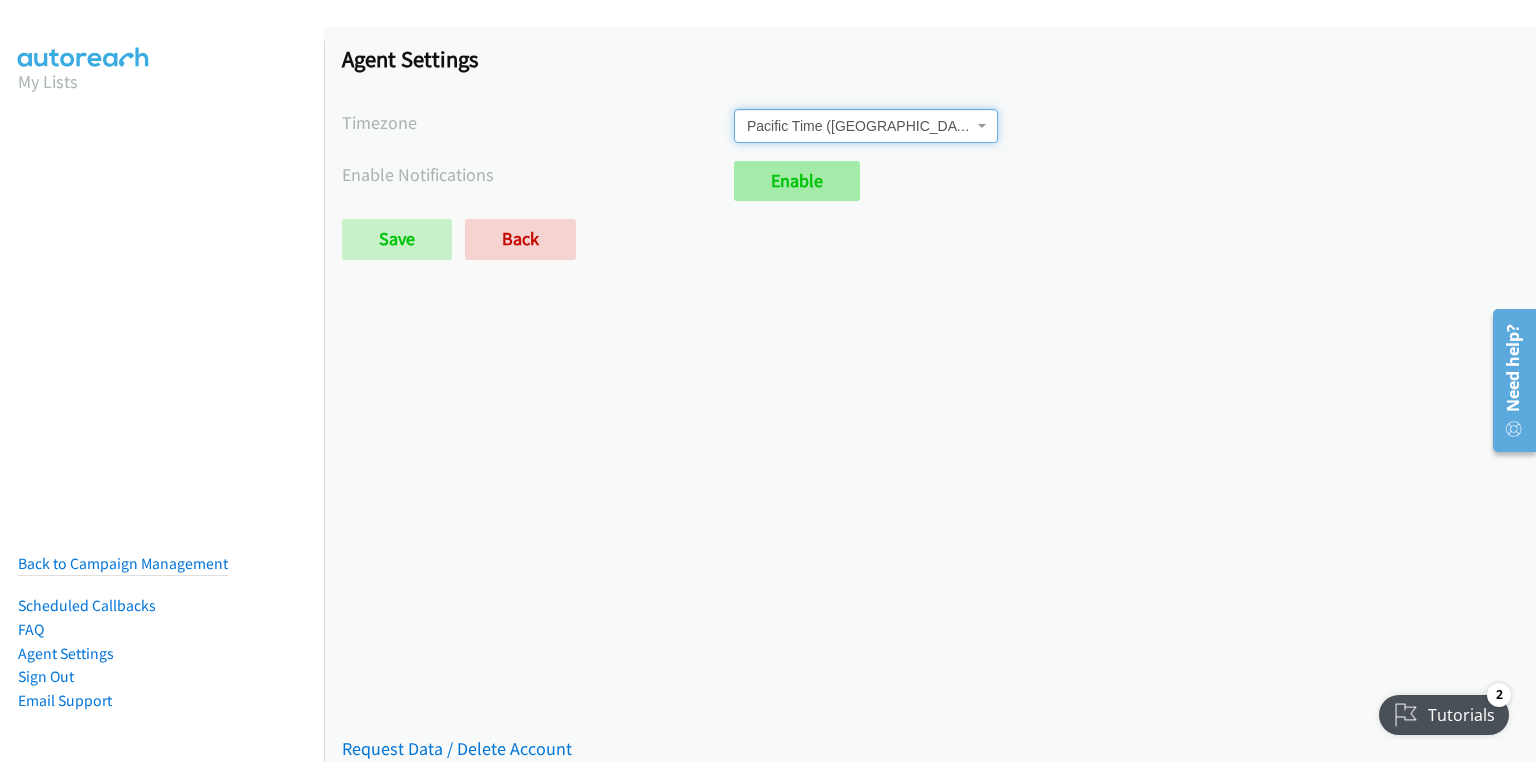 click on "Enable" at bounding box center [797, 181] 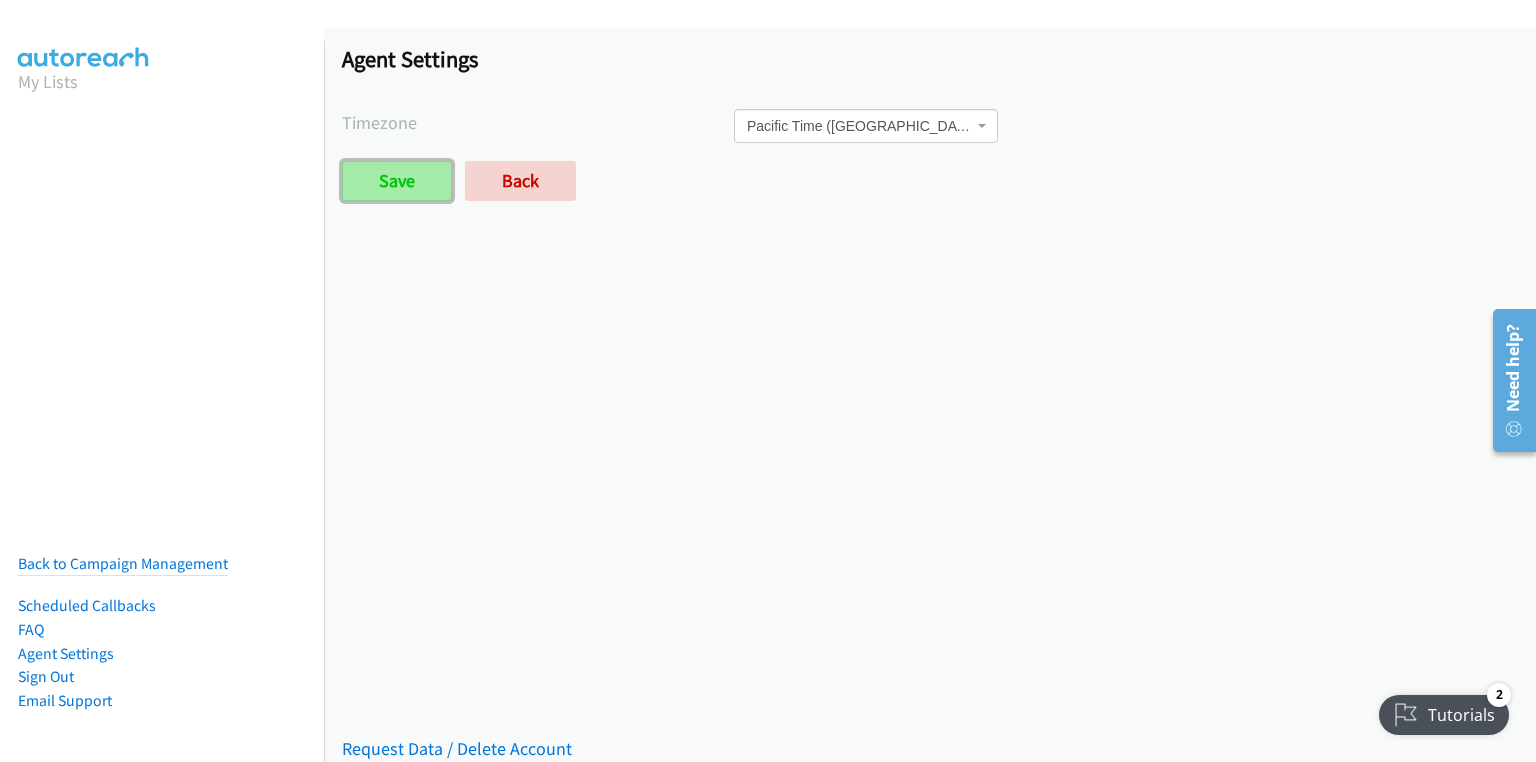 click on "Save" at bounding box center [397, 181] 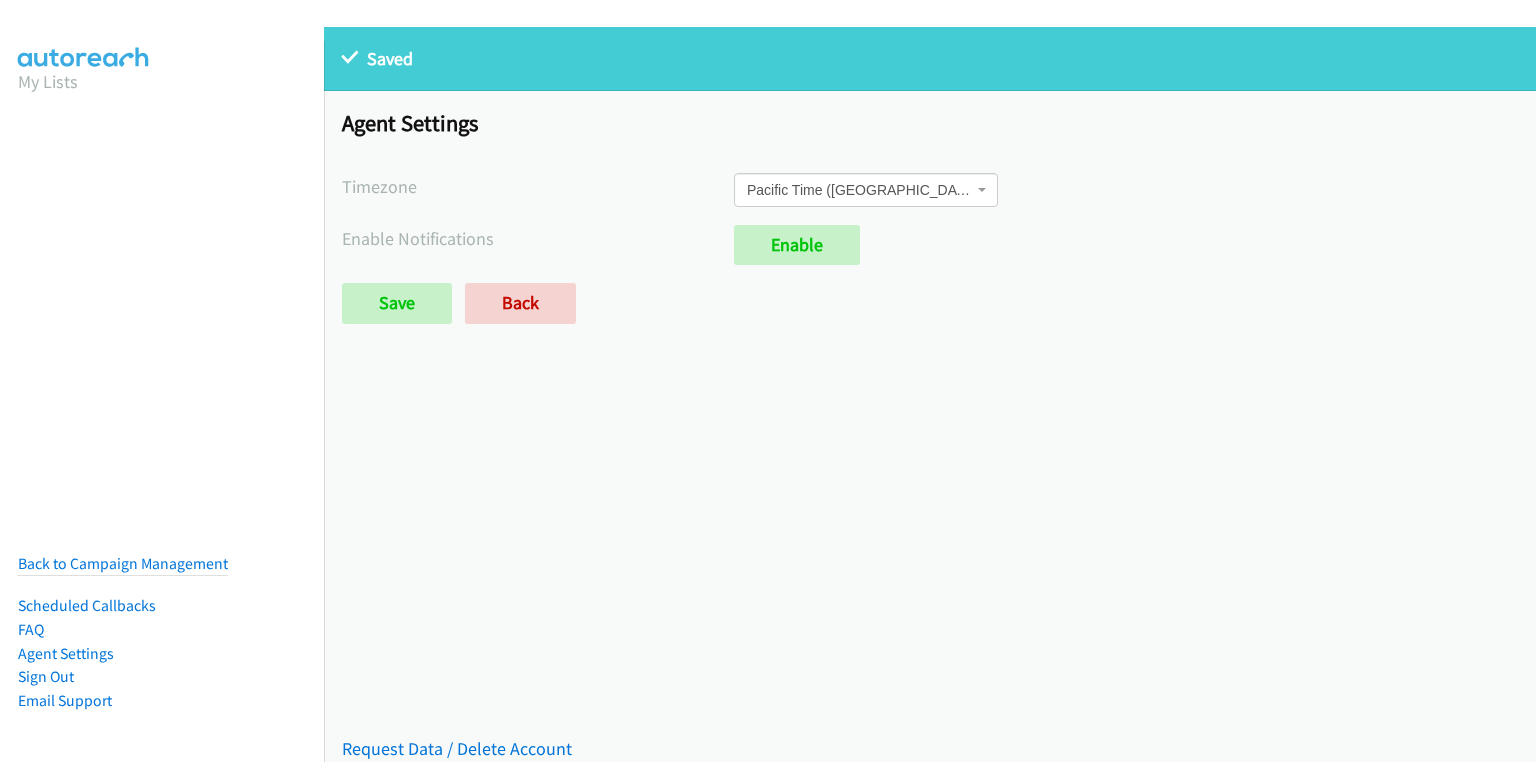scroll, scrollTop: 0, scrollLeft: 0, axis: both 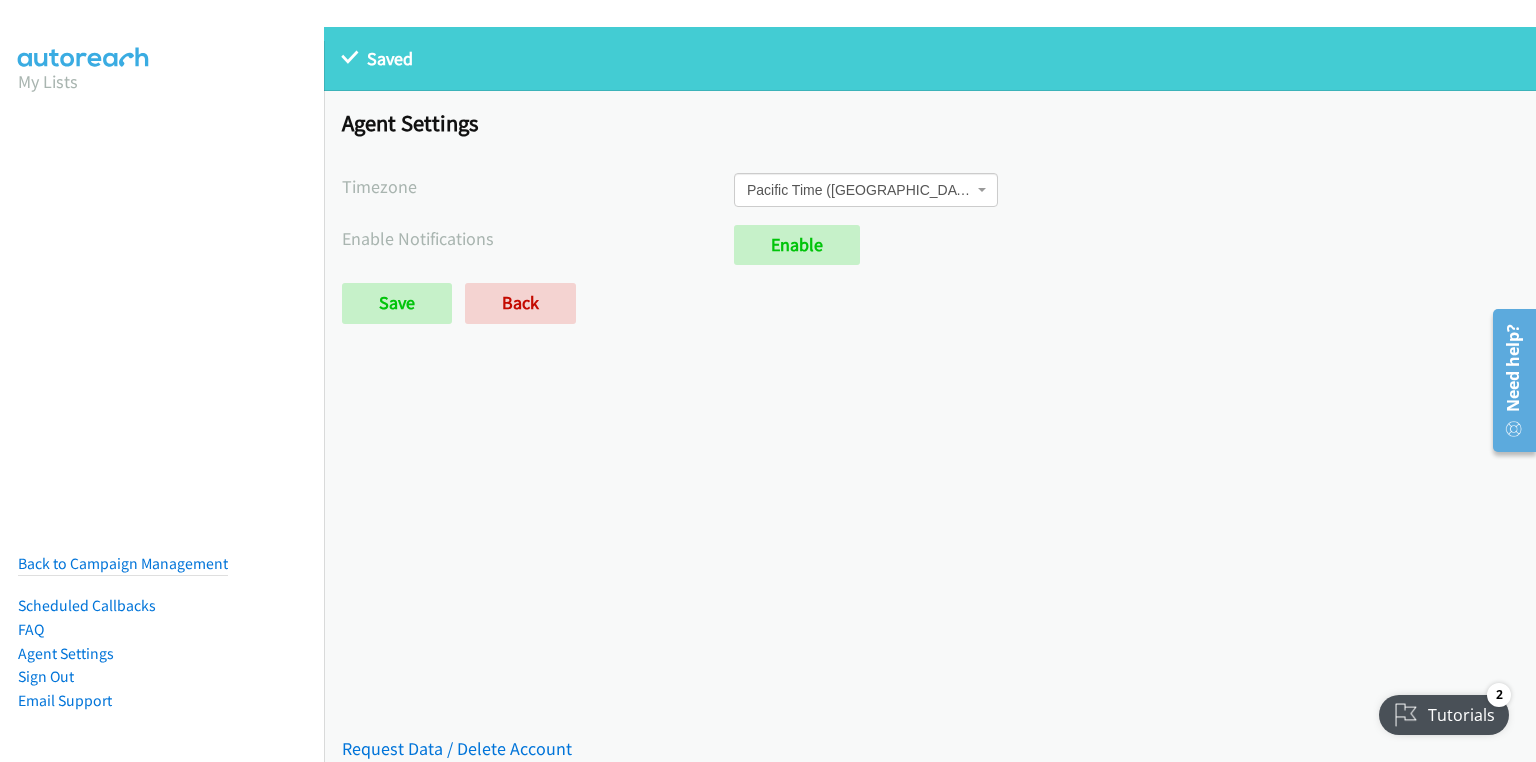 click on "Saved
Saved
Placeholder
Agent Settings
Timezone
International Date Line West
American Samoa
Midway Island
Hawaii
Alaska
Pacific Time (US & Canada)
Tijuana
Arizona
Mazatlan
Mountain Time (US & Canada)
Central America
Central Time (US & Canada)
Chihuahua
Guadalajara
Mexico City
Monterrey
Saskatchewan
Bogota
Eastern Time (US & Canada)
Indiana (East)
Lima
Quito
Atlantic Time (Canada)
Caracas
Georgetown
La Paz
Puerto Rico
Santiago
Newfoundland
Brasilia
Buenos Aires
Montevideo
Mid-Atlantic
Azores
Cape Verde Is.
Casablanca
Dublin
Edinburgh
Lisbon
London
Monrovia
UTC
Amsterdam
Belgrade
Berlin
Bern
Bratislava
Brussels
Budapest
Copenhagen
Ljubljana
Madrid
Paris
Prague
Rome
Sarajevo
Skopje
Stockholm
Vienna
Warsaw
West Central Africa
Zagreb
Zurich
Athens
Bucharest
Cairo
Harare
Helsinki
Jerusalem
Kaliningrad
Pretoria
Riga
Sofia" at bounding box center (930, 394) 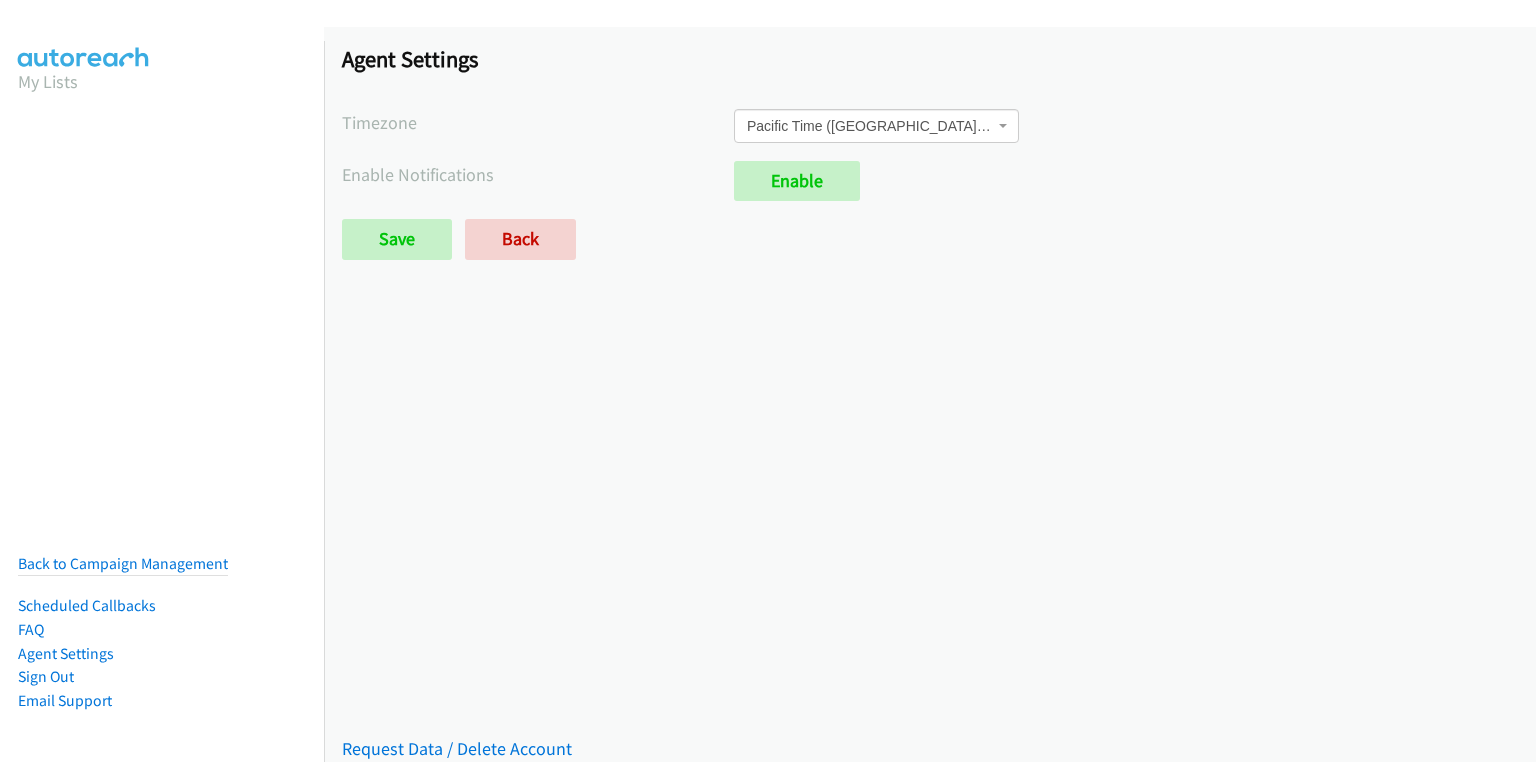 scroll, scrollTop: 0, scrollLeft: 0, axis: both 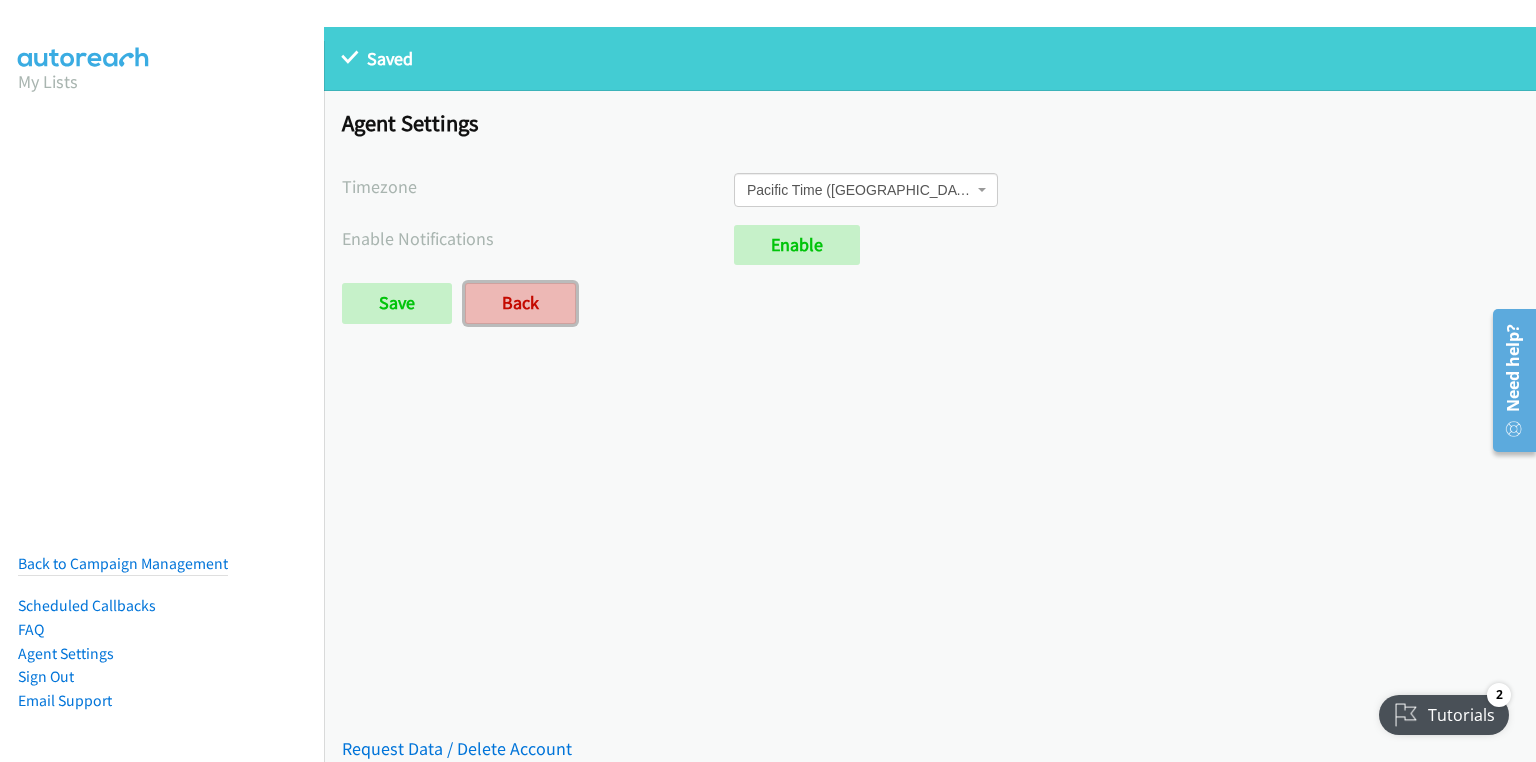 click on "Back" at bounding box center [520, 303] 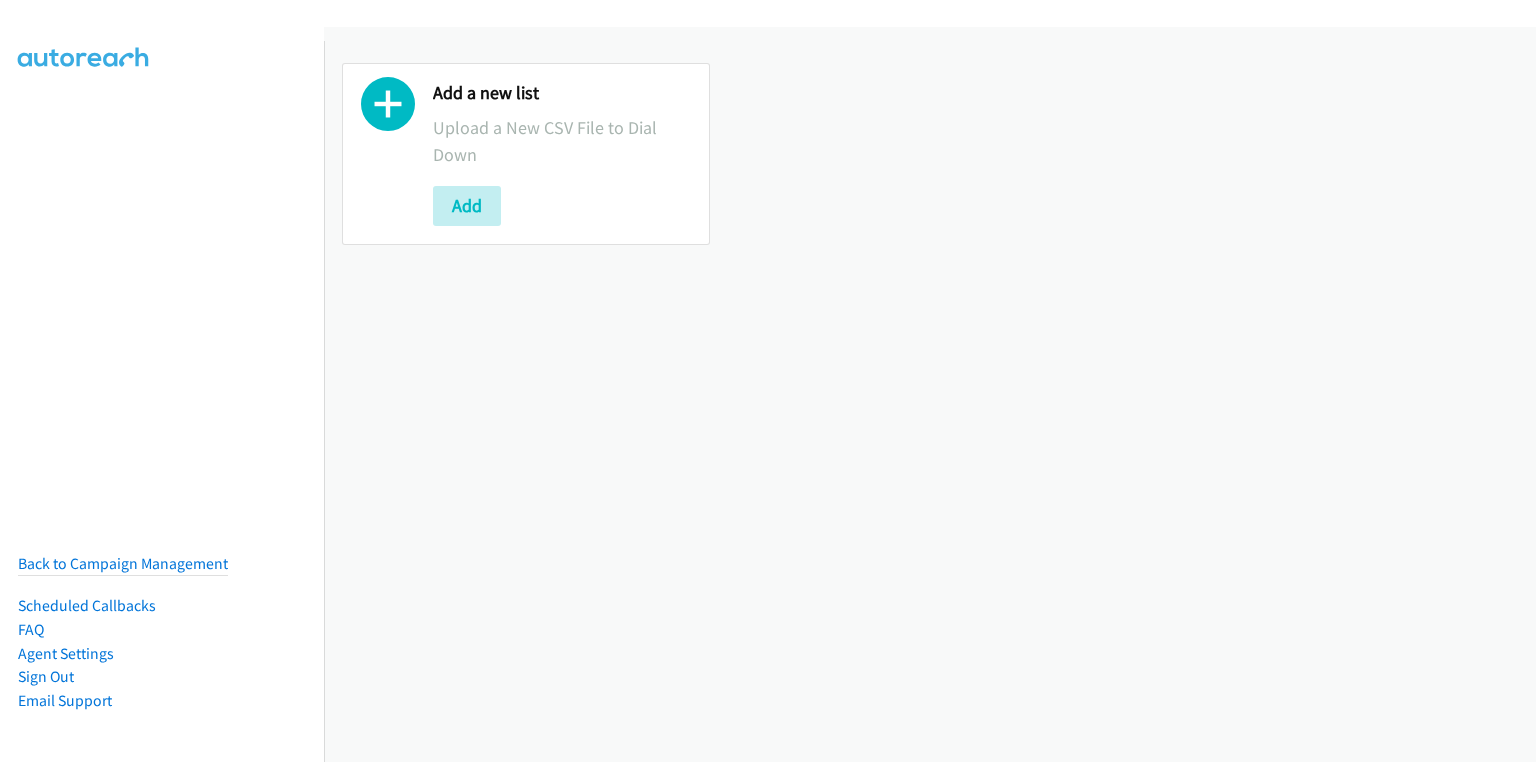 scroll, scrollTop: 0, scrollLeft: 0, axis: both 